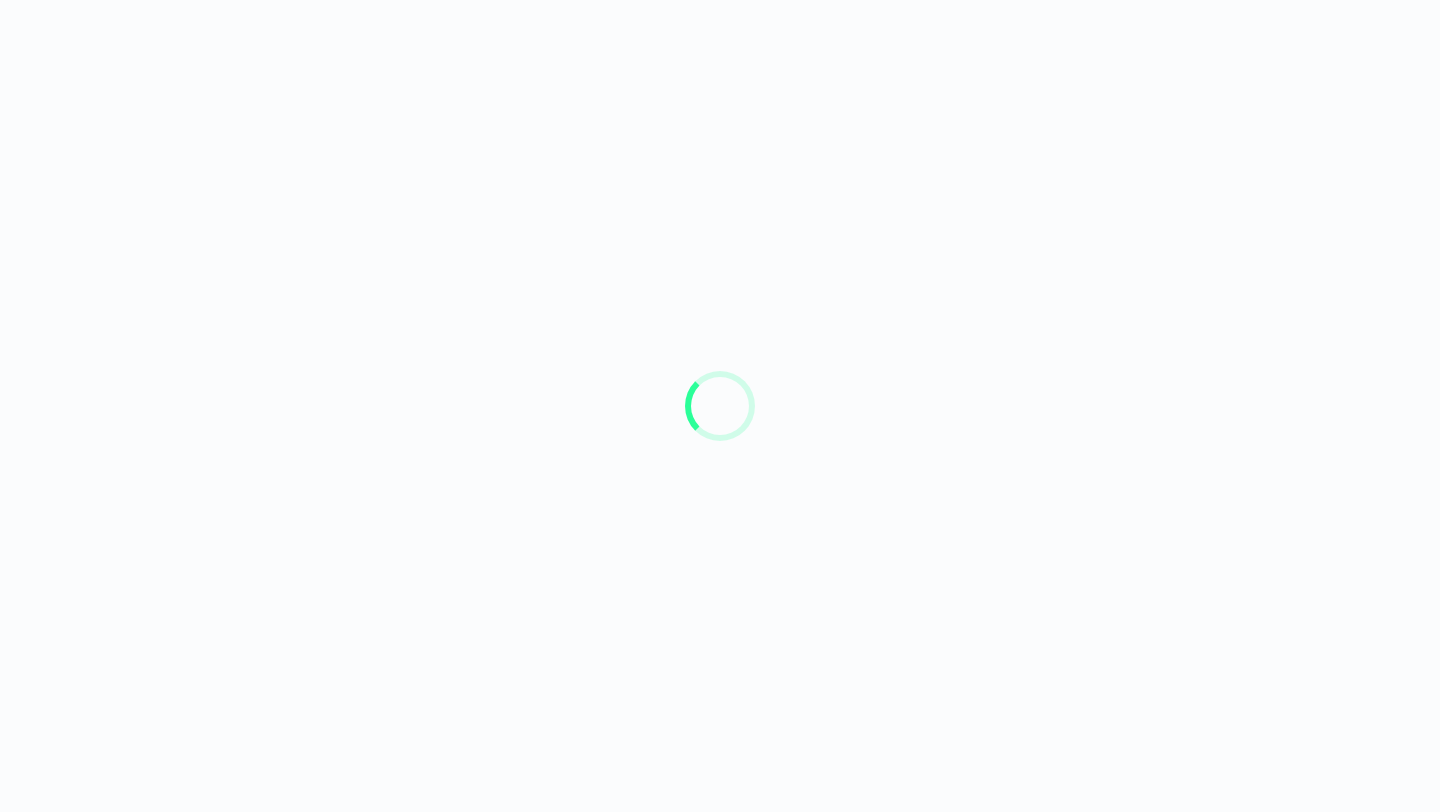 scroll, scrollTop: 0, scrollLeft: 0, axis: both 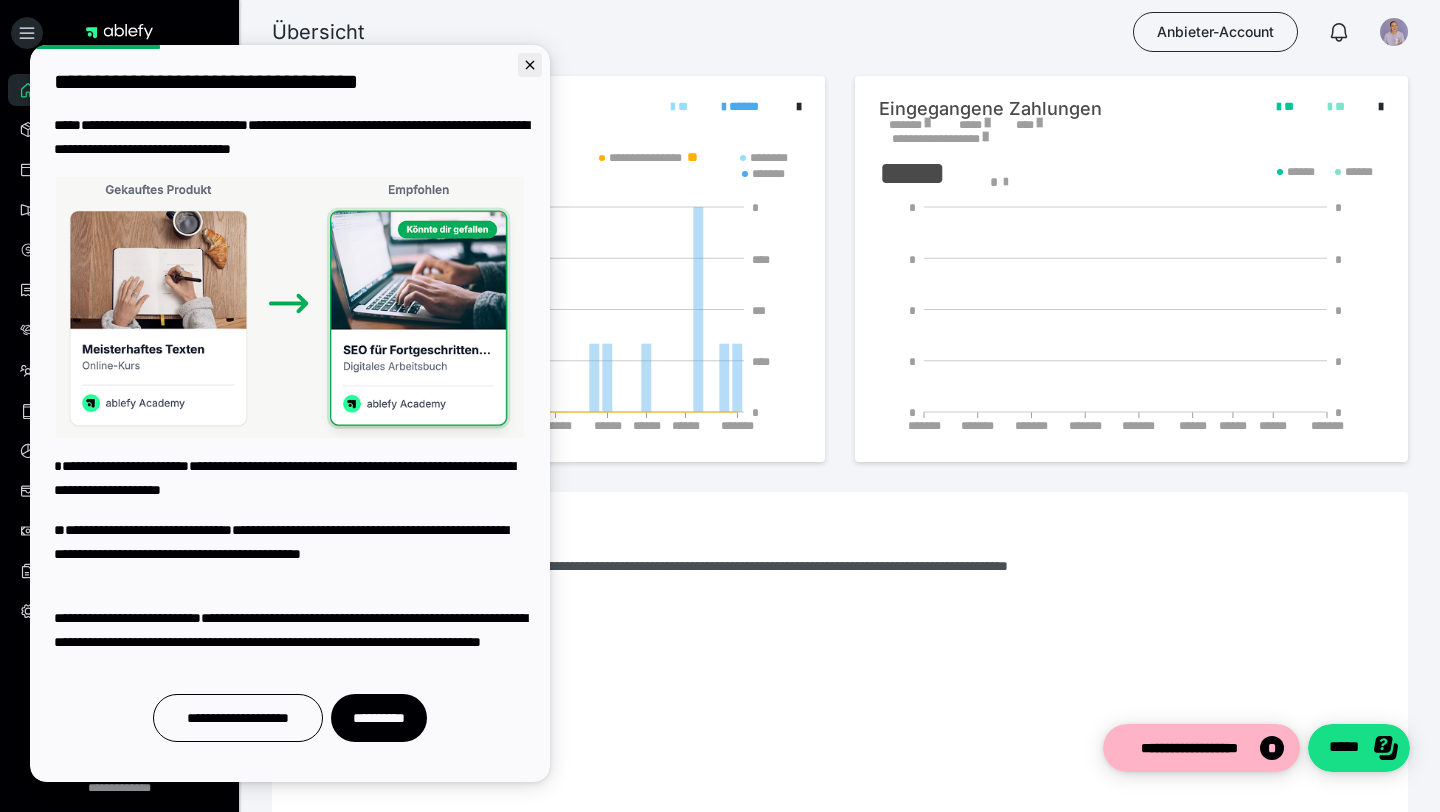 click 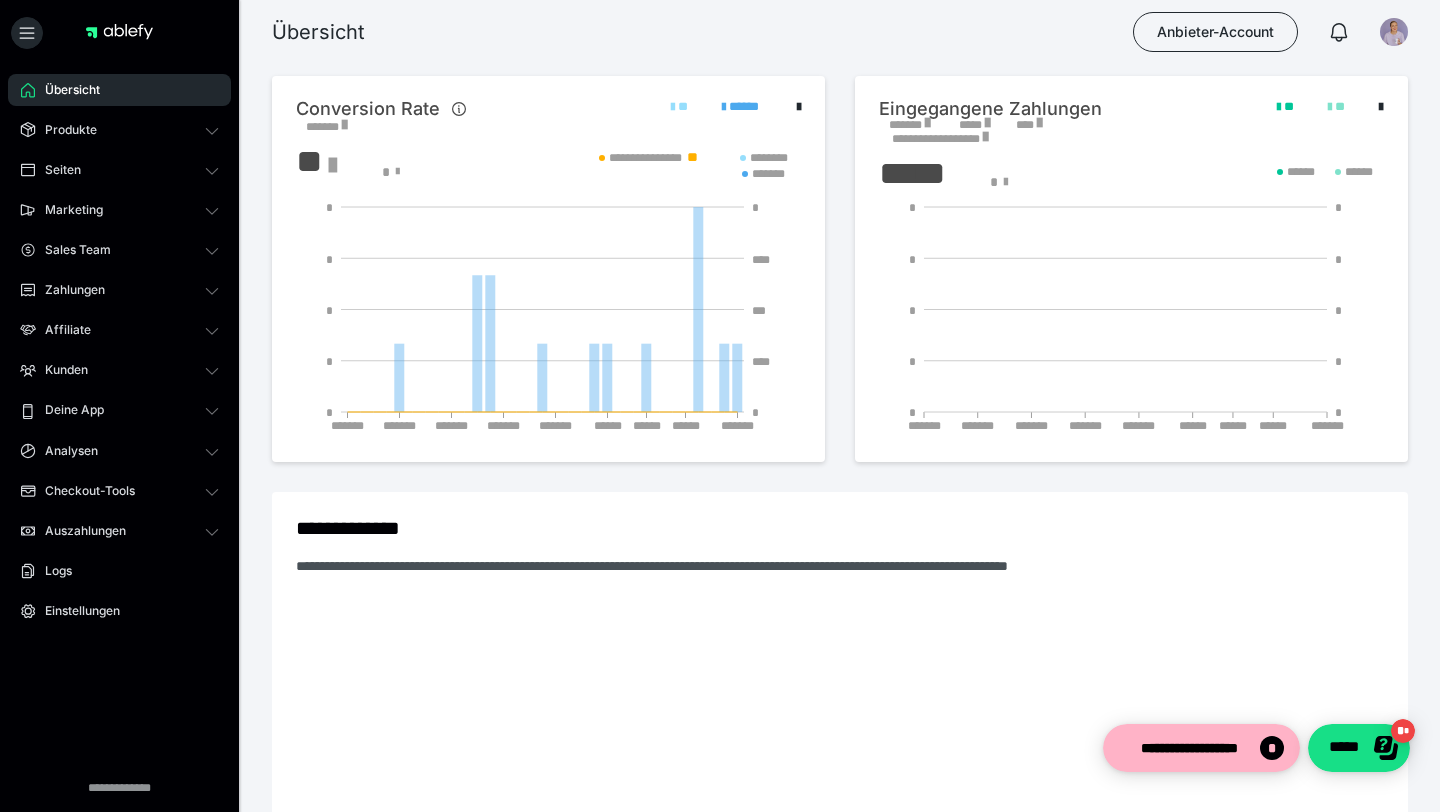 scroll, scrollTop: 0, scrollLeft: 0, axis: both 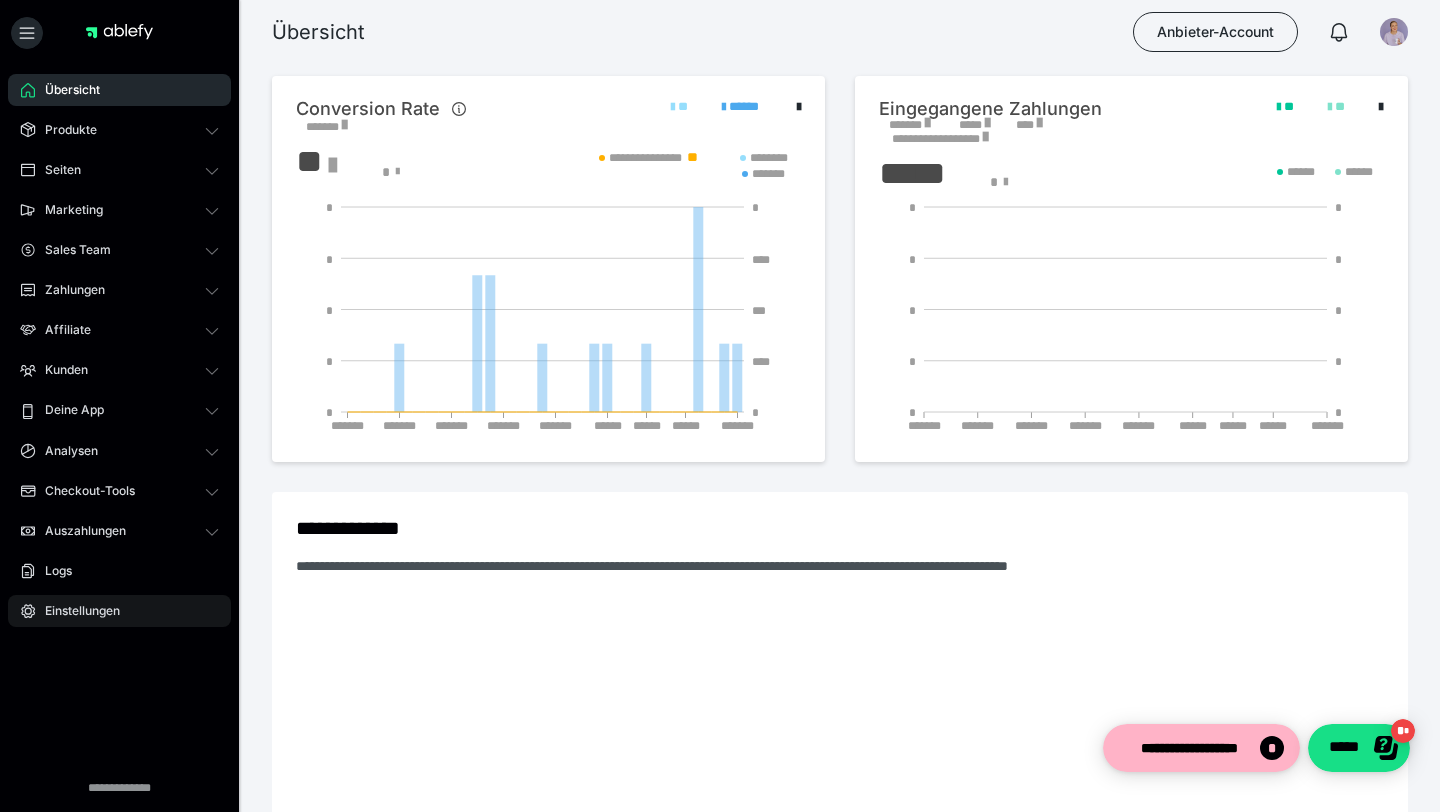 click on "Einstellungen" at bounding box center [75, 611] 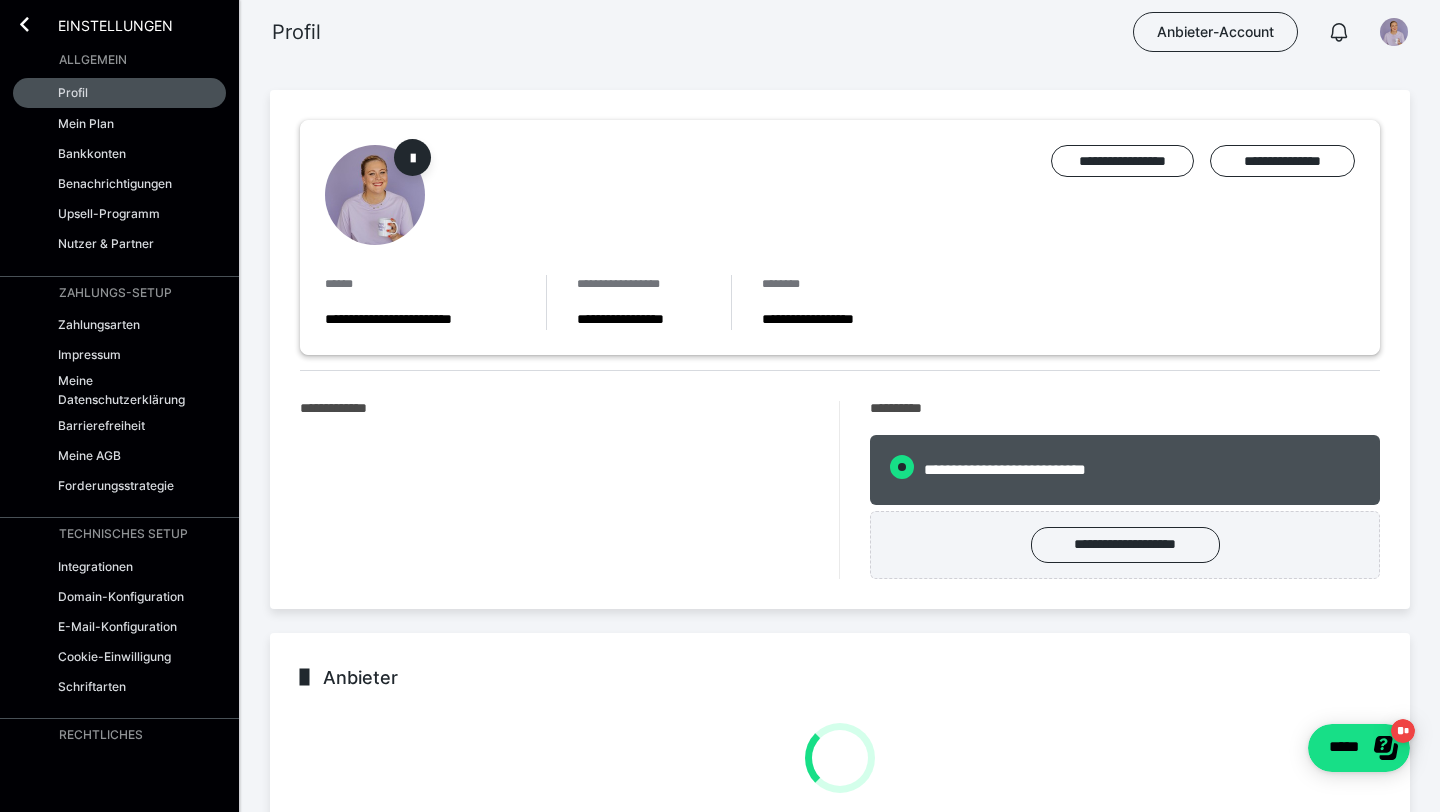 radio on "****" 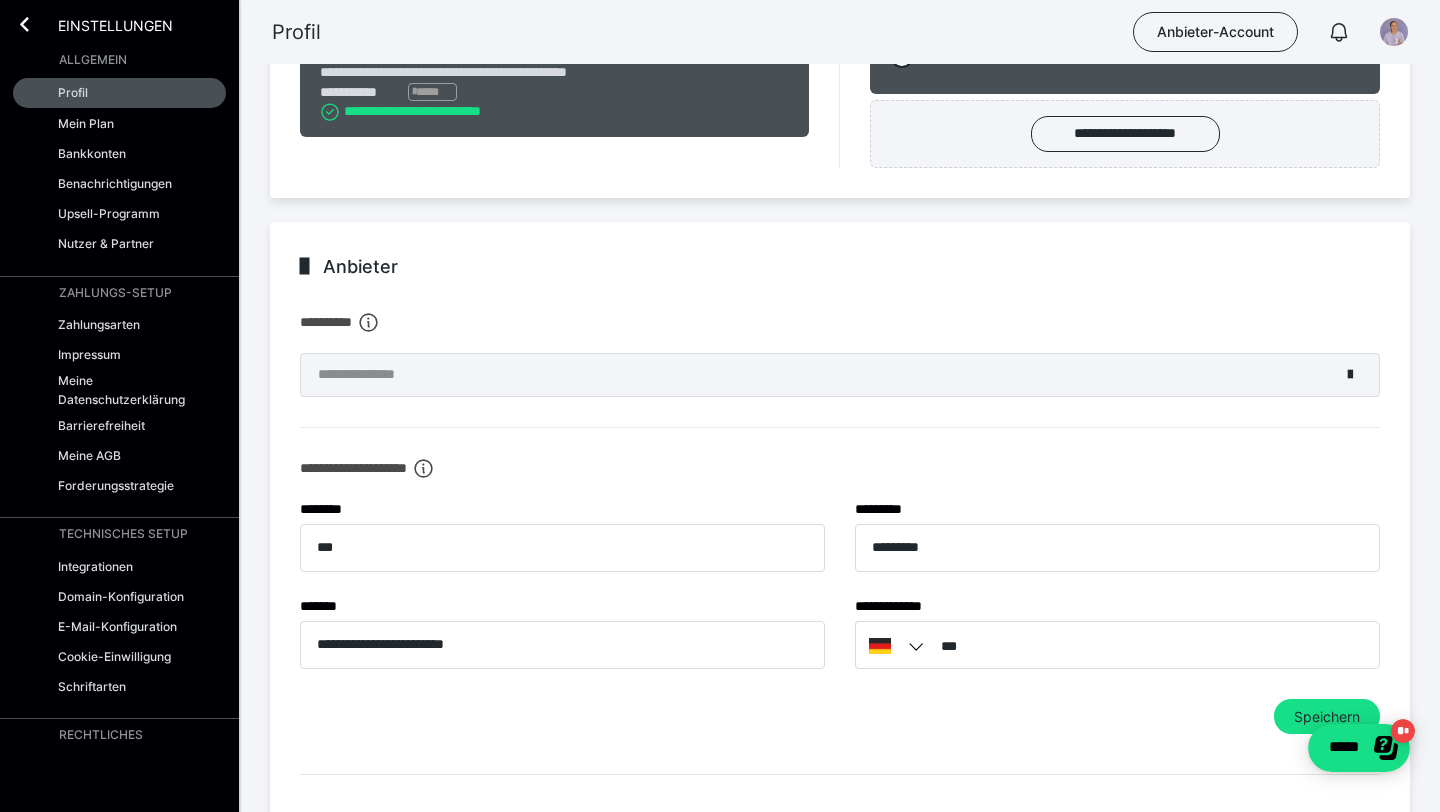 scroll, scrollTop: 0, scrollLeft: 0, axis: both 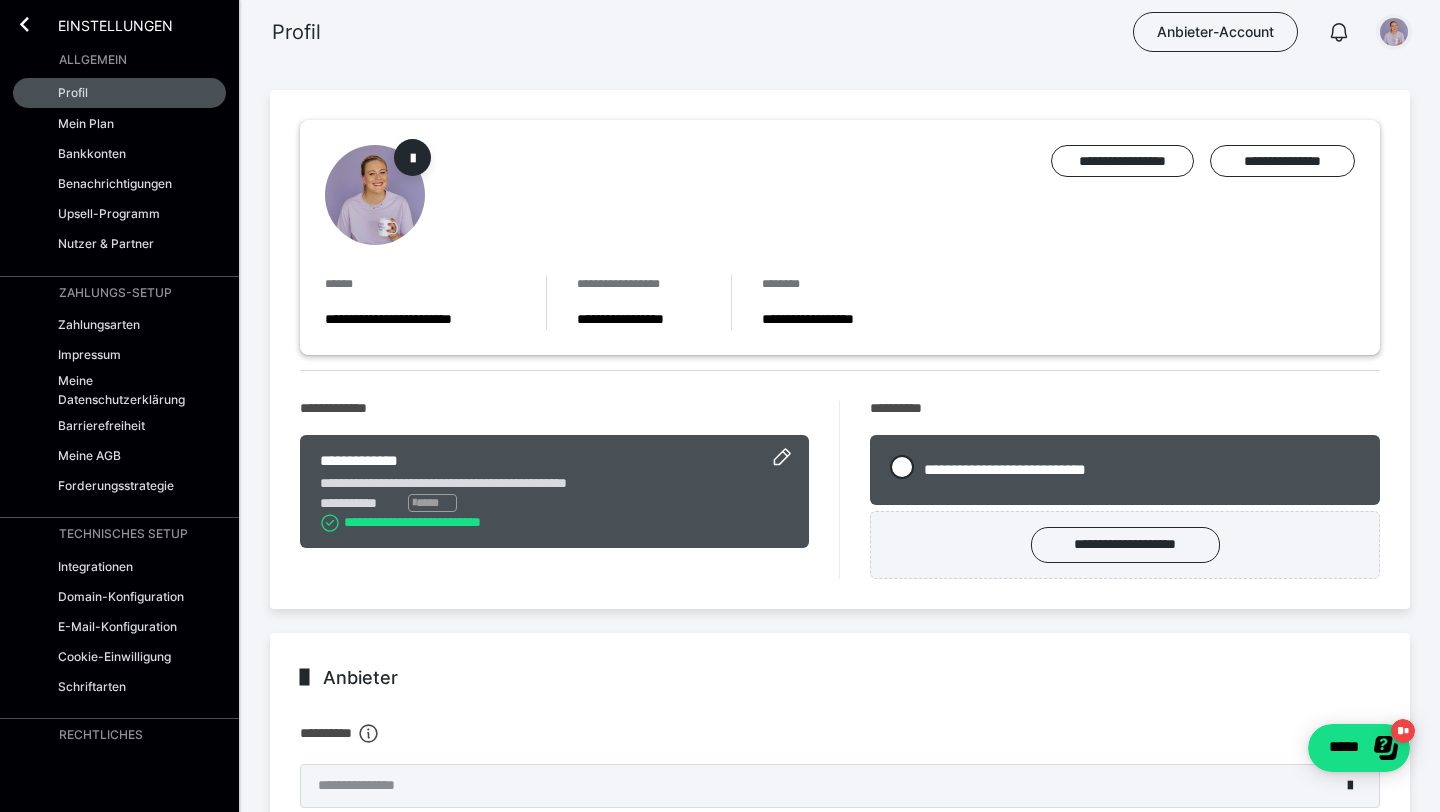 click at bounding box center (1394, 32) 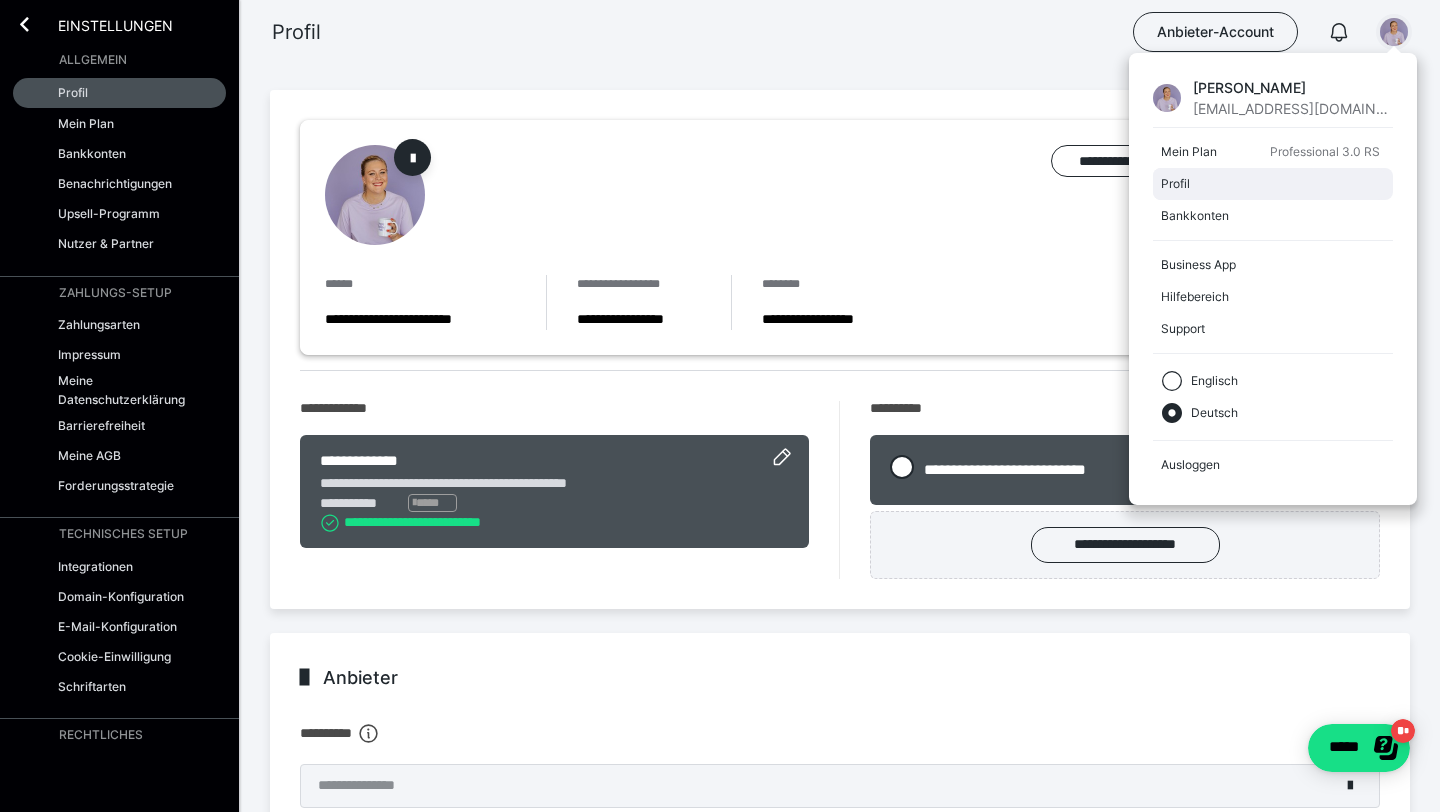 click on "Profil" at bounding box center (1269, 184) 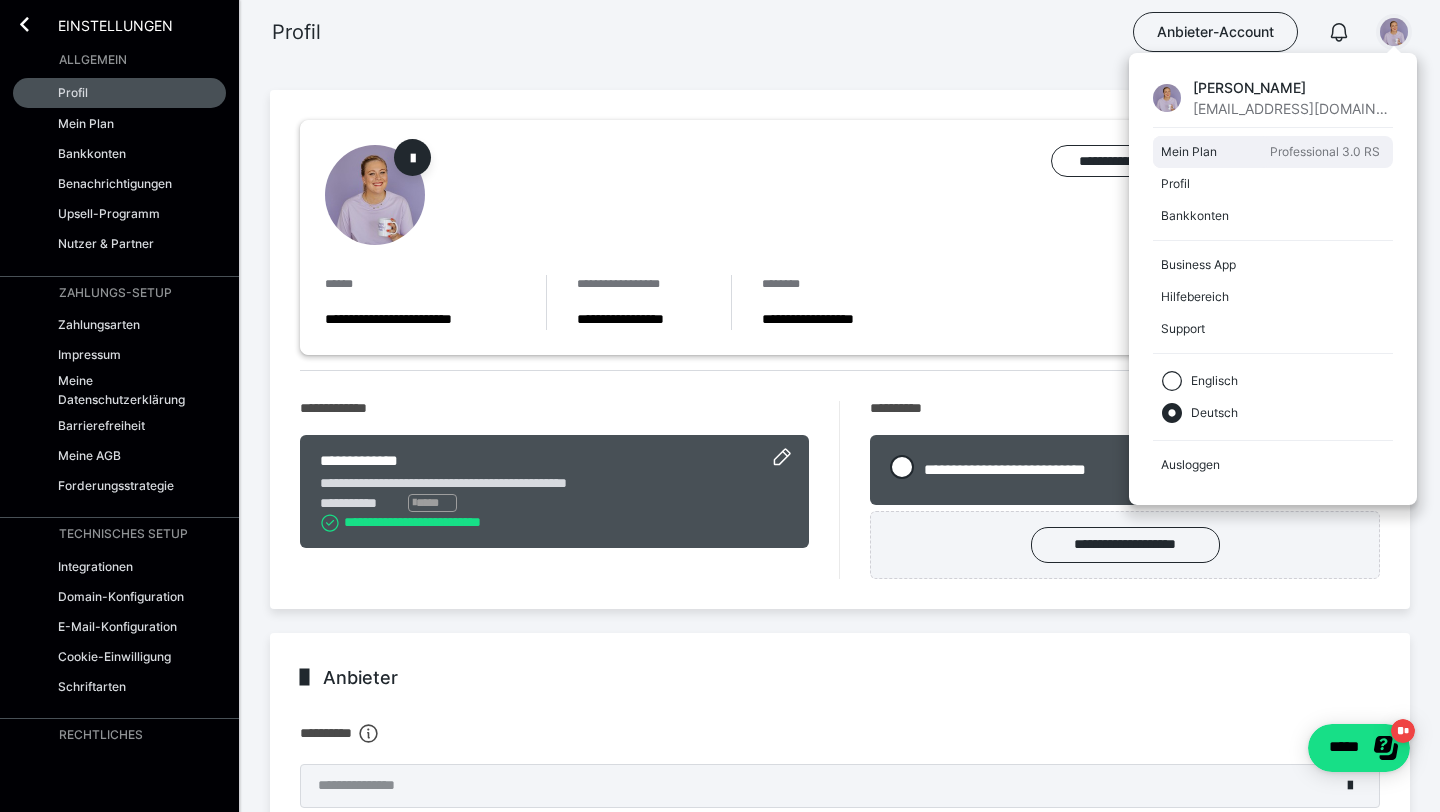 click on "Mein Plan" at bounding box center (1211, 152) 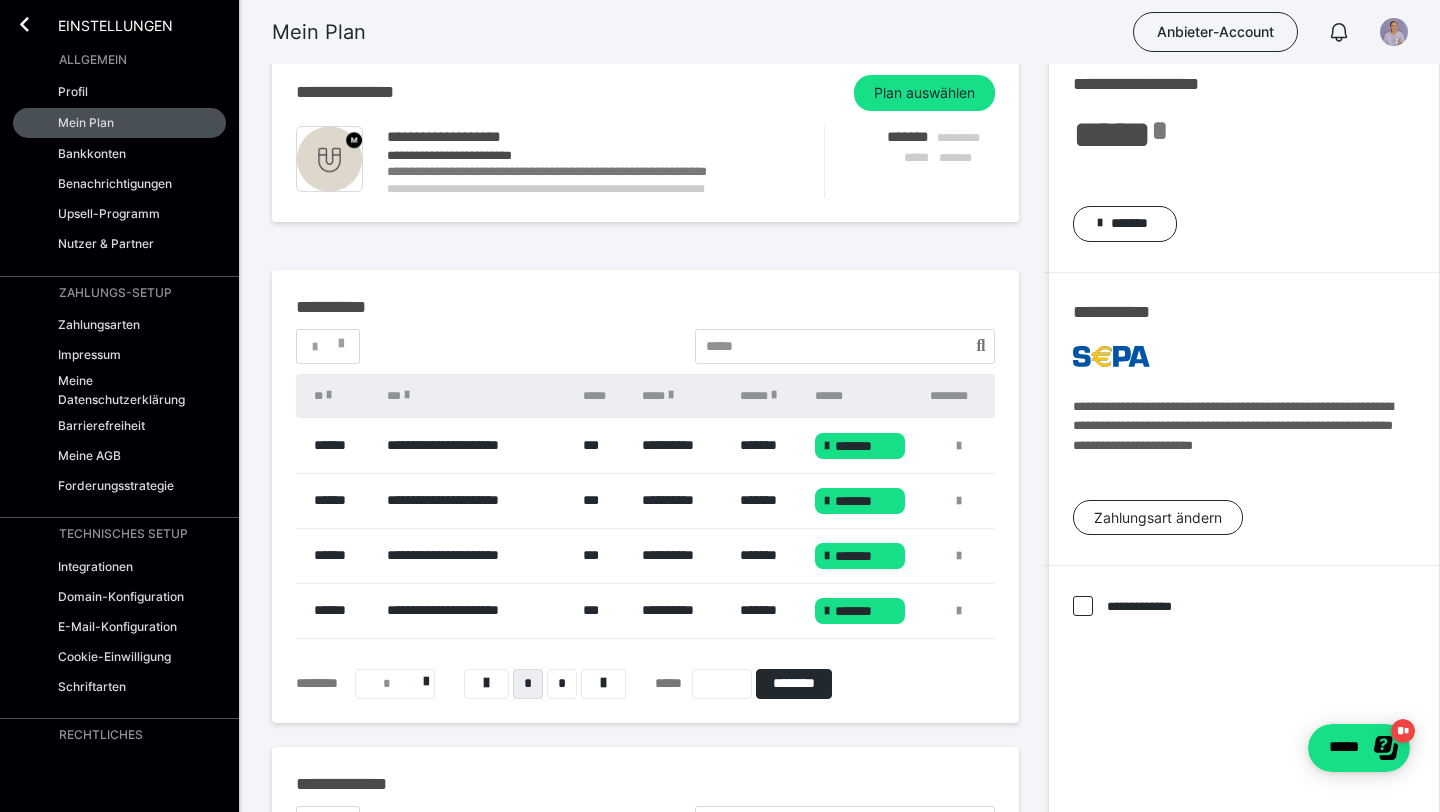 scroll, scrollTop: 30, scrollLeft: 0, axis: vertical 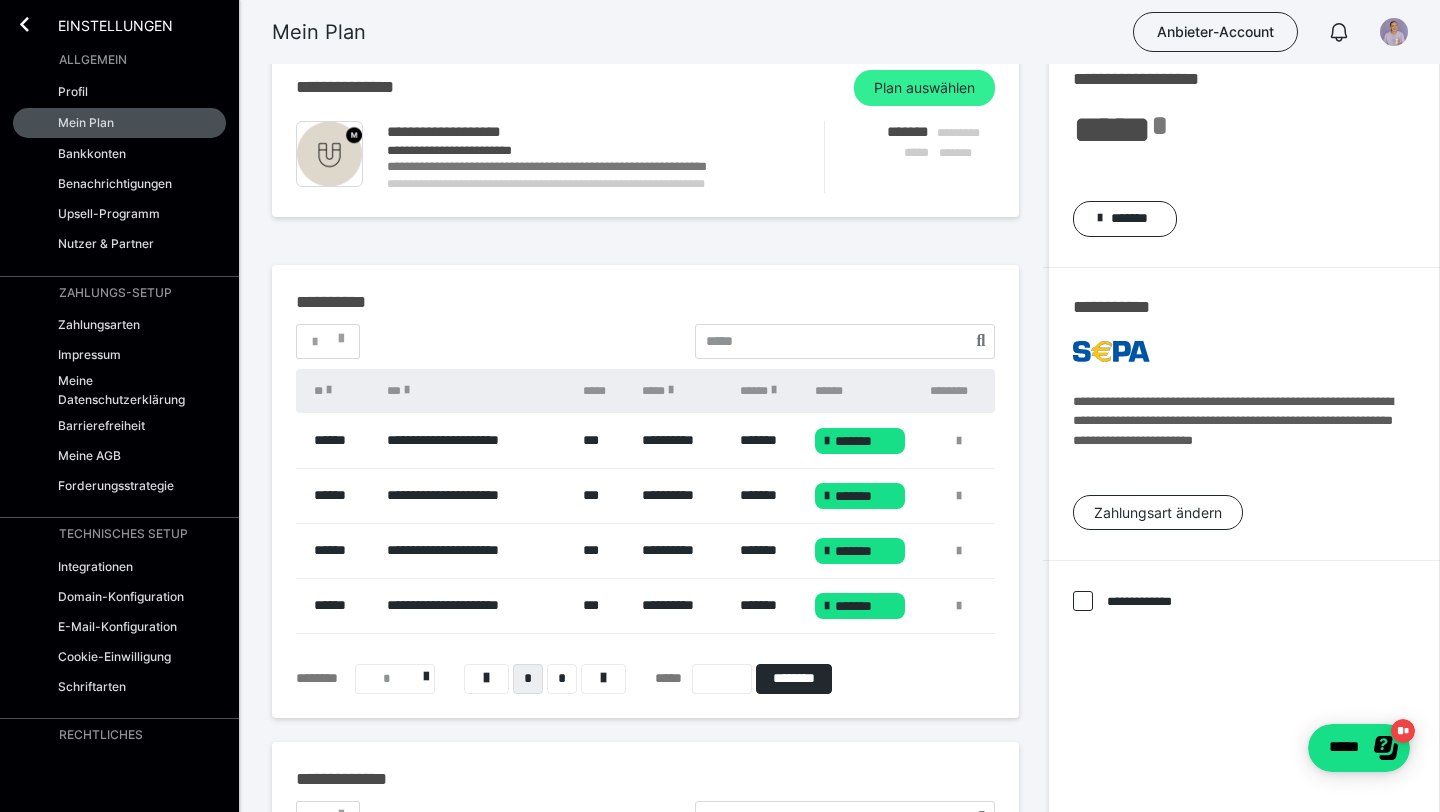 click on "Plan auswählen" at bounding box center (924, 88) 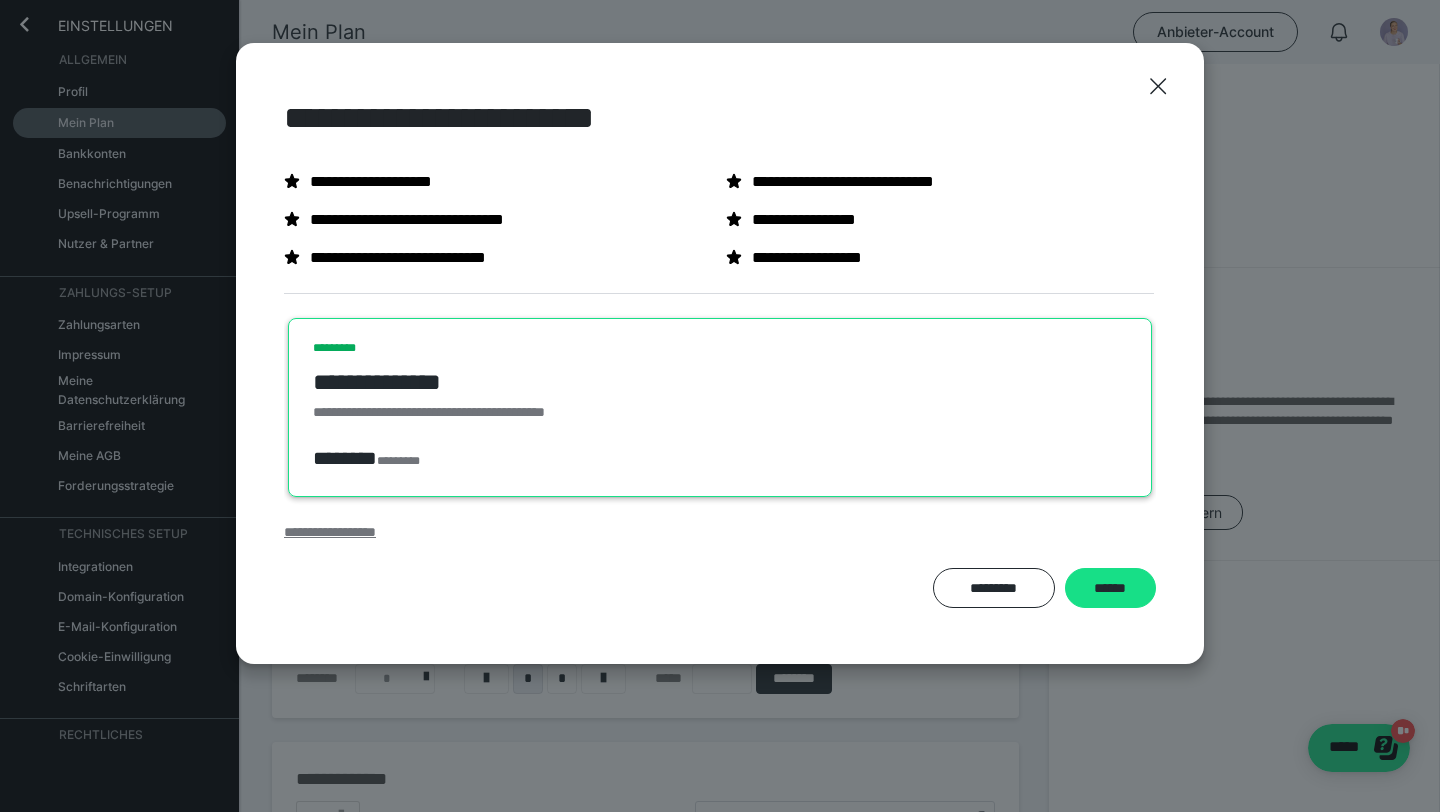 click on "**********" at bounding box center (330, 532) 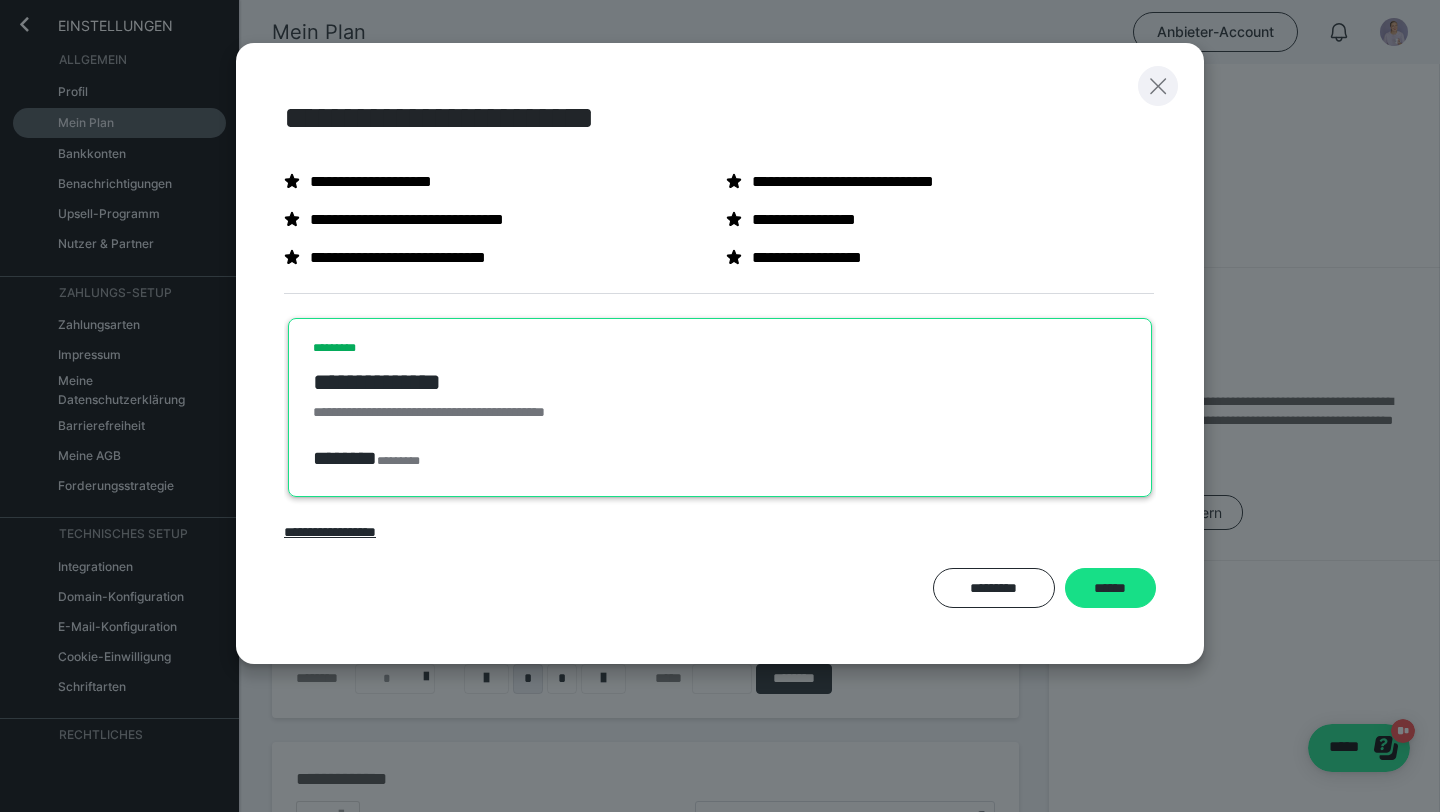 click 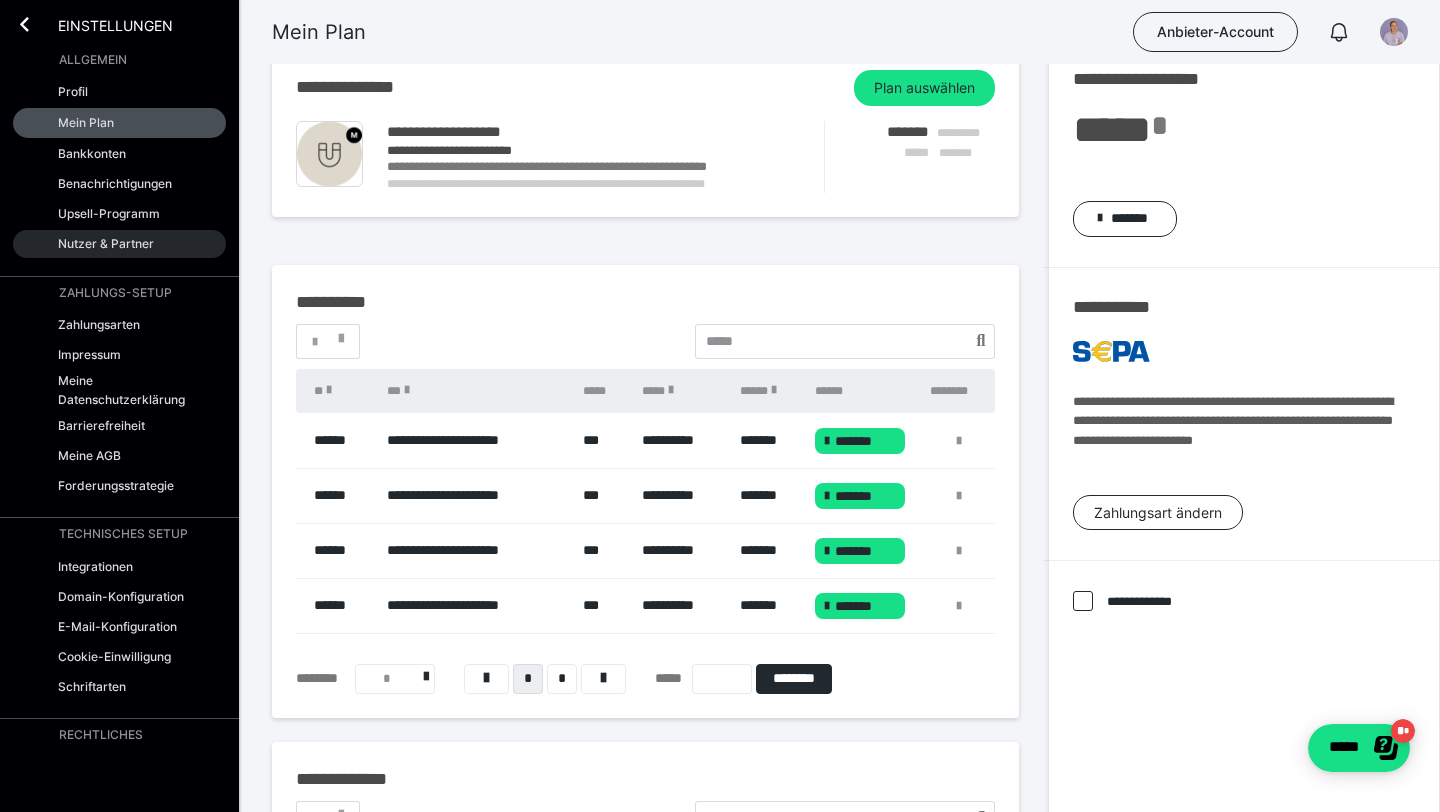 click on "Nutzer & Partner" at bounding box center [106, 243] 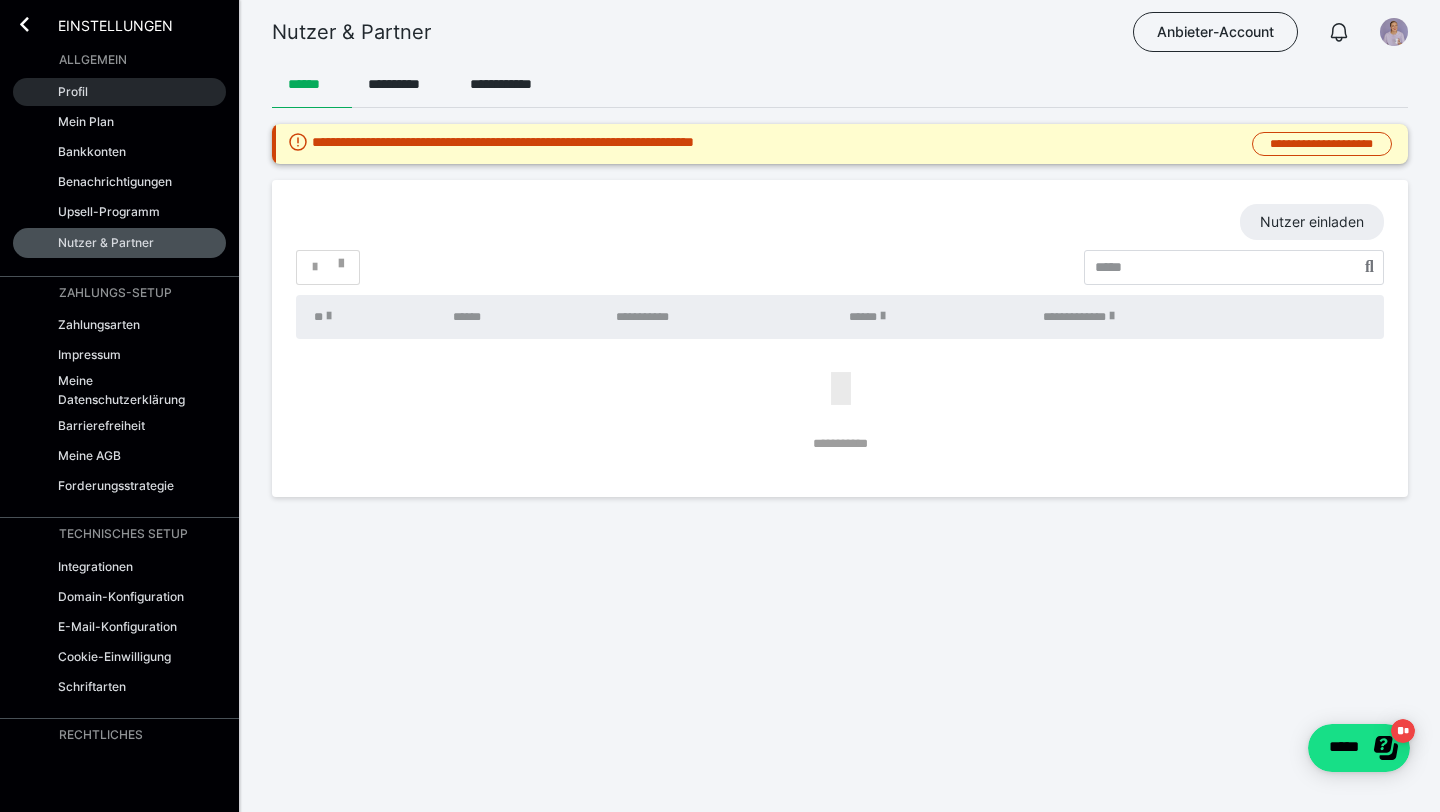click on "Profil" at bounding box center (73, 91) 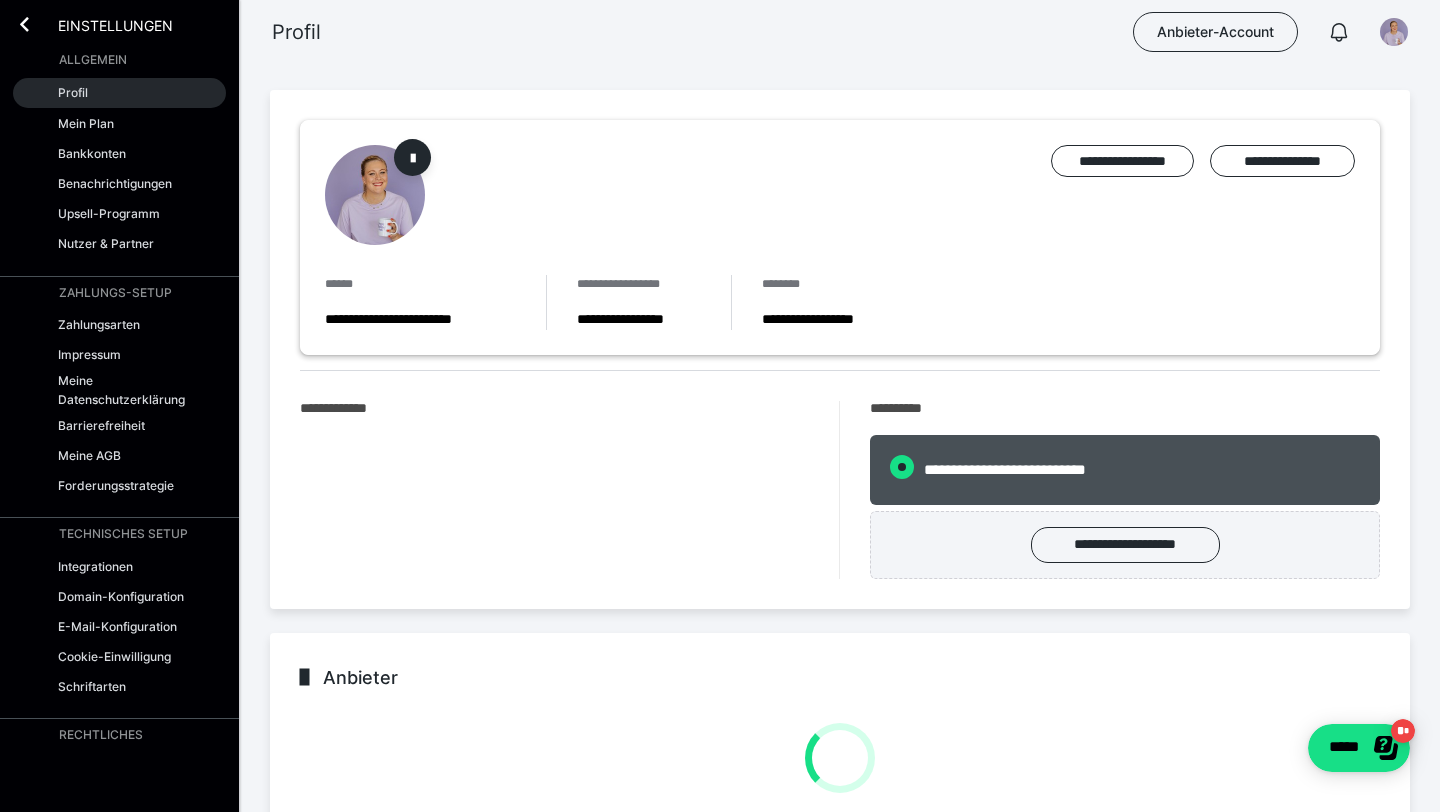 radio on "****" 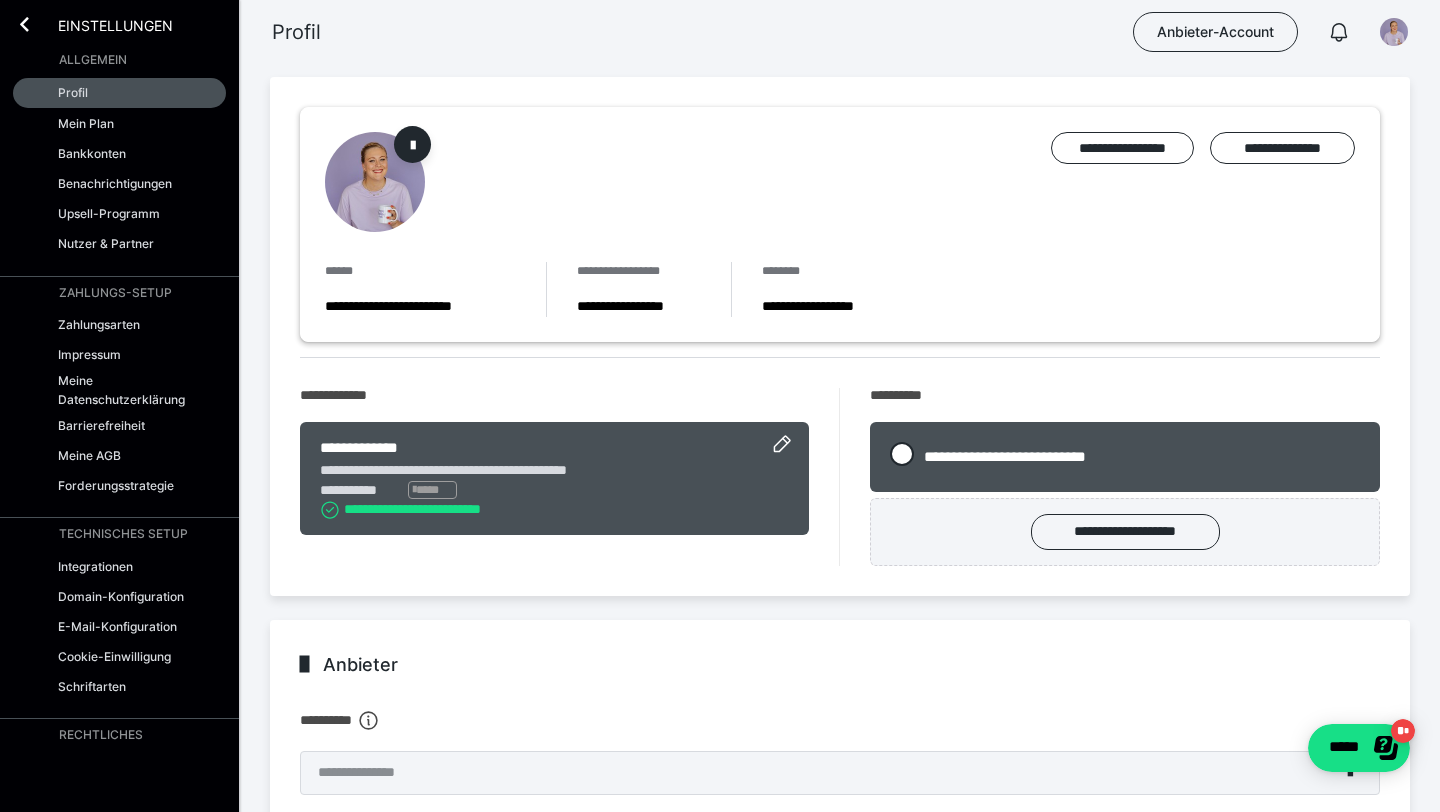 scroll, scrollTop: 14, scrollLeft: 0, axis: vertical 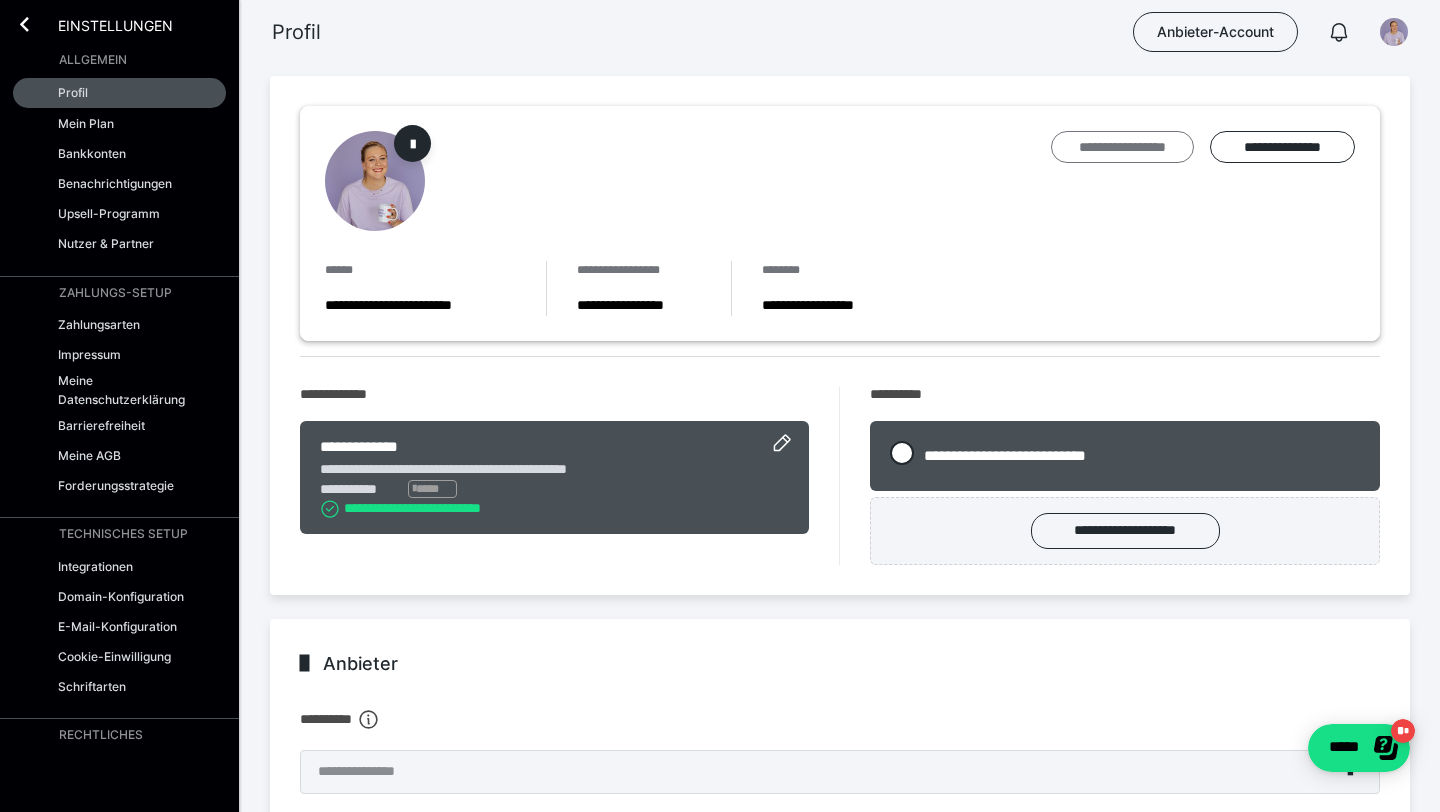 click on "**********" at bounding box center [1122, 147] 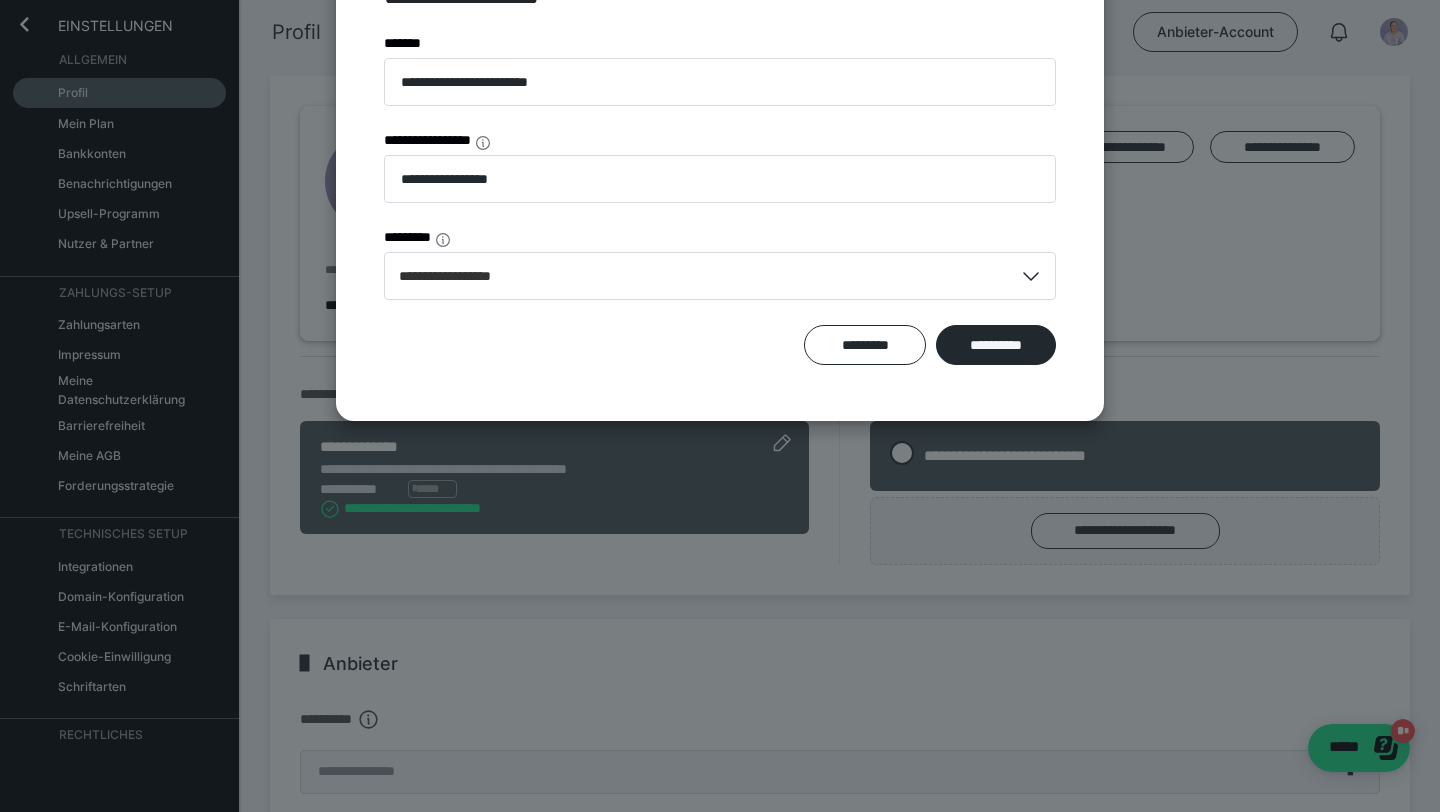 scroll, scrollTop: 0, scrollLeft: 0, axis: both 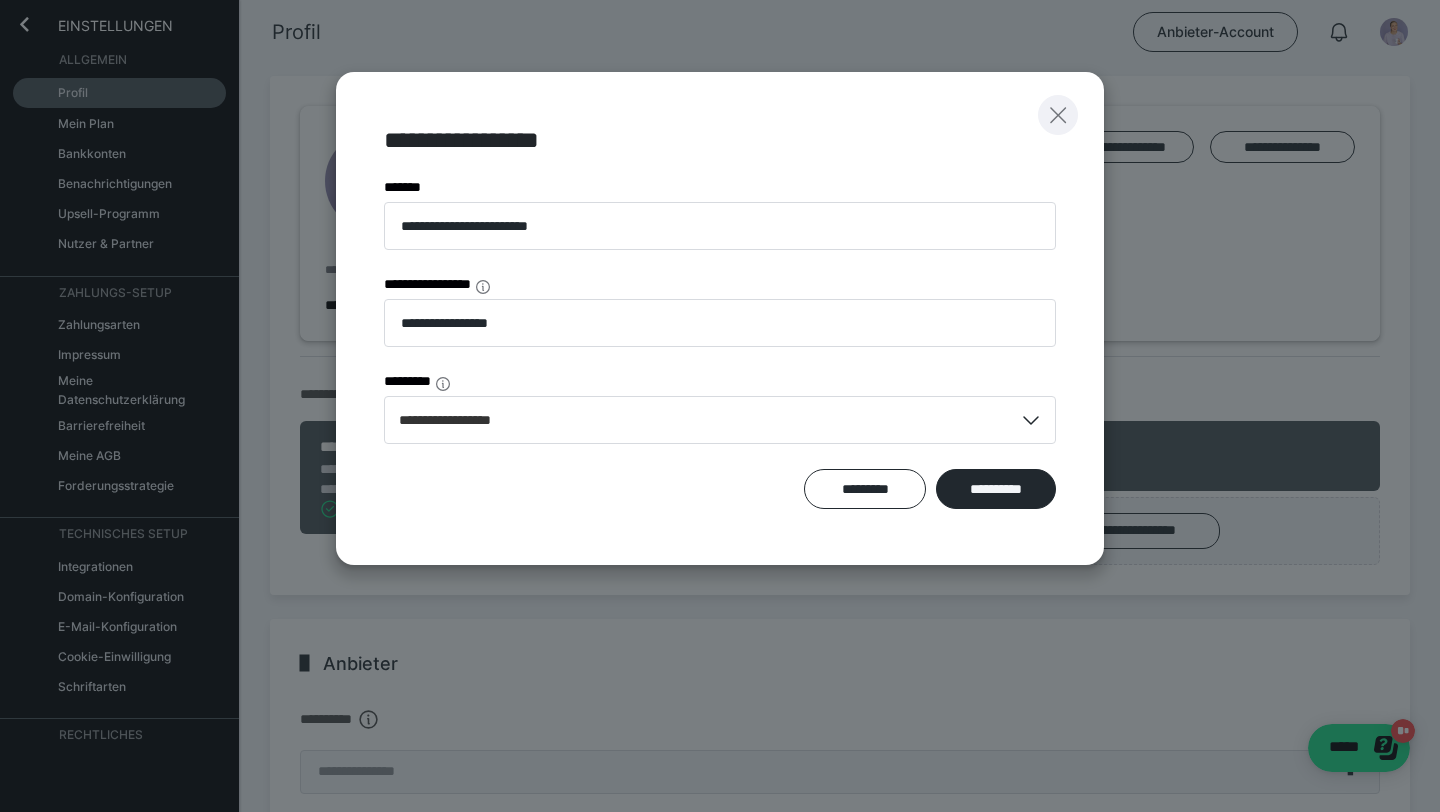 click 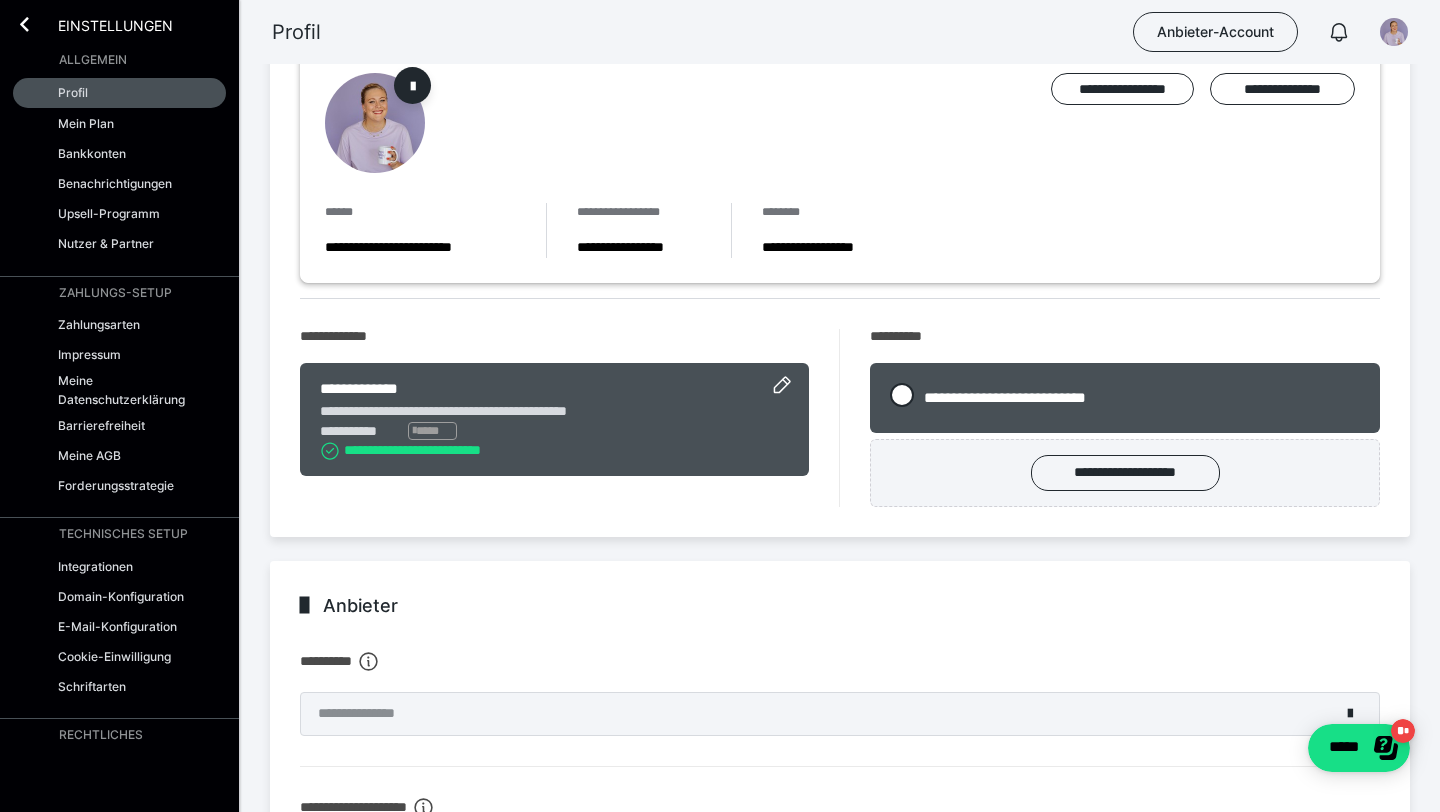 scroll, scrollTop: 66, scrollLeft: 0, axis: vertical 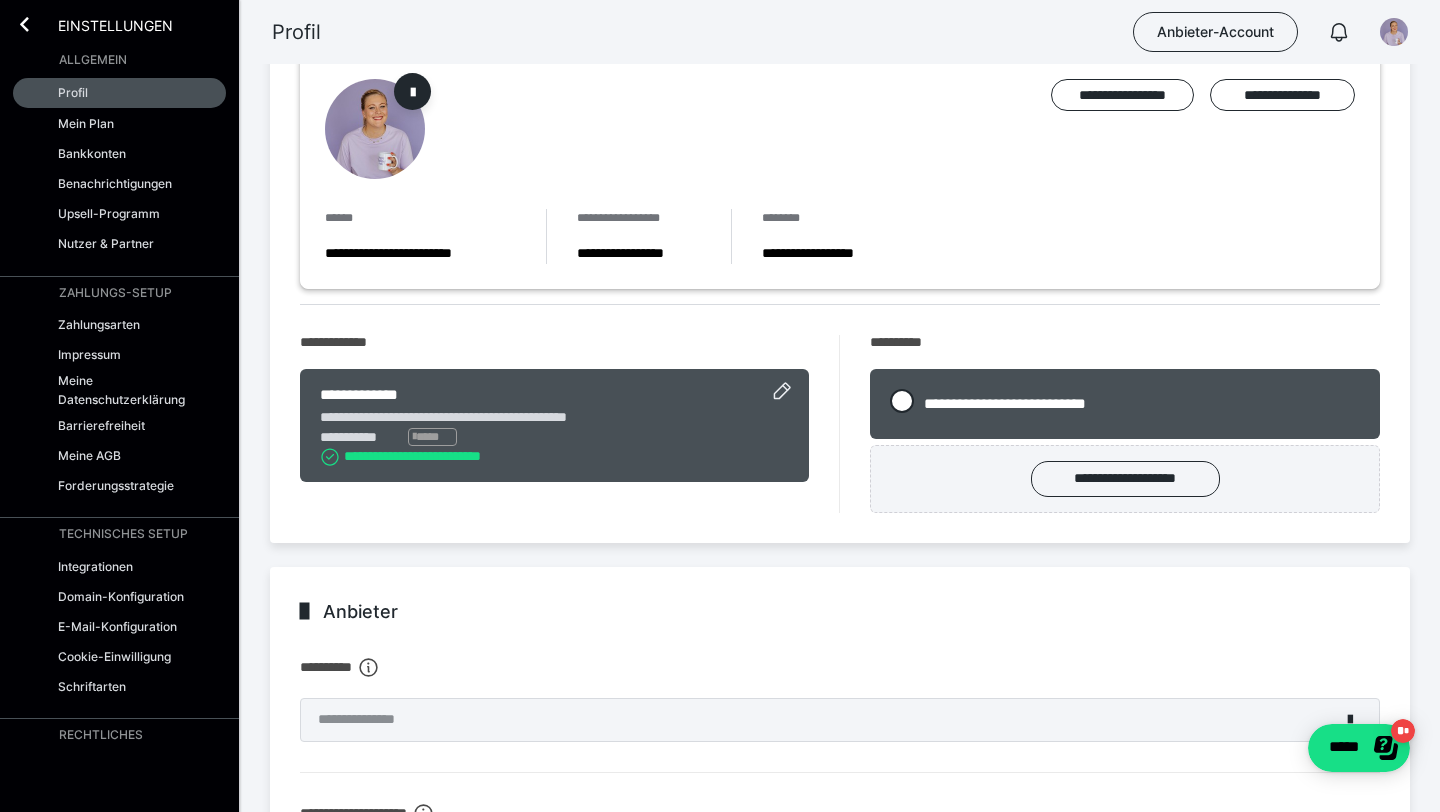 click 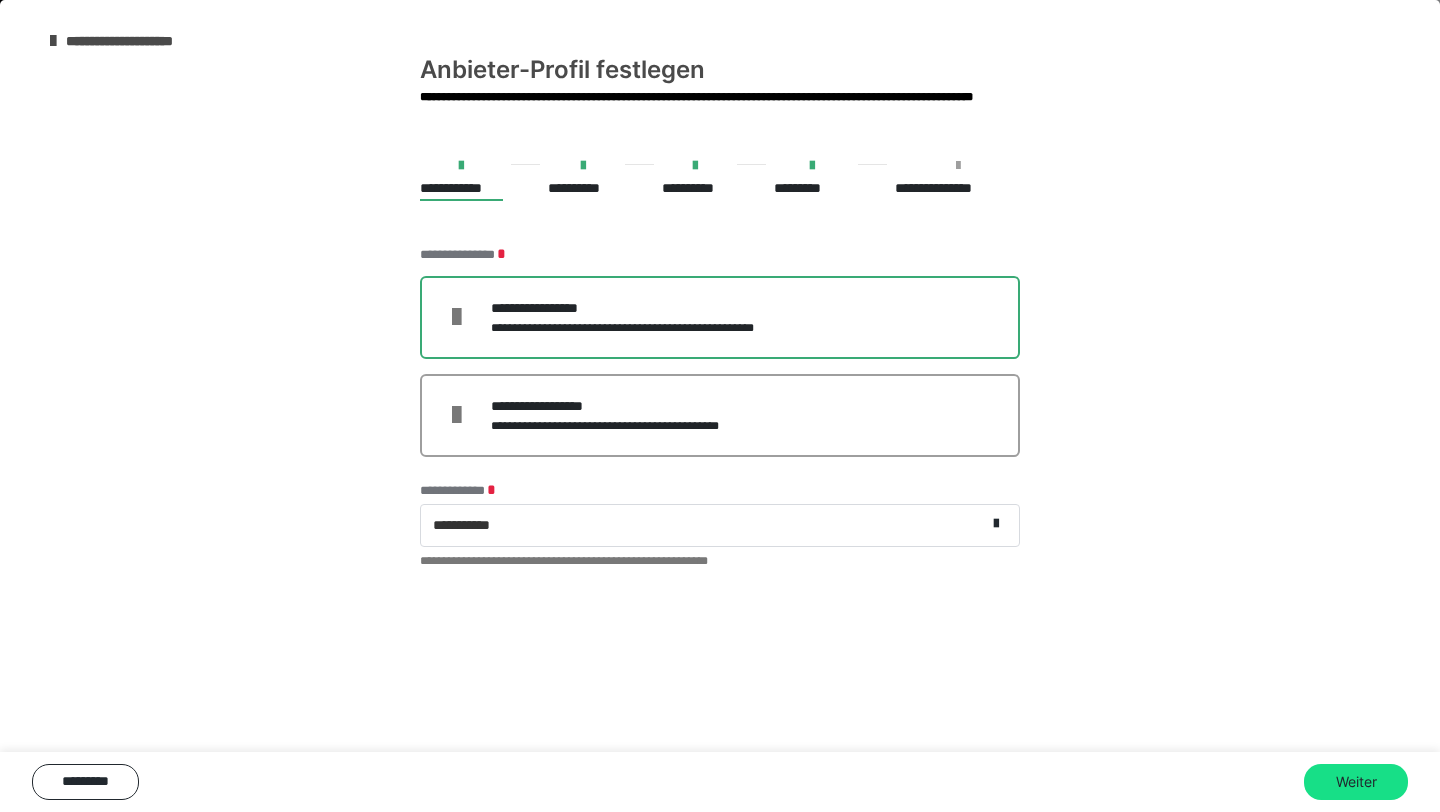 click at bounding box center (53, 41) 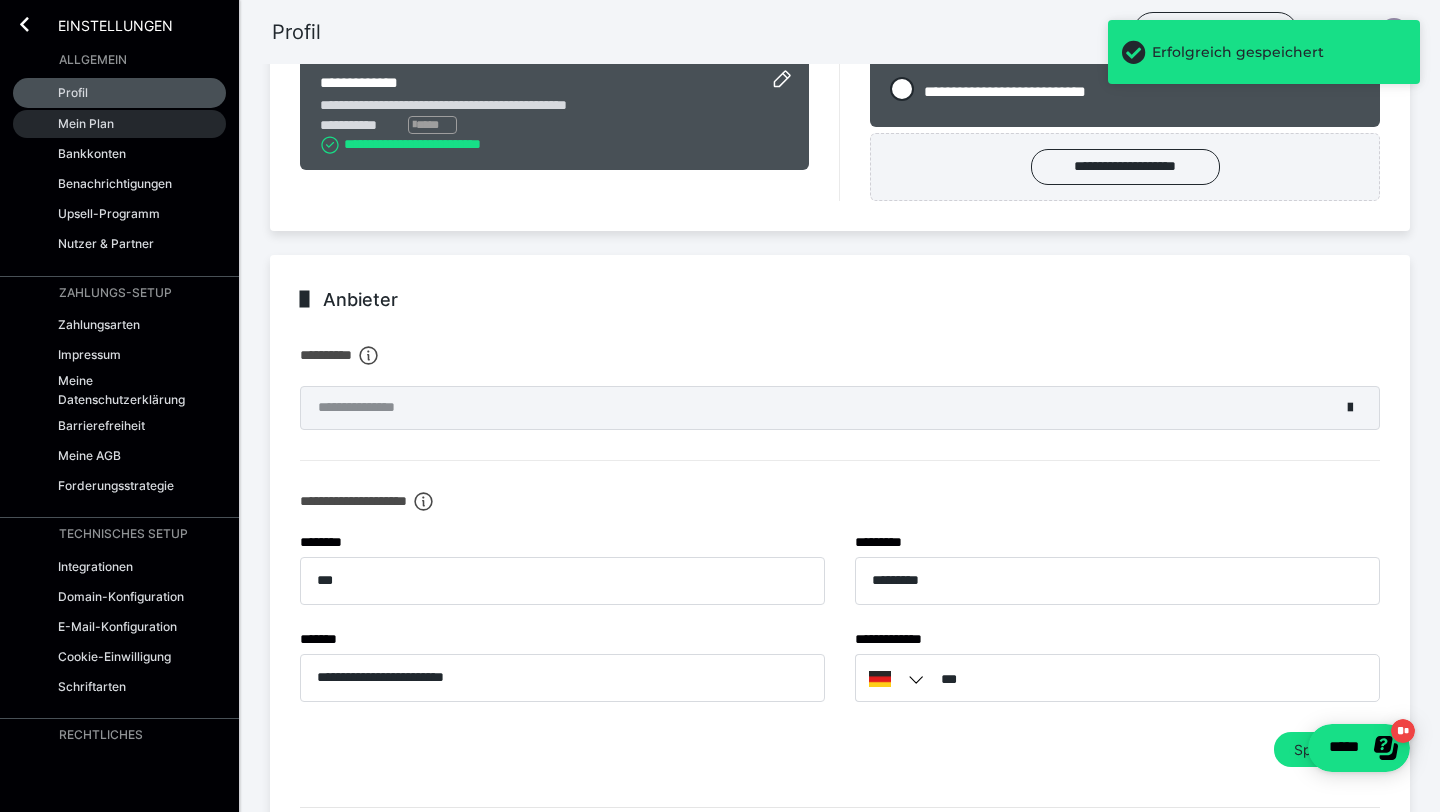 scroll, scrollTop: 379, scrollLeft: 0, axis: vertical 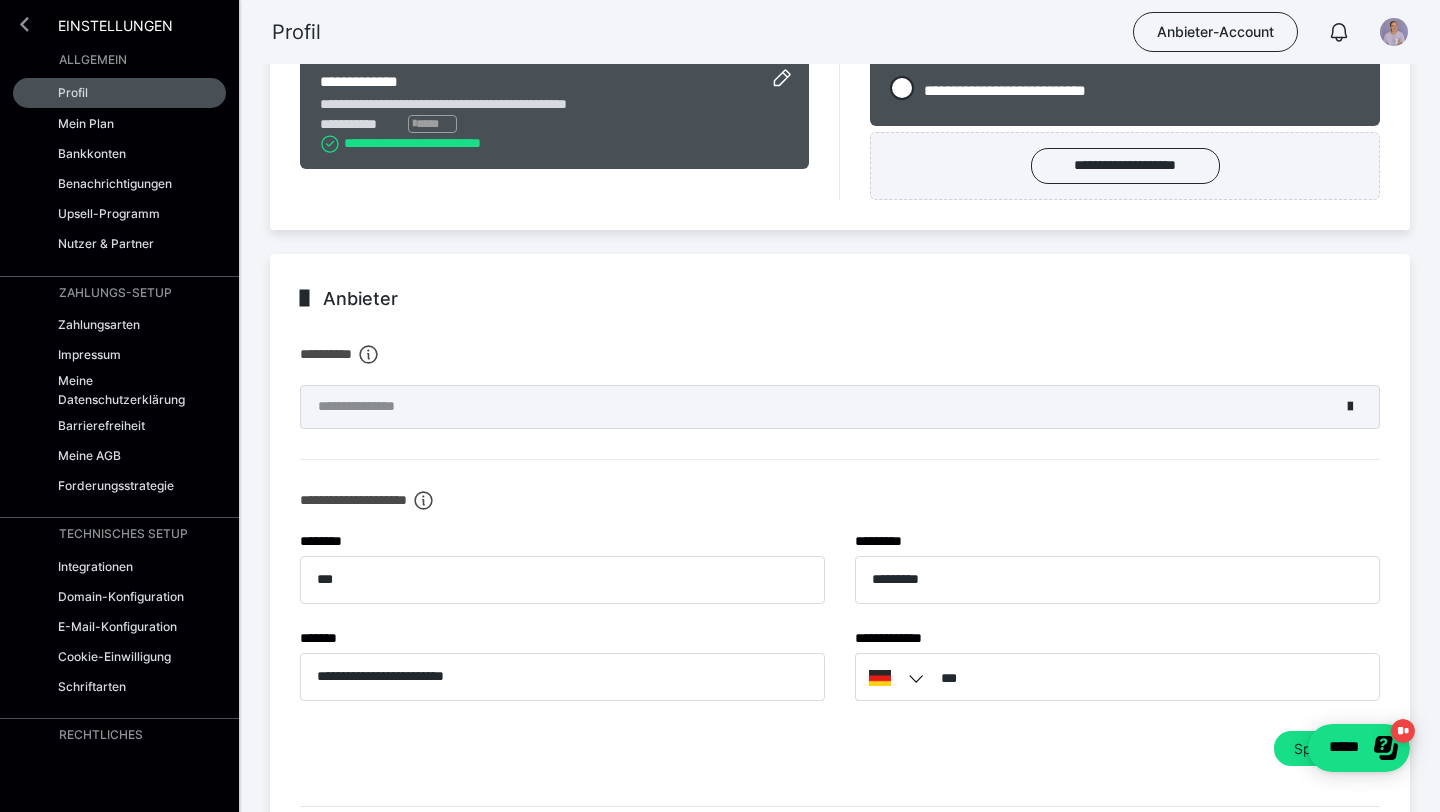 click at bounding box center [24, 24] 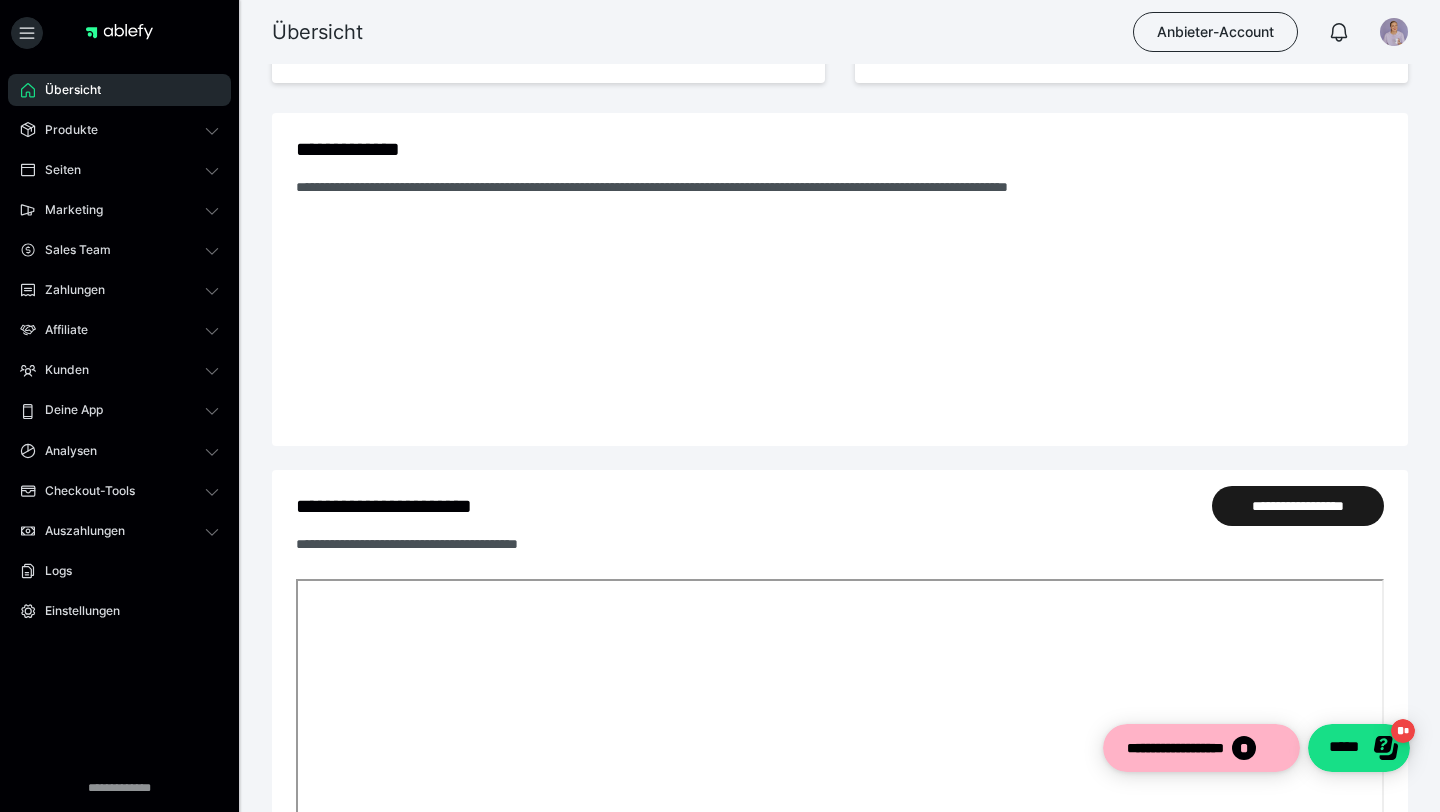 scroll, scrollTop: 0, scrollLeft: 0, axis: both 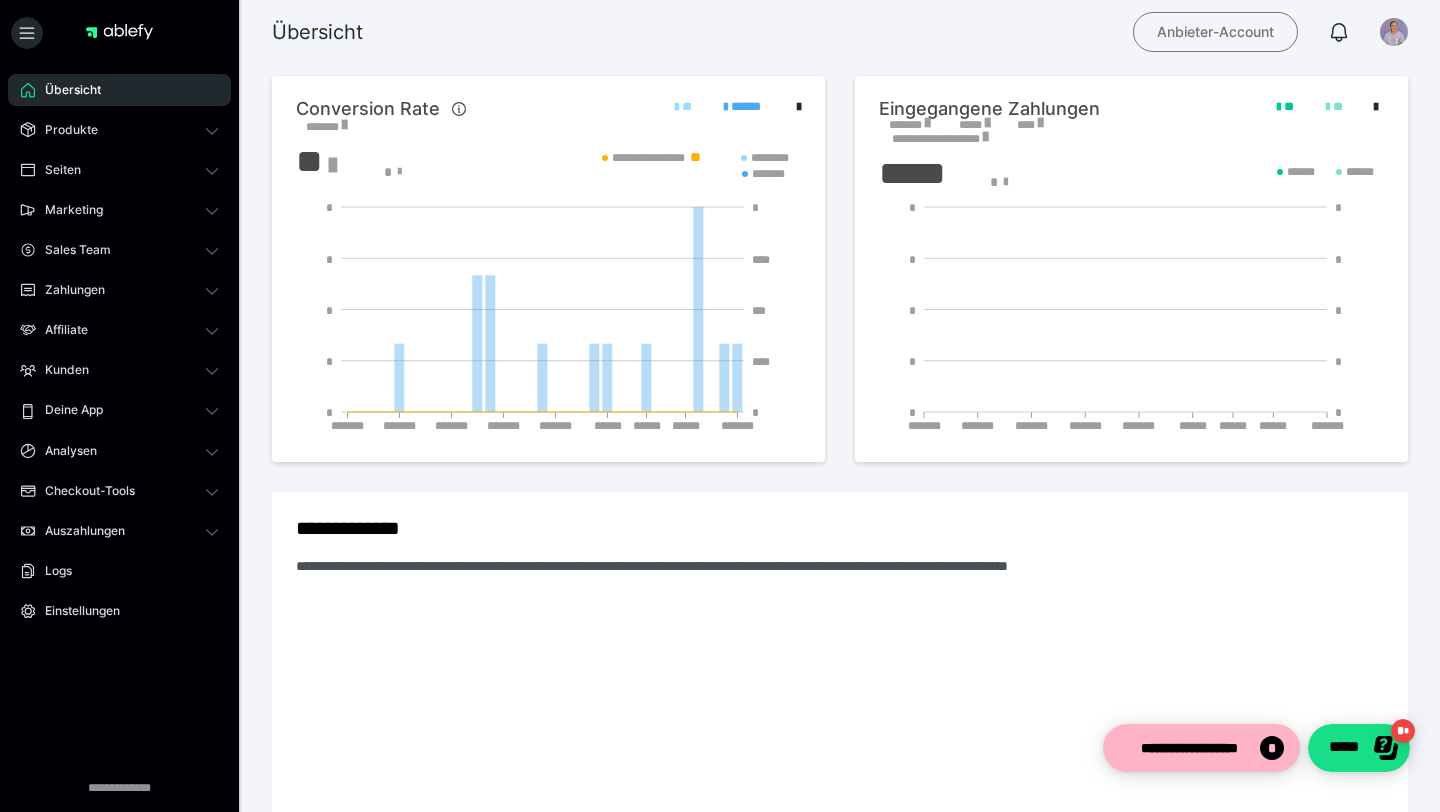 click on "Anbieter-Account" at bounding box center [1215, 32] 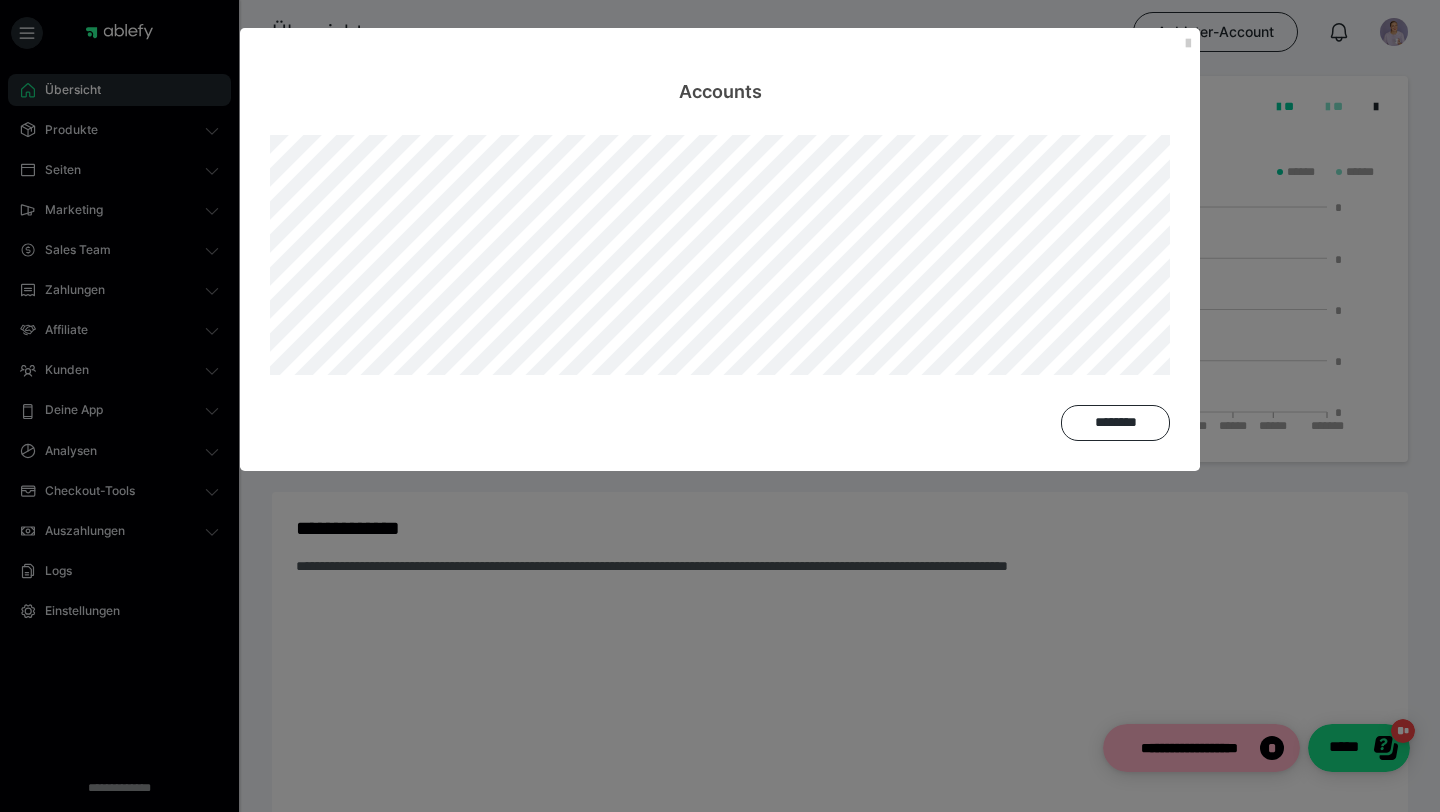 click on "Accounts ********" at bounding box center (720, 406) 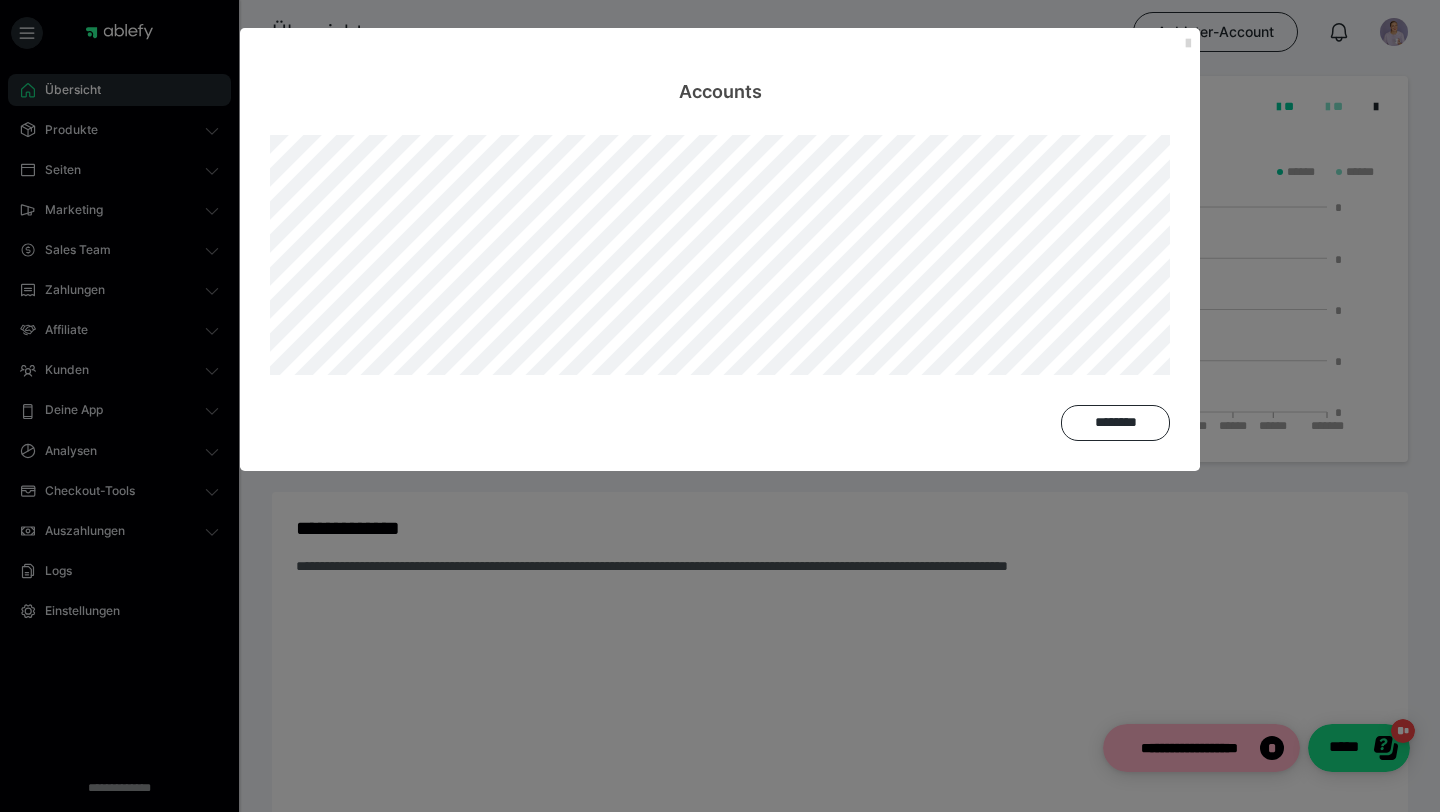 click at bounding box center [1188, 44] 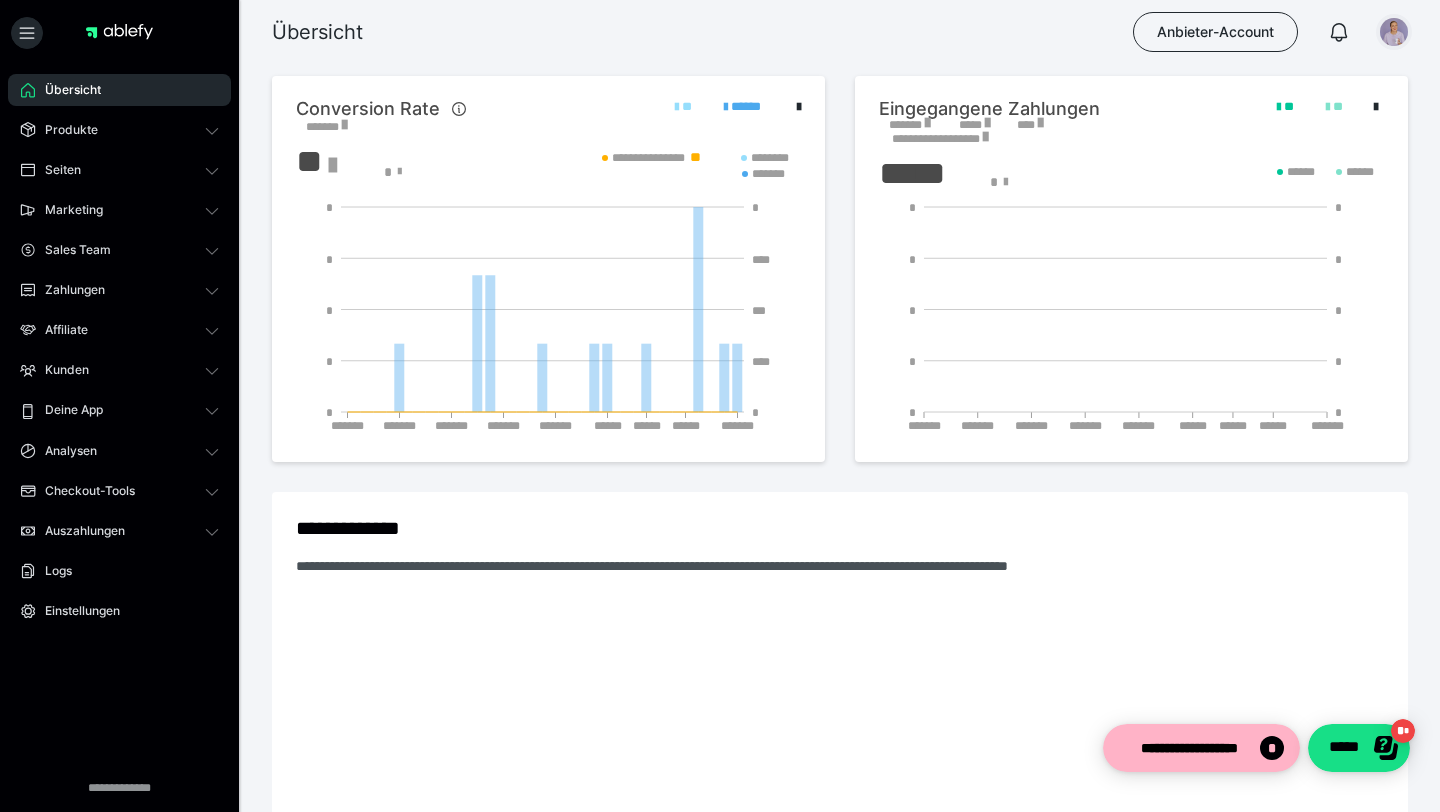 click at bounding box center [1394, 32] 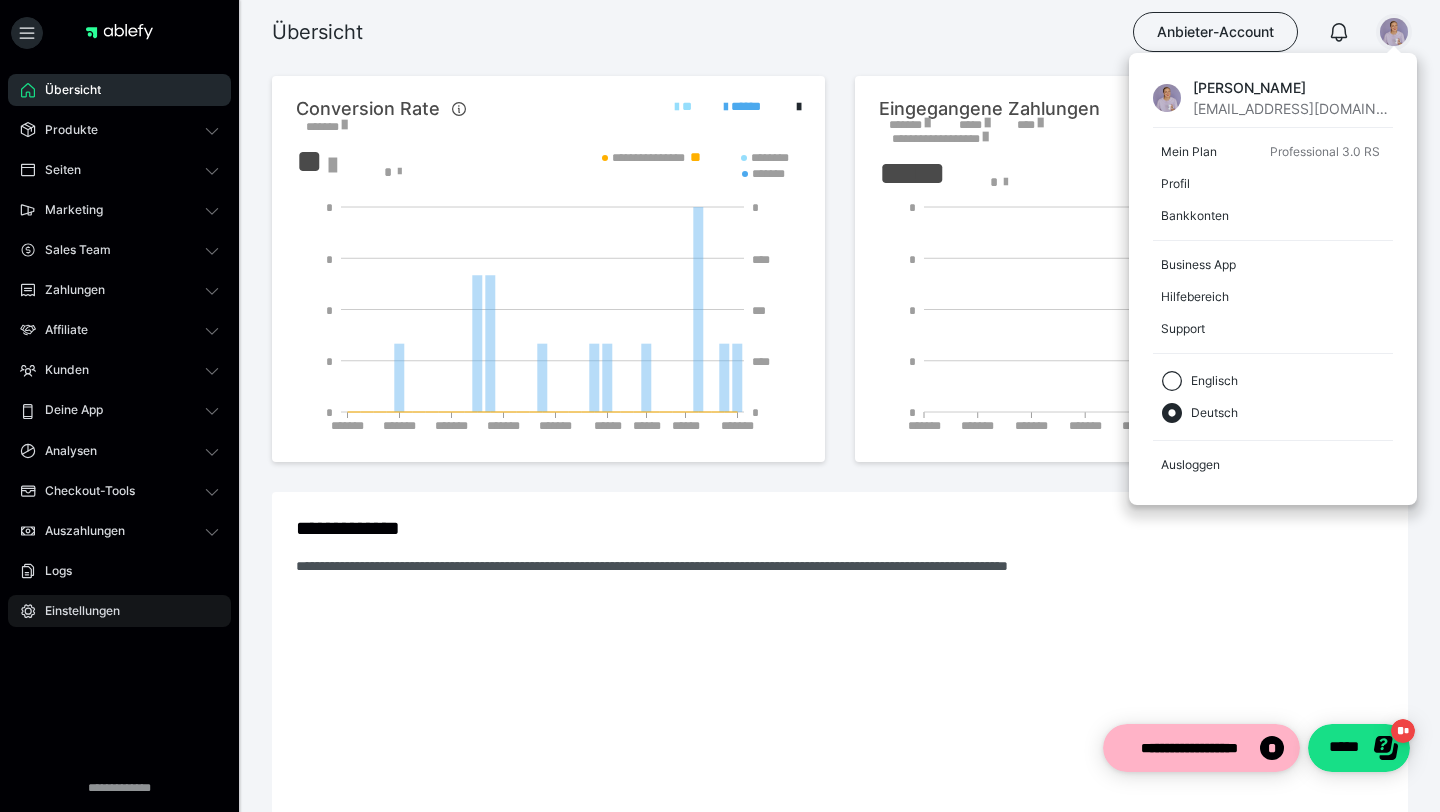 click on "Einstellungen" at bounding box center (75, 611) 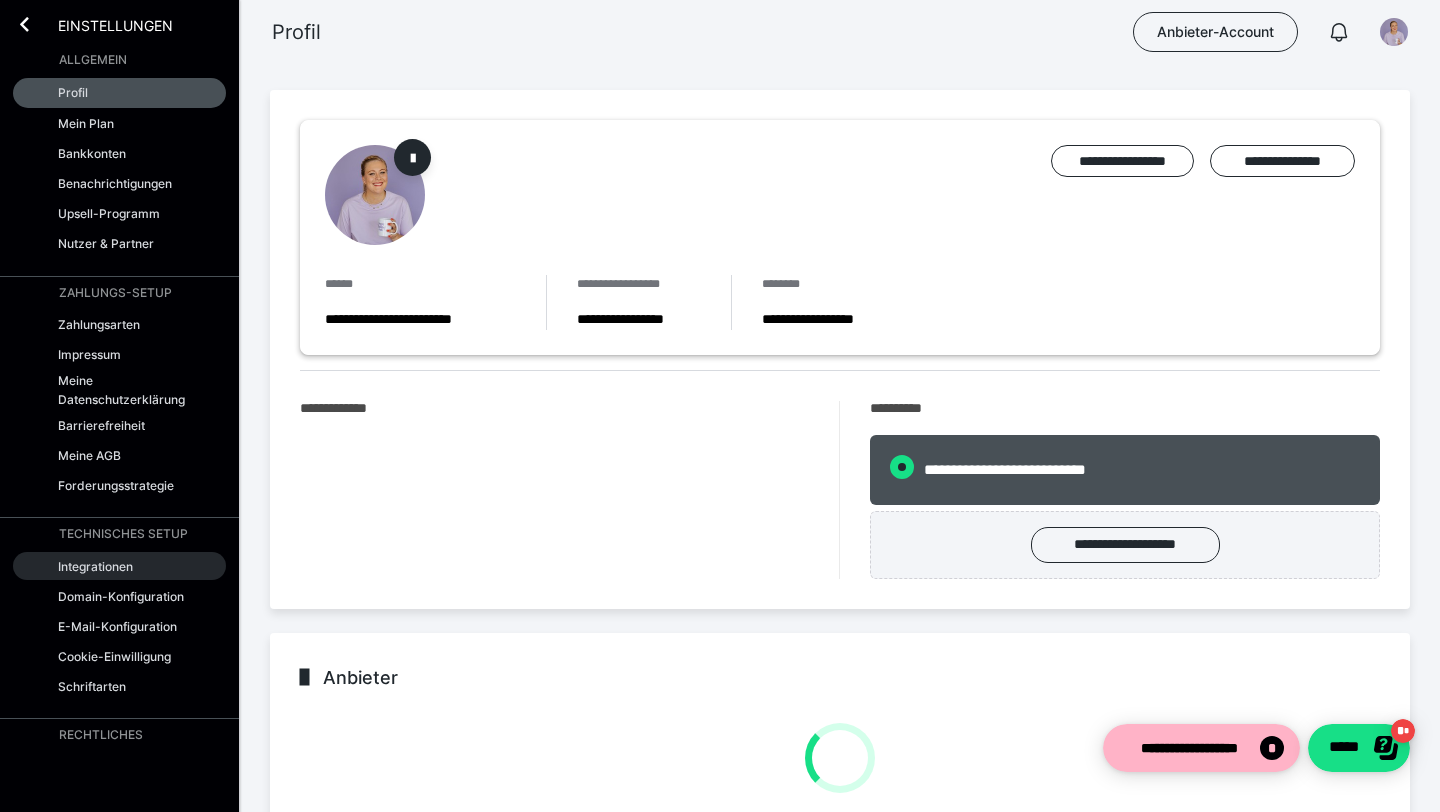 radio on "****" 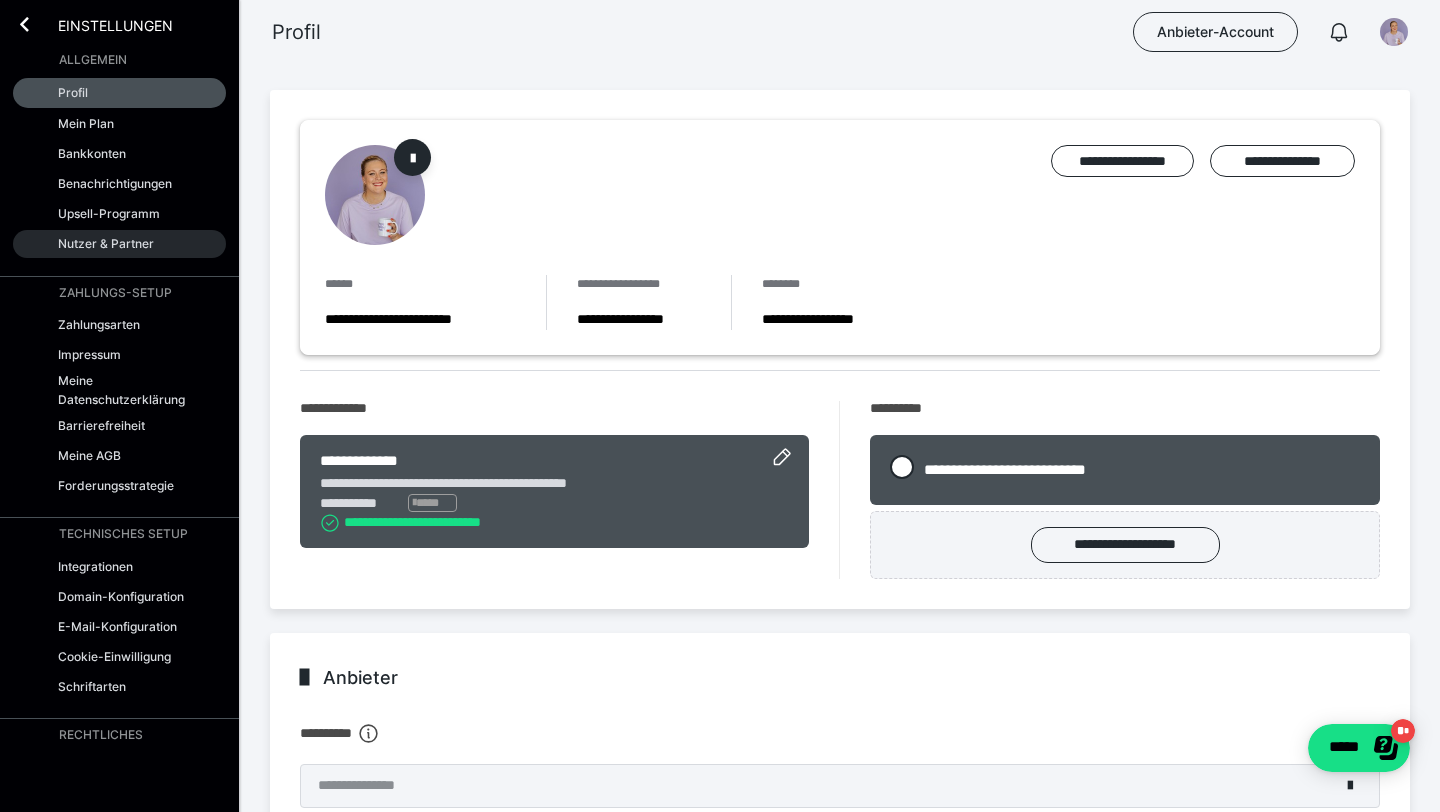 click on "Nutzer & Partner" at bounding box center [106, 243] 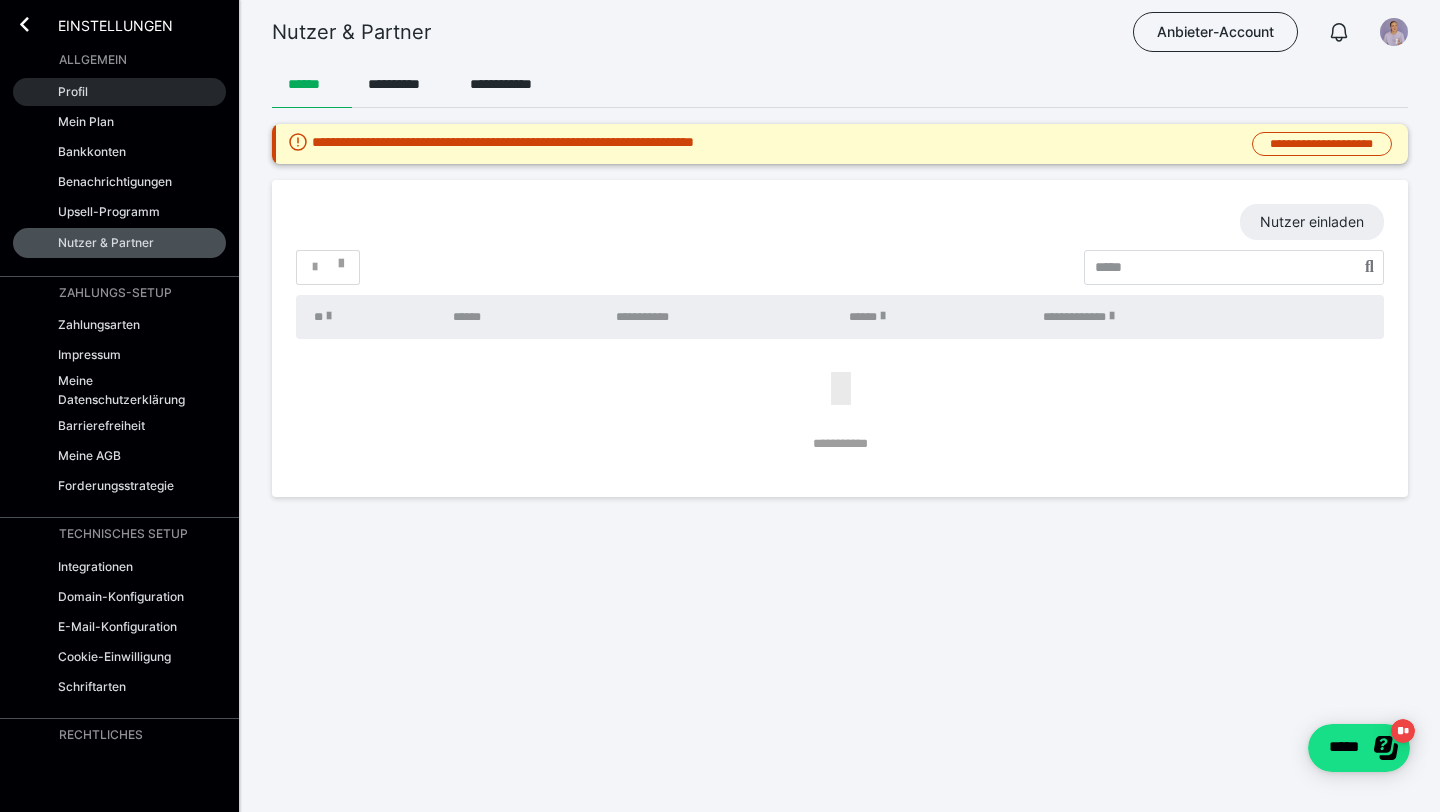 click on "Profil" at bounding box center (119, 92) 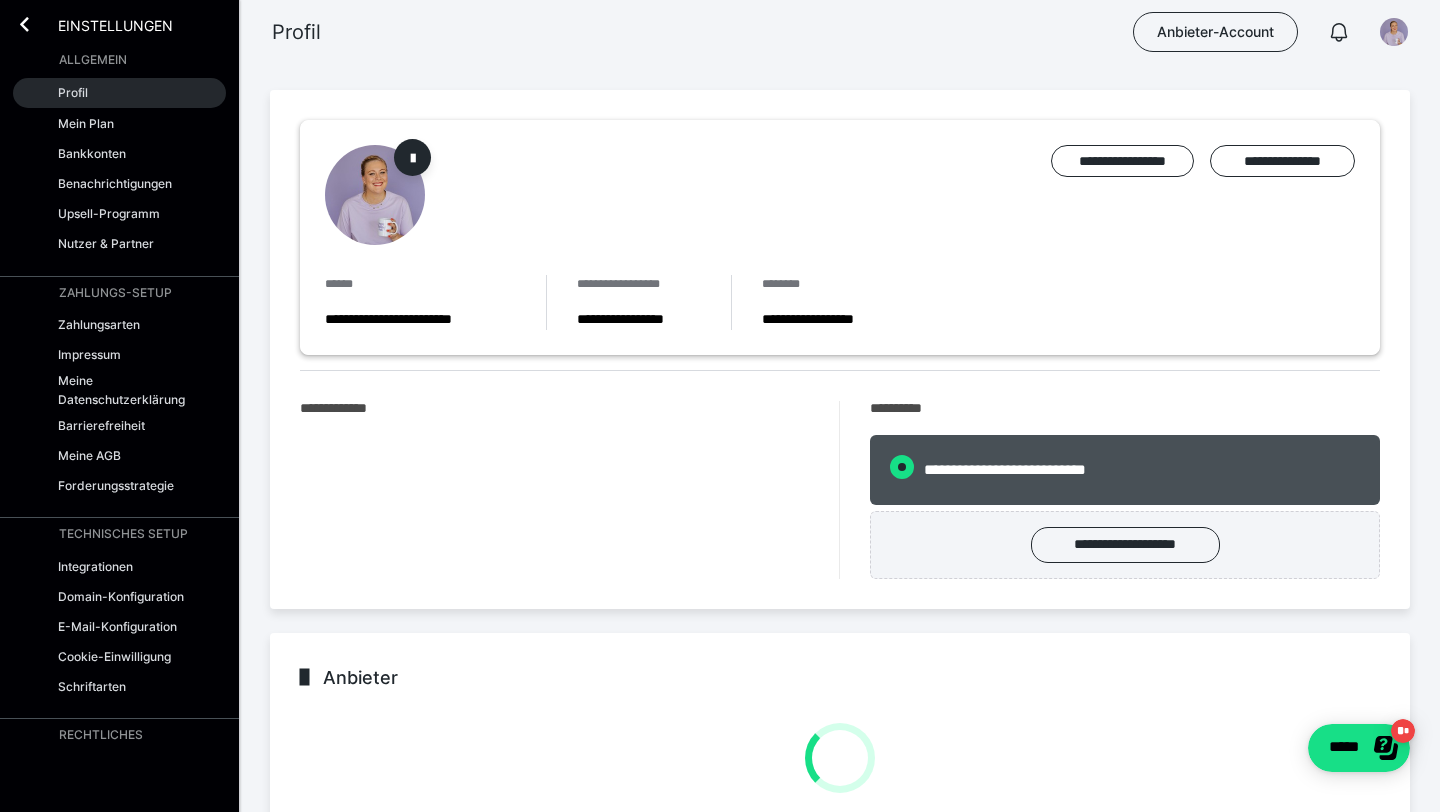 radio on "****" 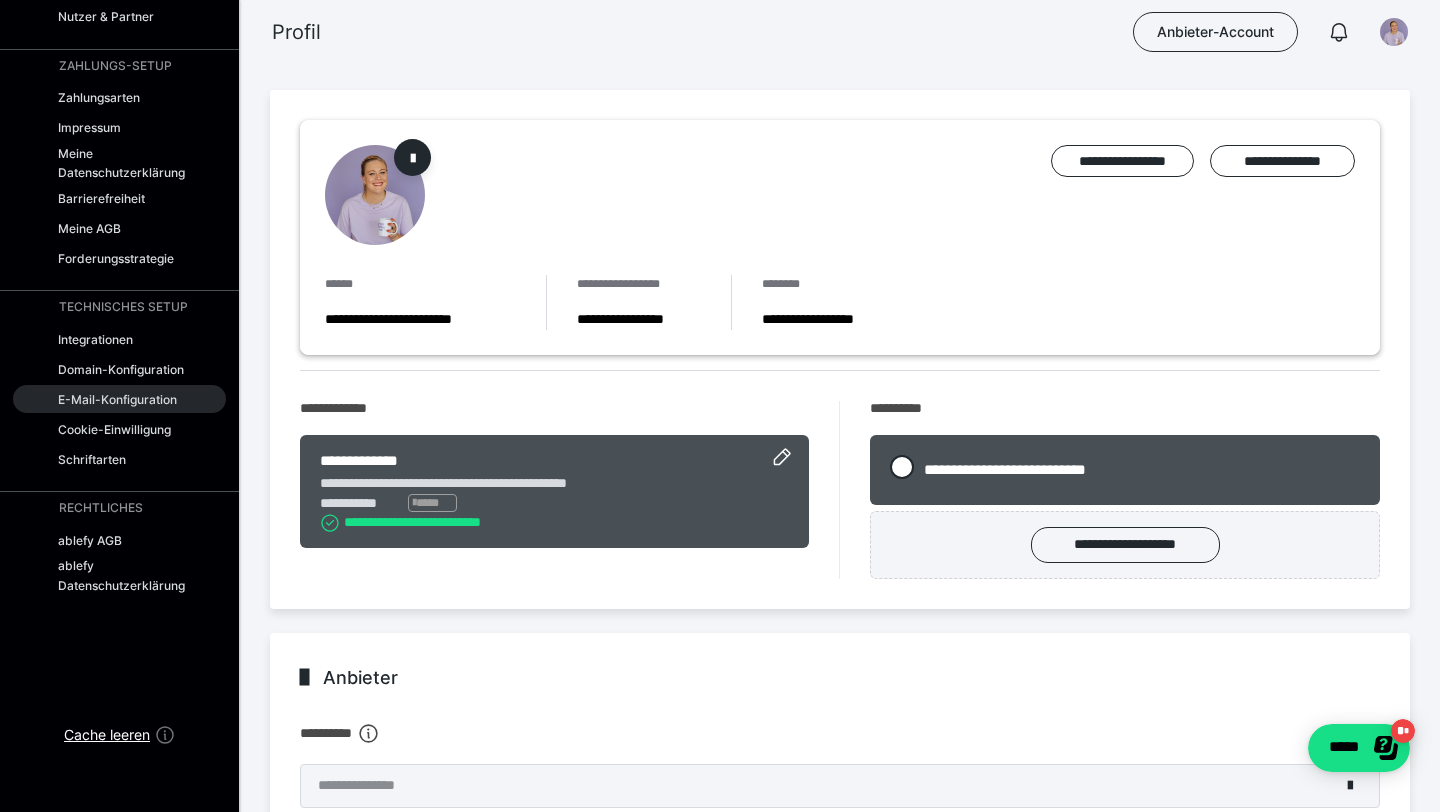 scroll, scrollTop: 0, scrollLeft: 0, axis: both 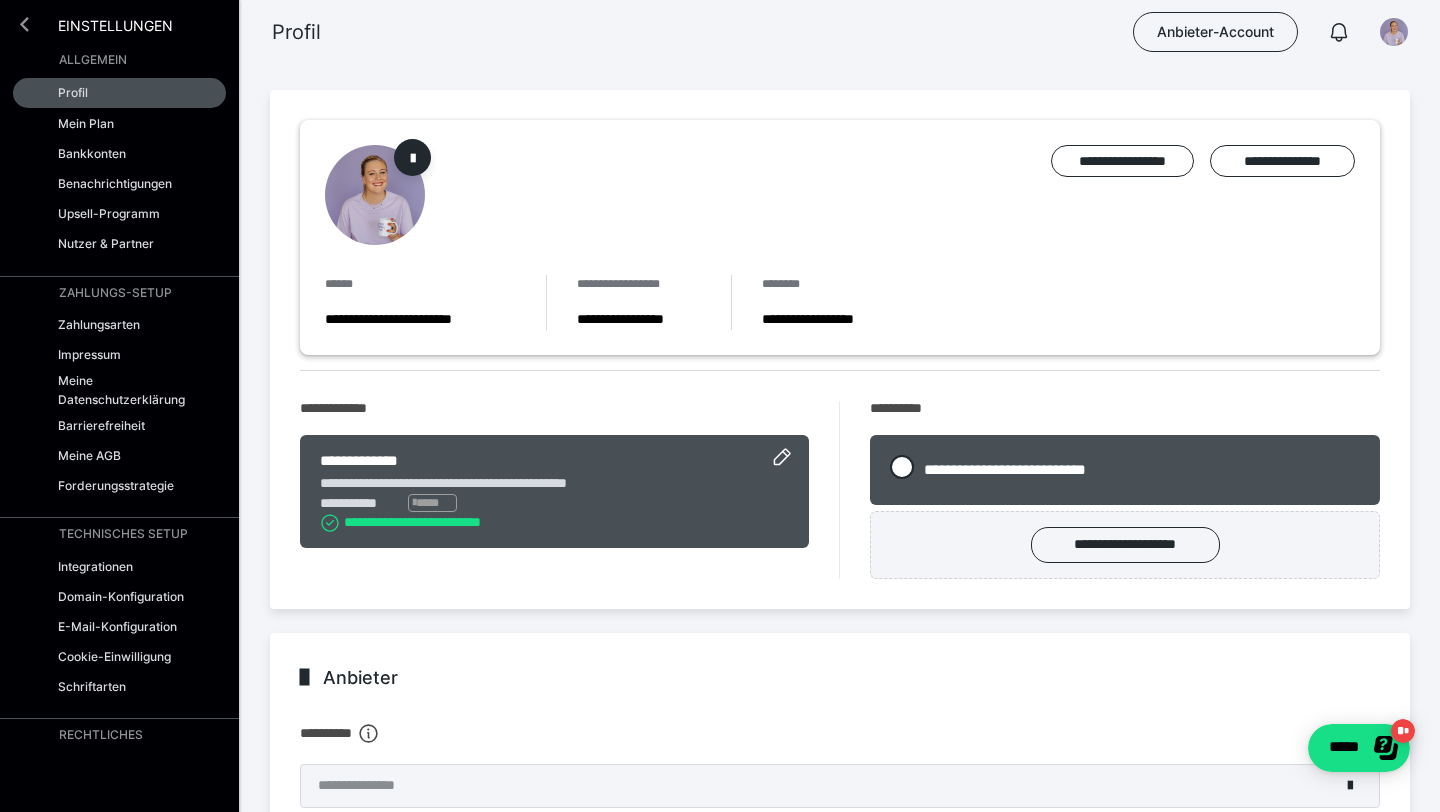 click at bounding box center (24, 24) 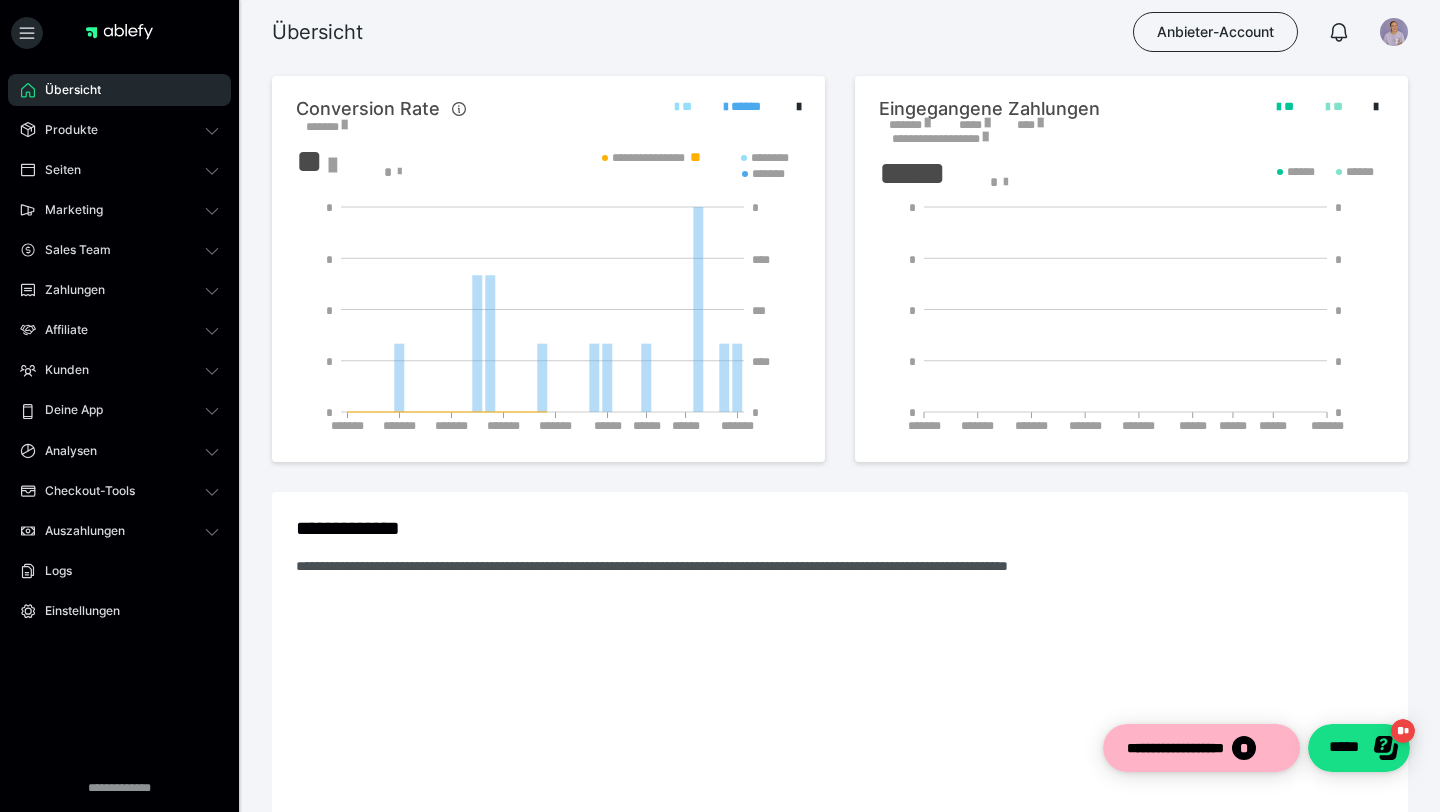 scroll, scrollTop: 0, scrollLeft: 0, axis: both 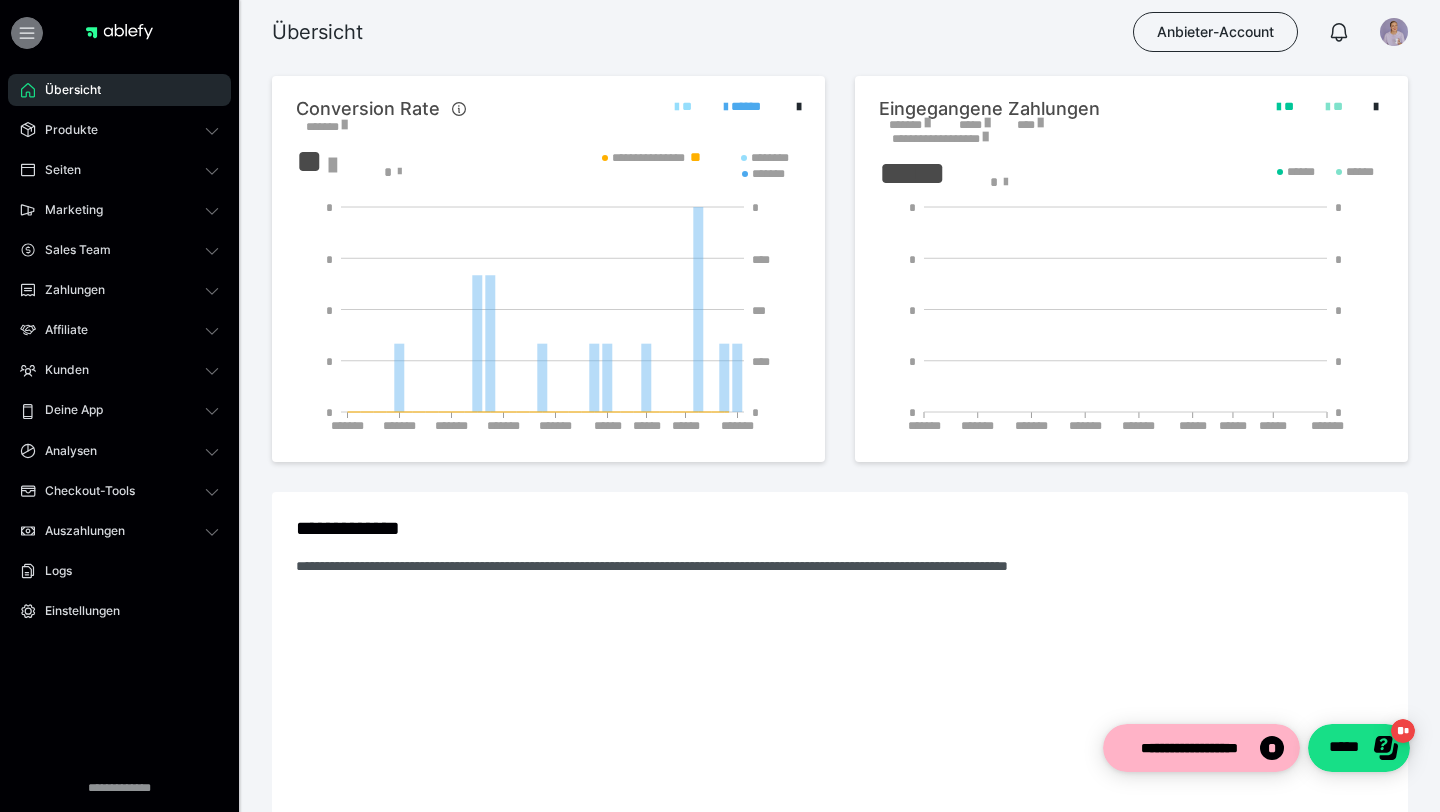 click at bounding box center (27, 33) 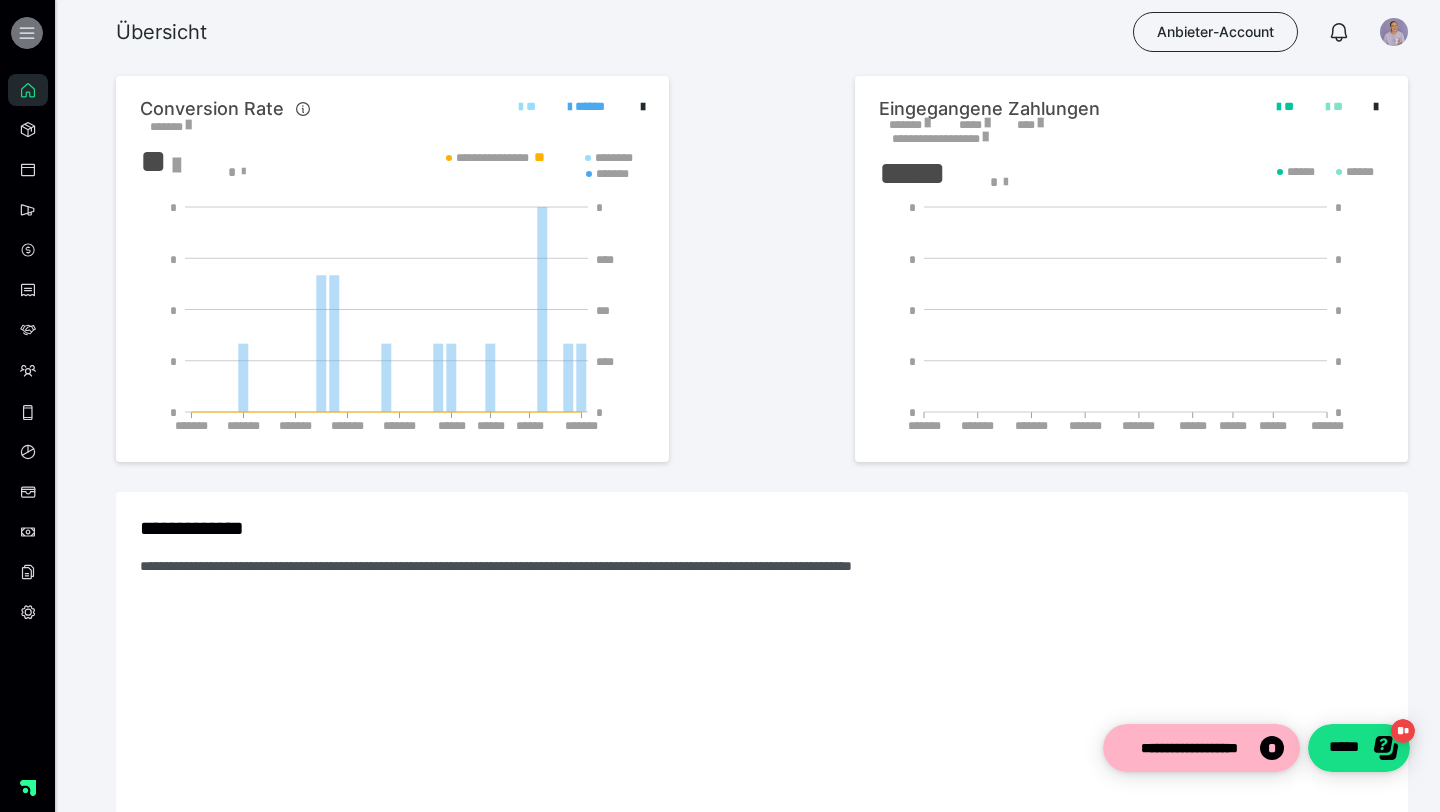 click at bounding box center [27, 33] 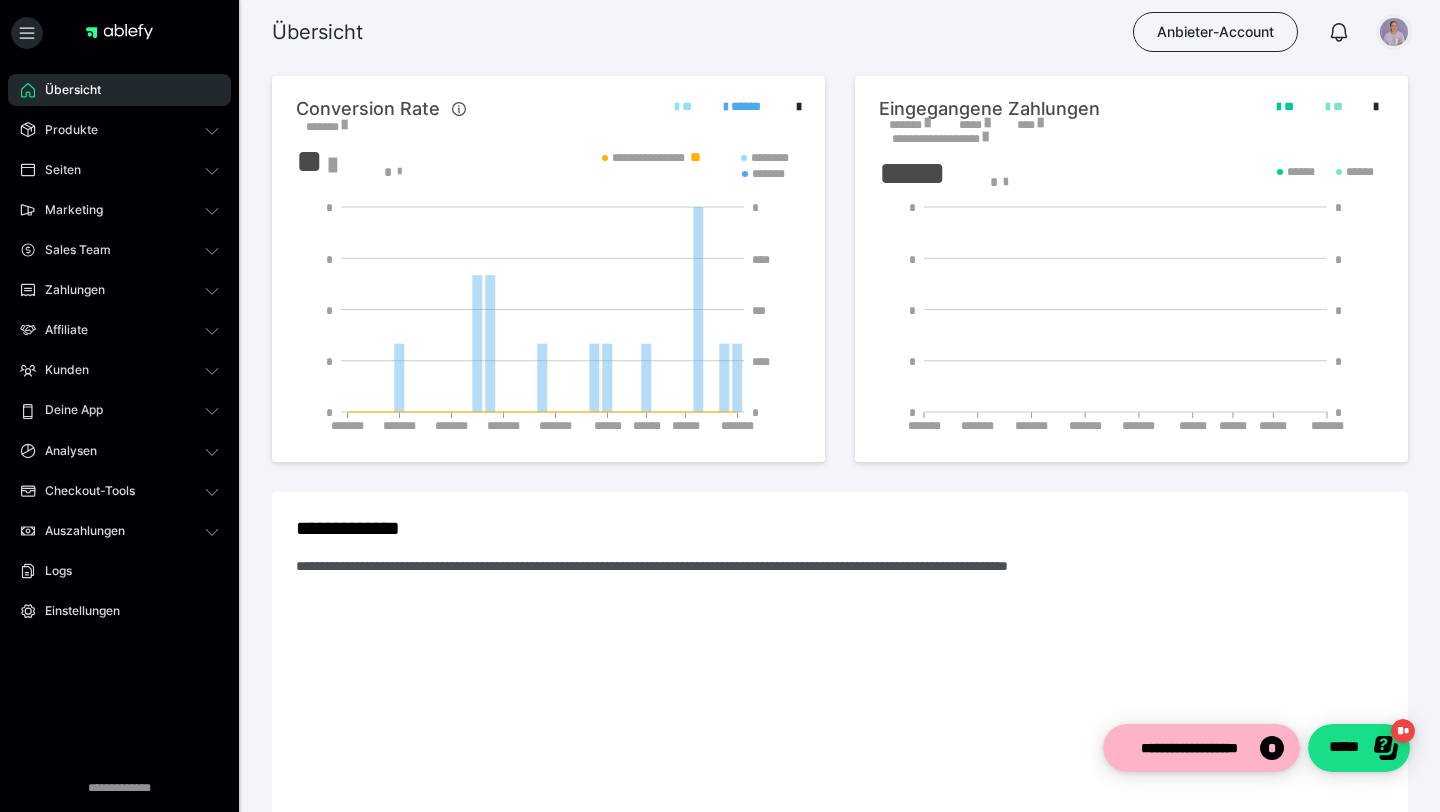 click at bounding box center (1394, 32) 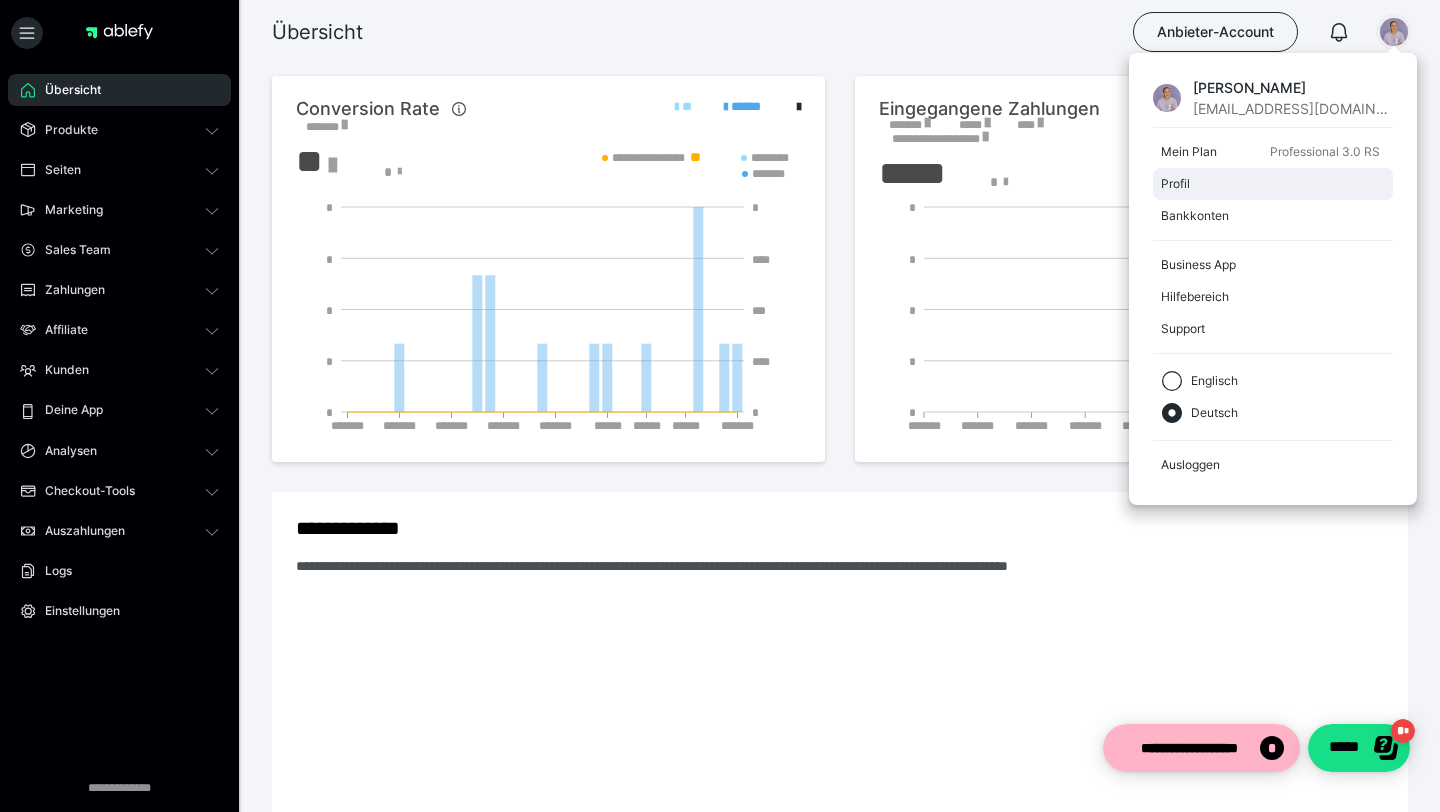click on "Profil" at bounding box center [1269, 184] 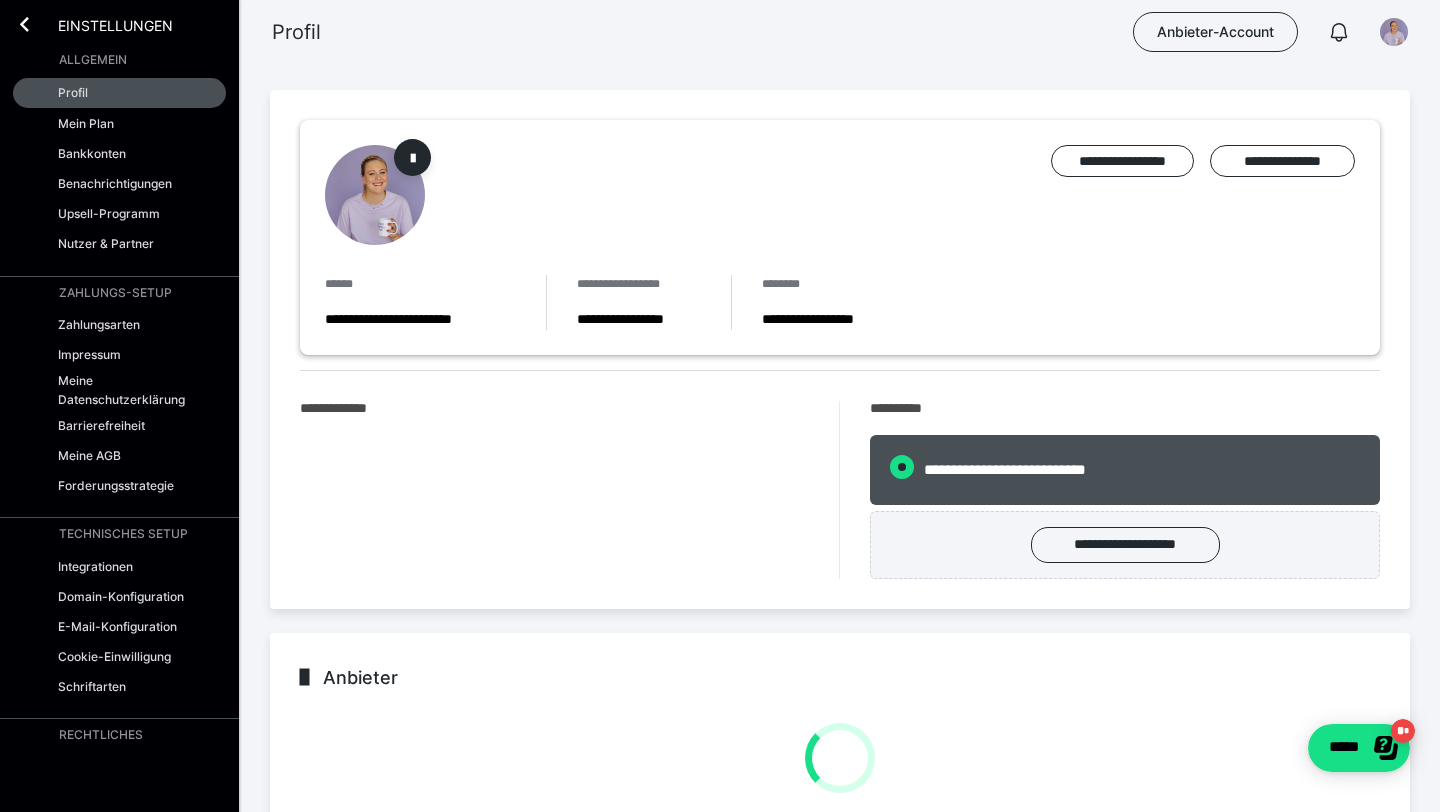 radio on "****" 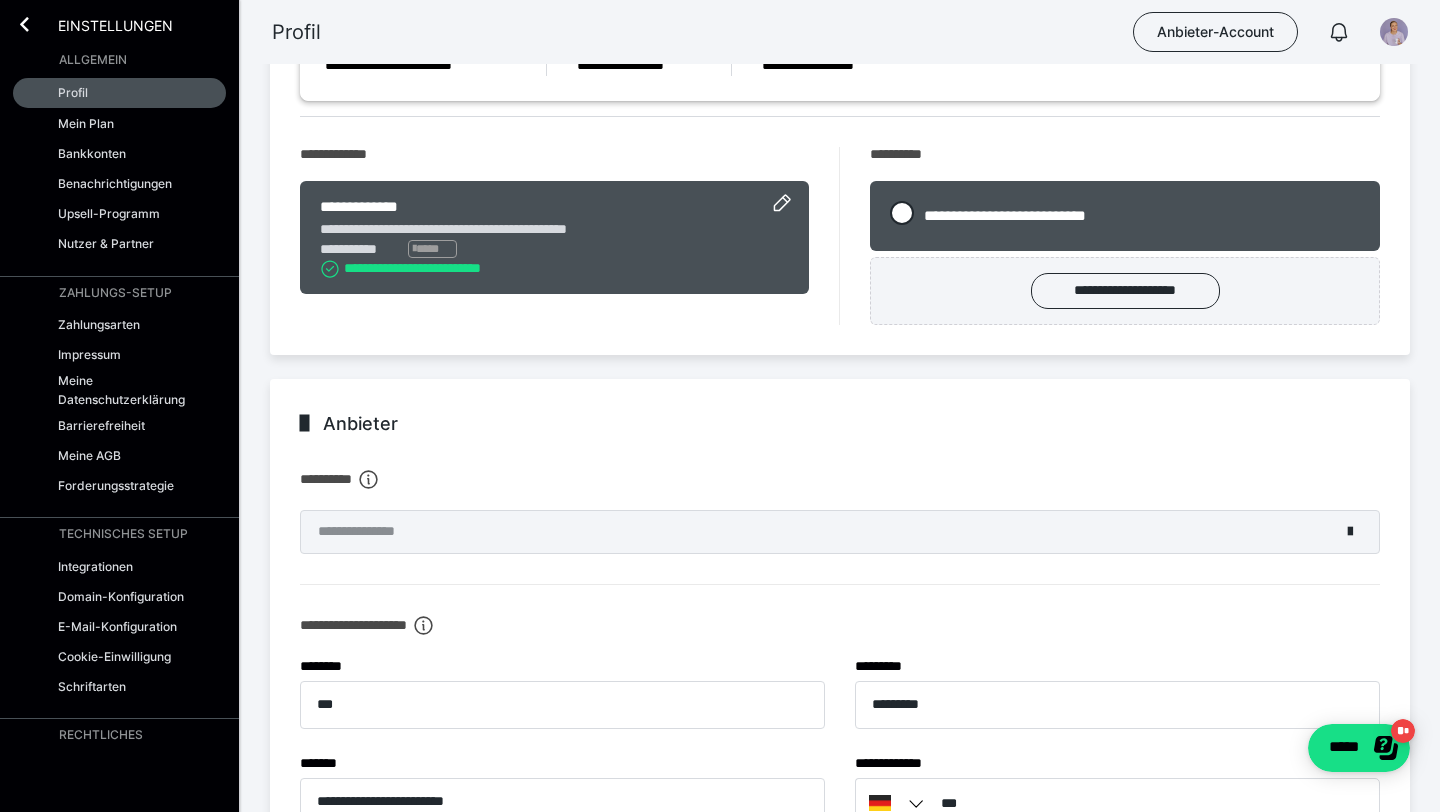 scroll, scrollTop: 0, scrollLeft: 0, axis: both 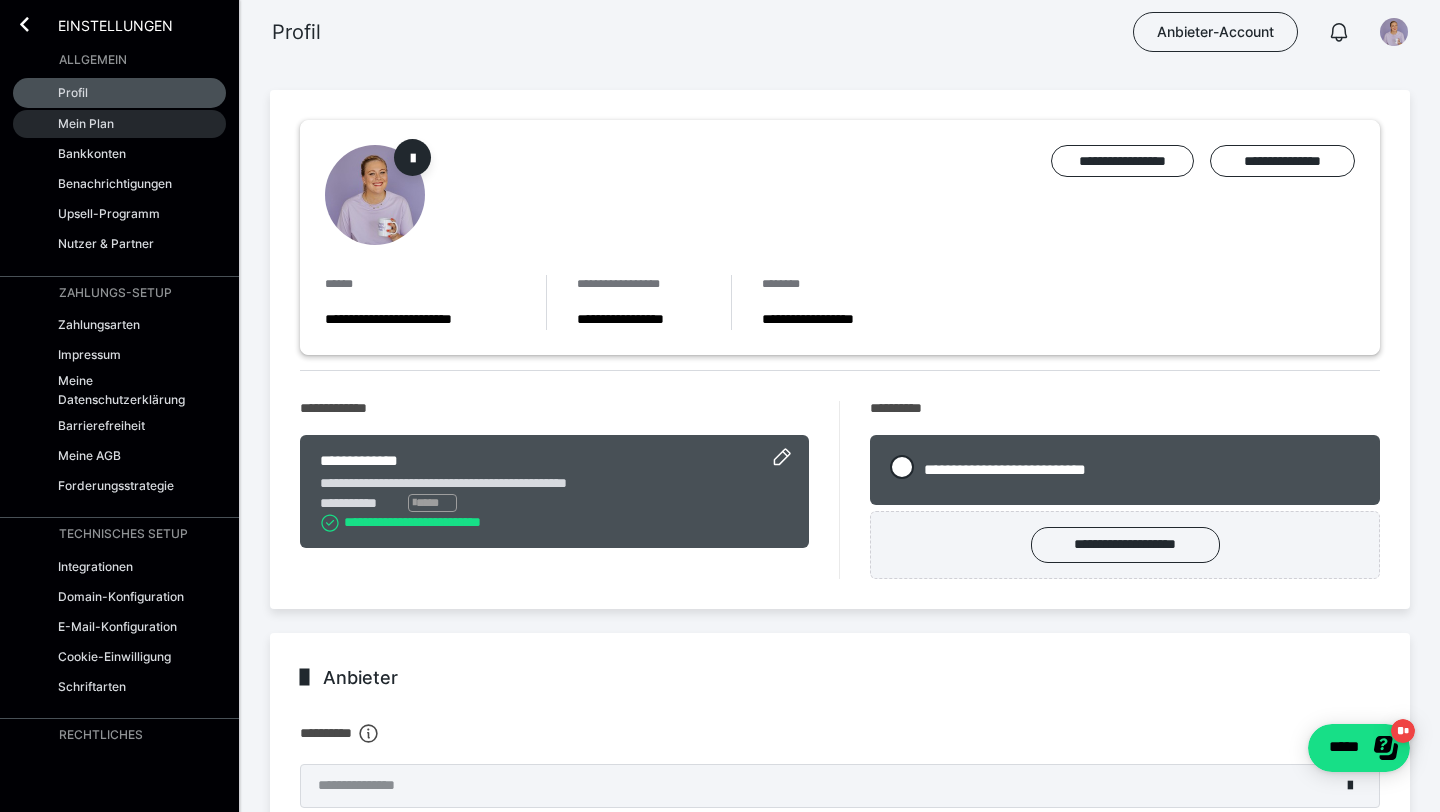 click on "Mein Plan" at bounding box center [86, 123] 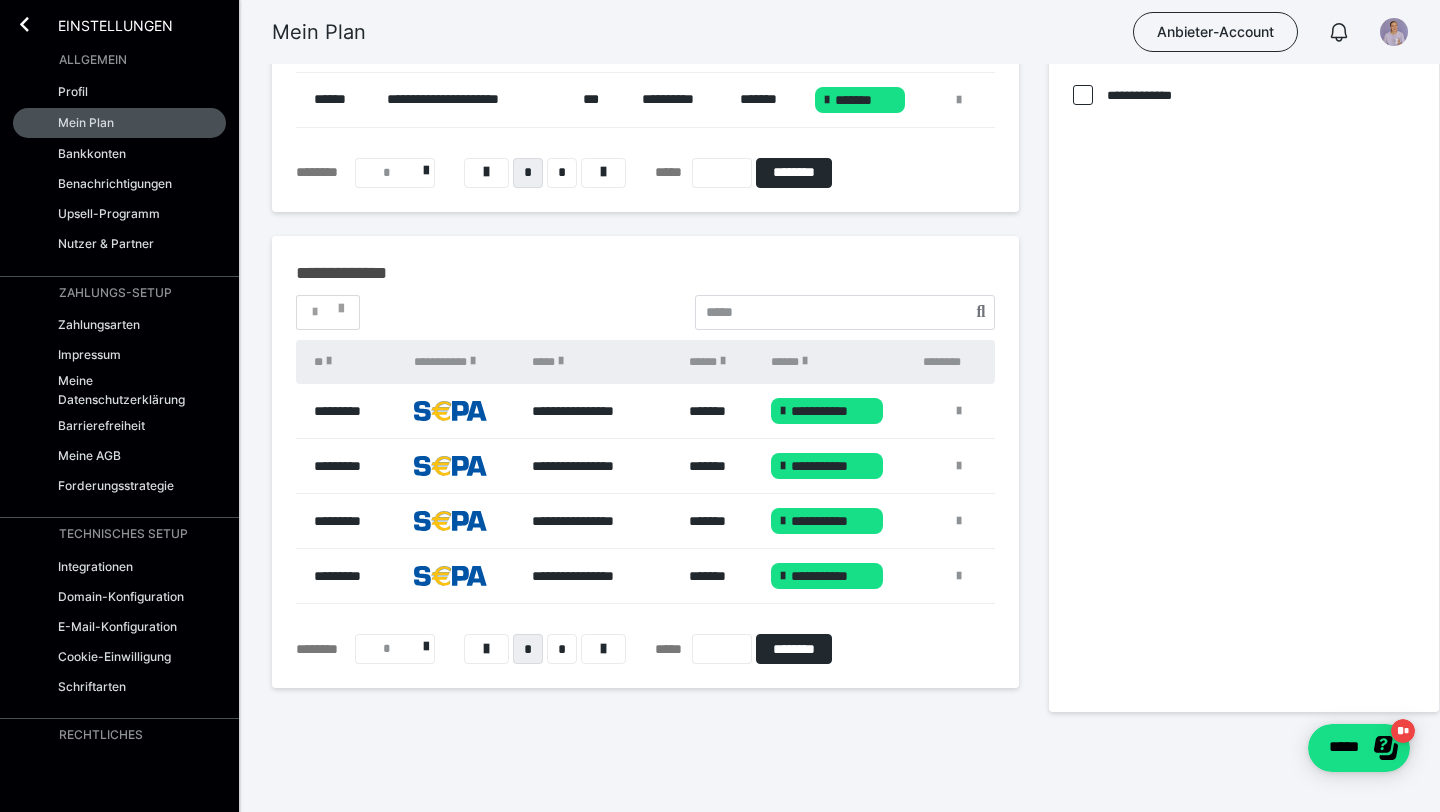scroll, scrollTop: 0, scrollLeft: 0, axis: both 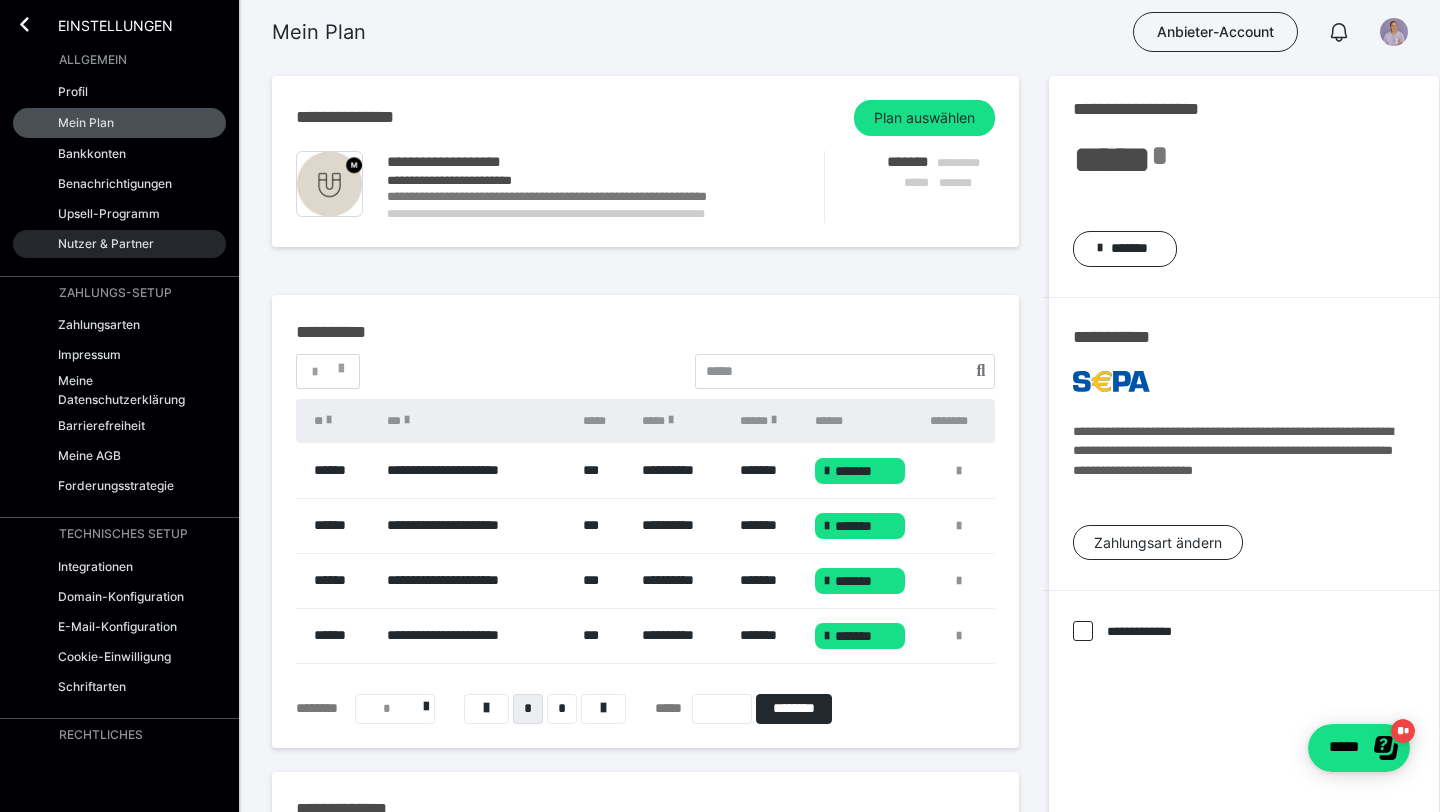 click on "Nutzer & Partner" at bounding box center [106, 243] 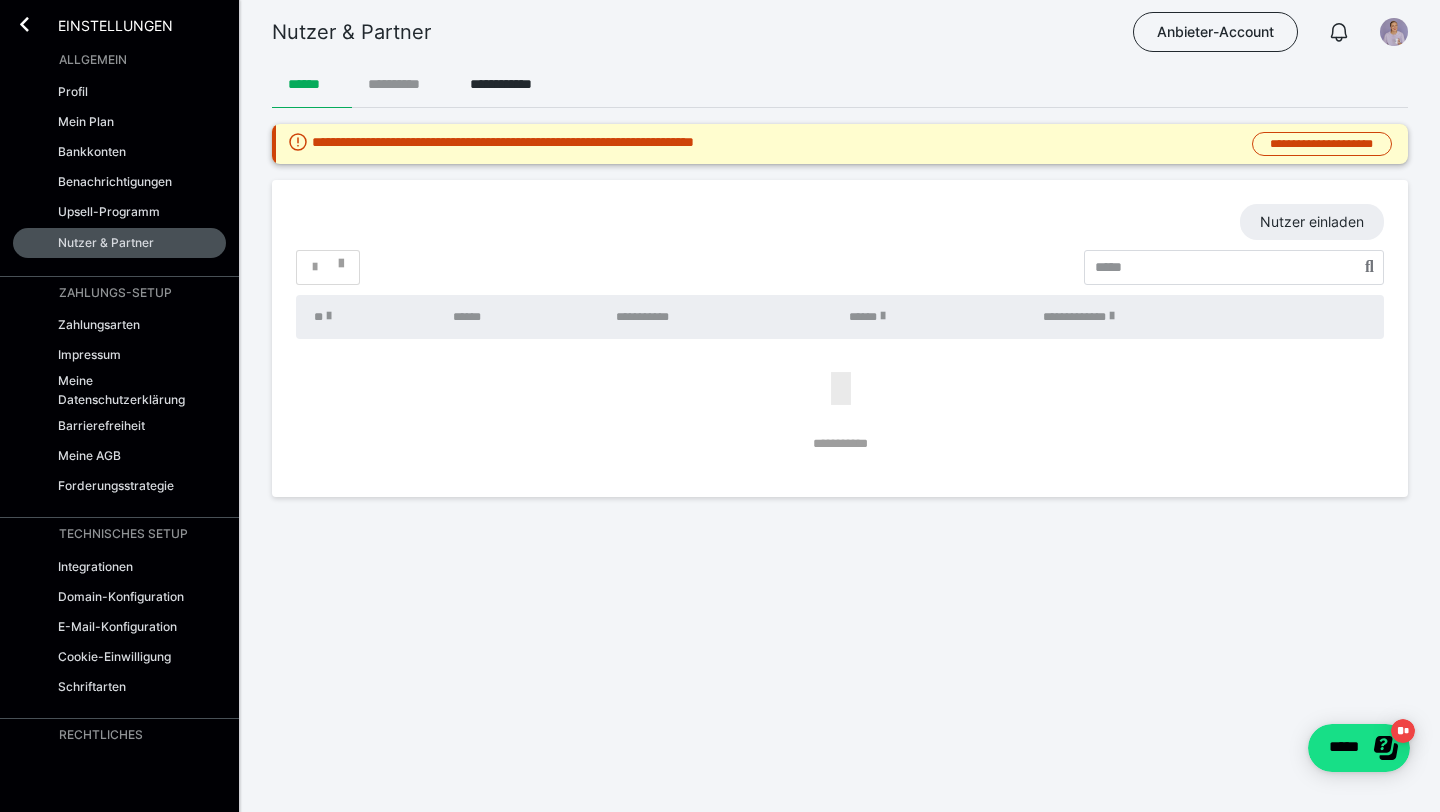 click on "**********" at bounding box center (403, 84) 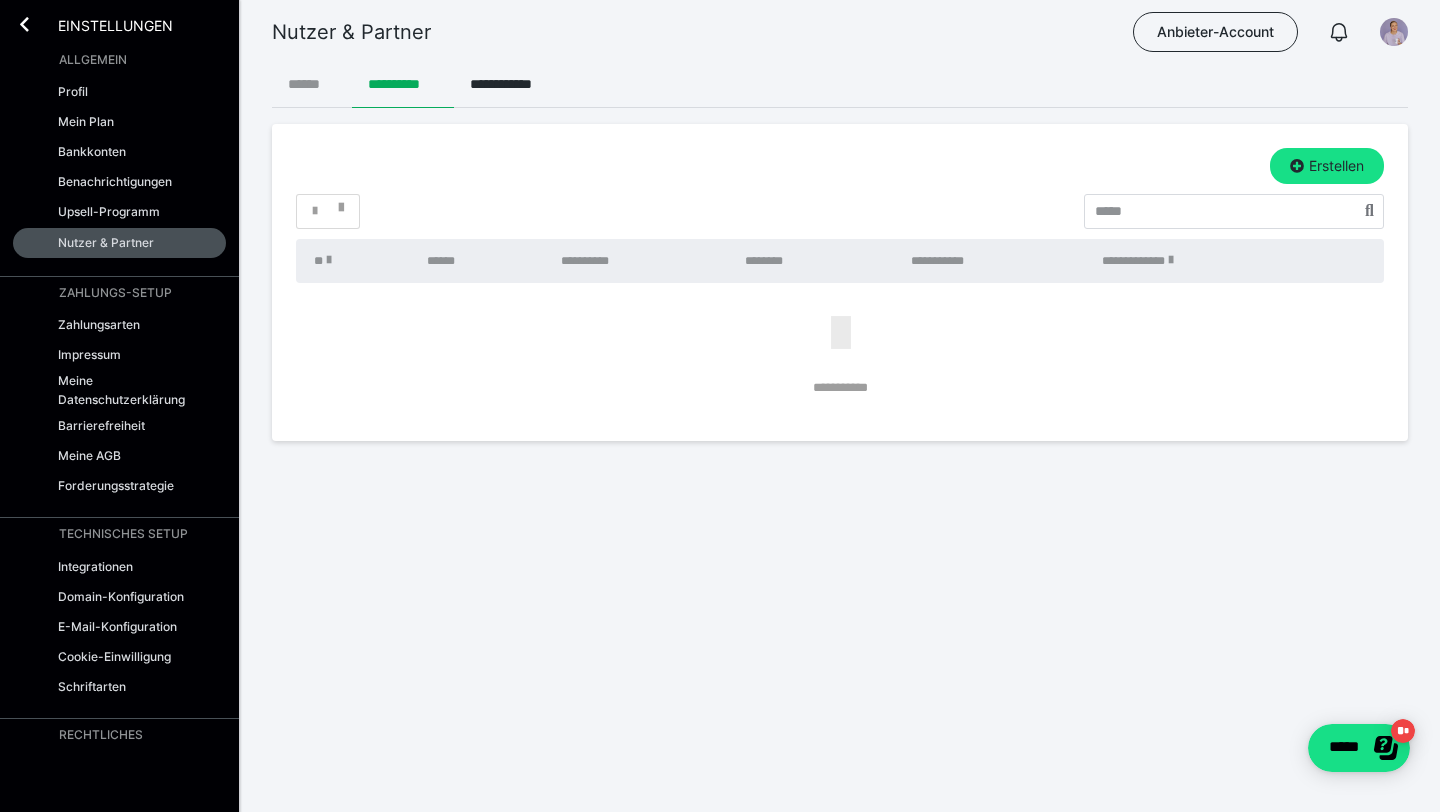 click on "******" at bounding box center [312, 84] 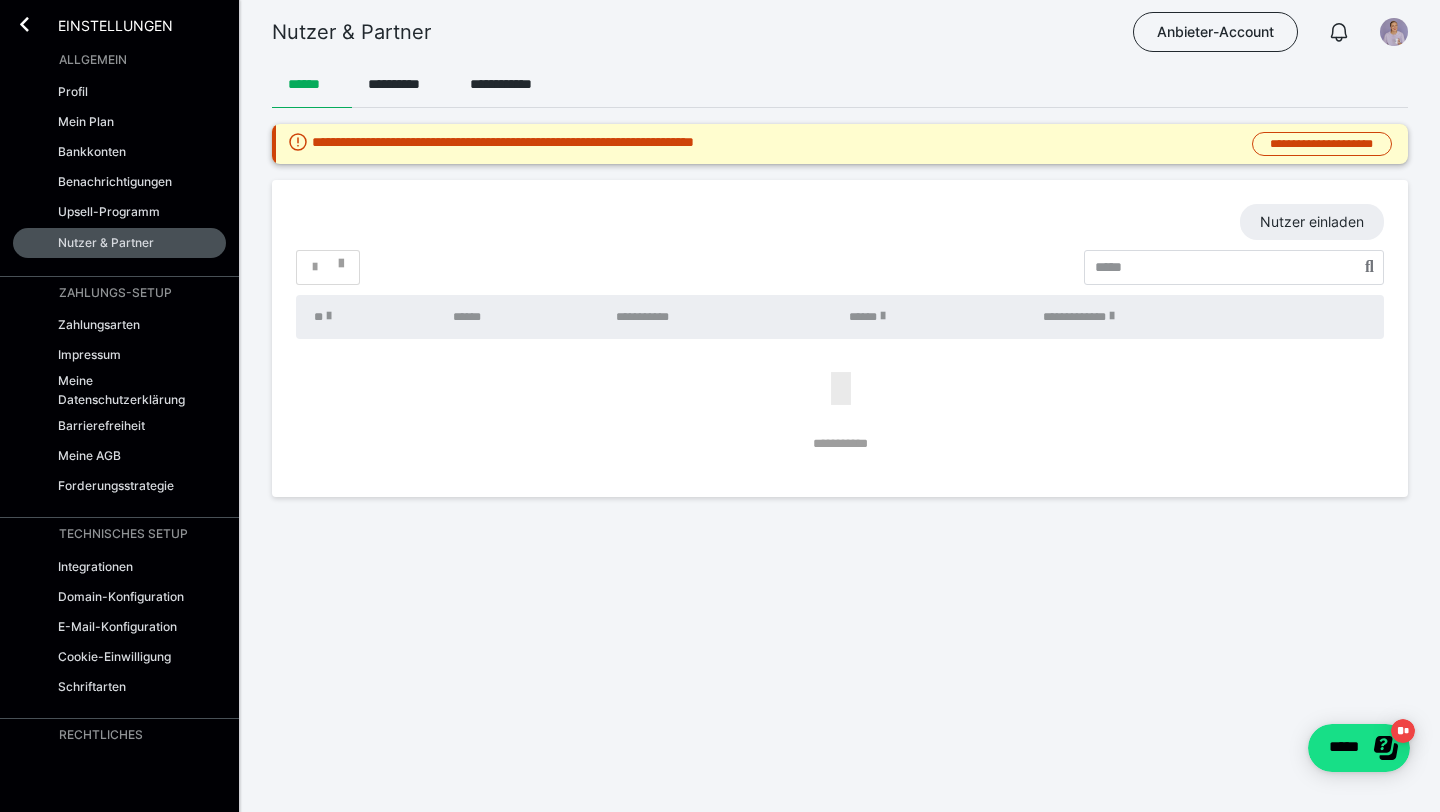 click on "******" at bounding box center (525, 317) 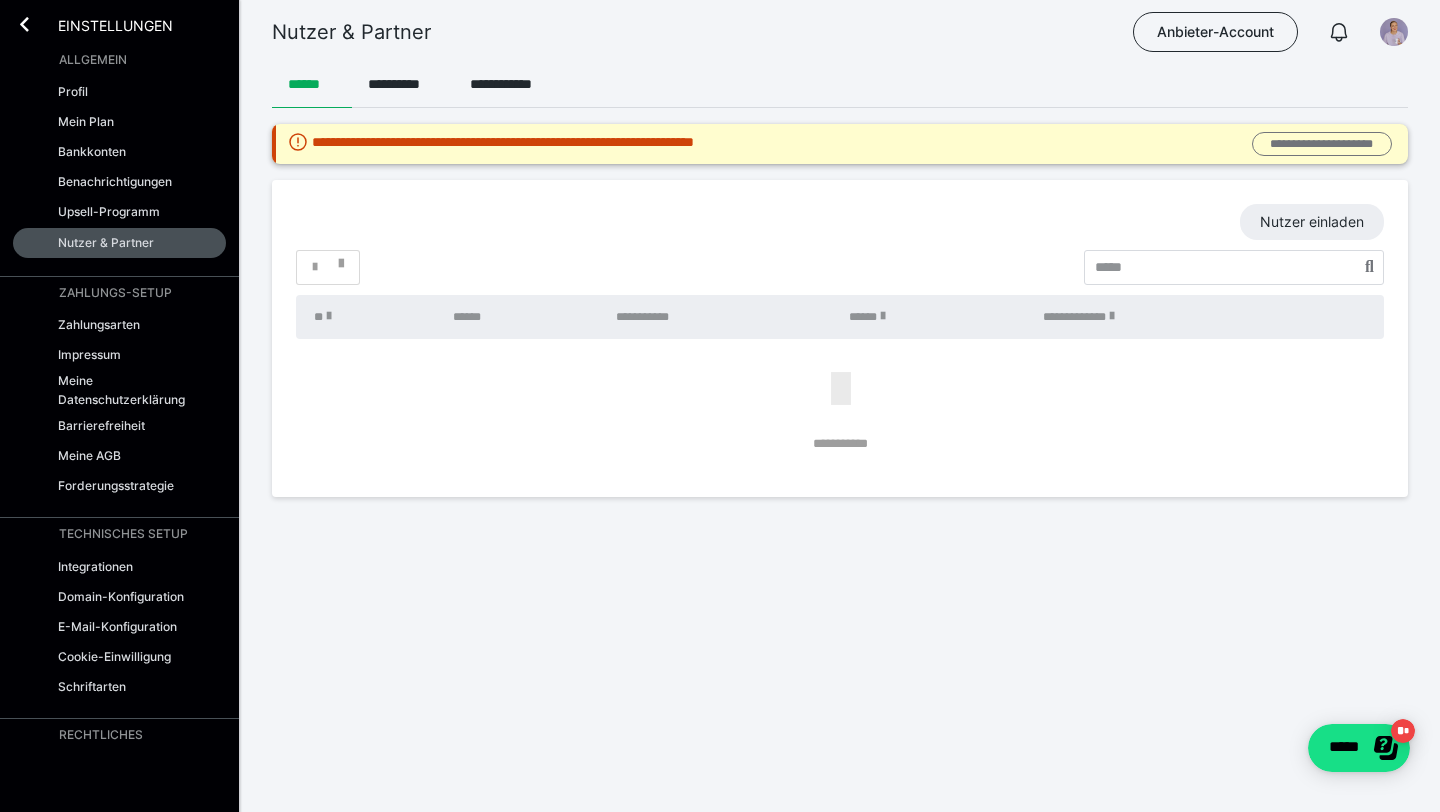 click on "**********" at bounding box center (1322, 144) 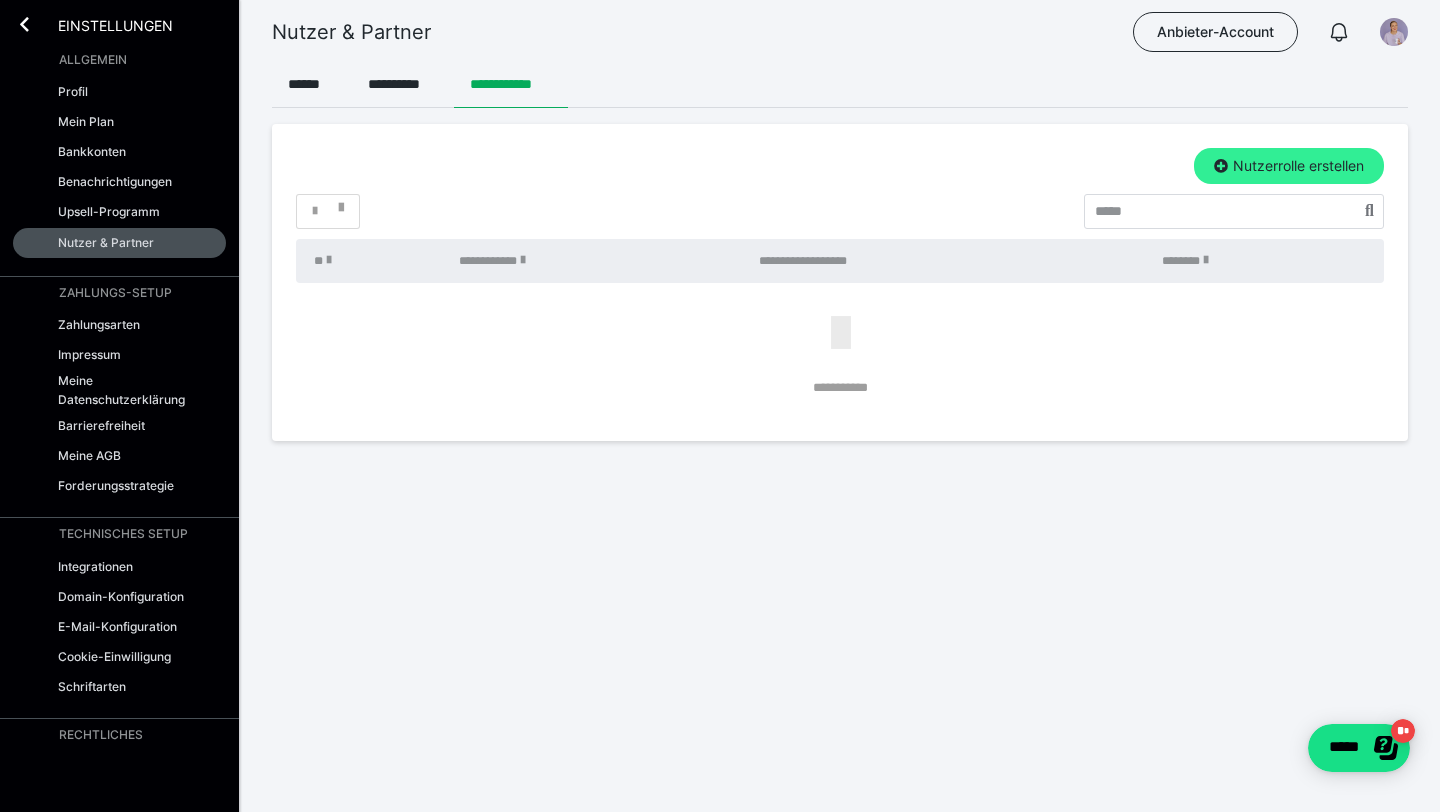 click on "Nutzerrolle erstellen" at bounding box center (1289, 166) 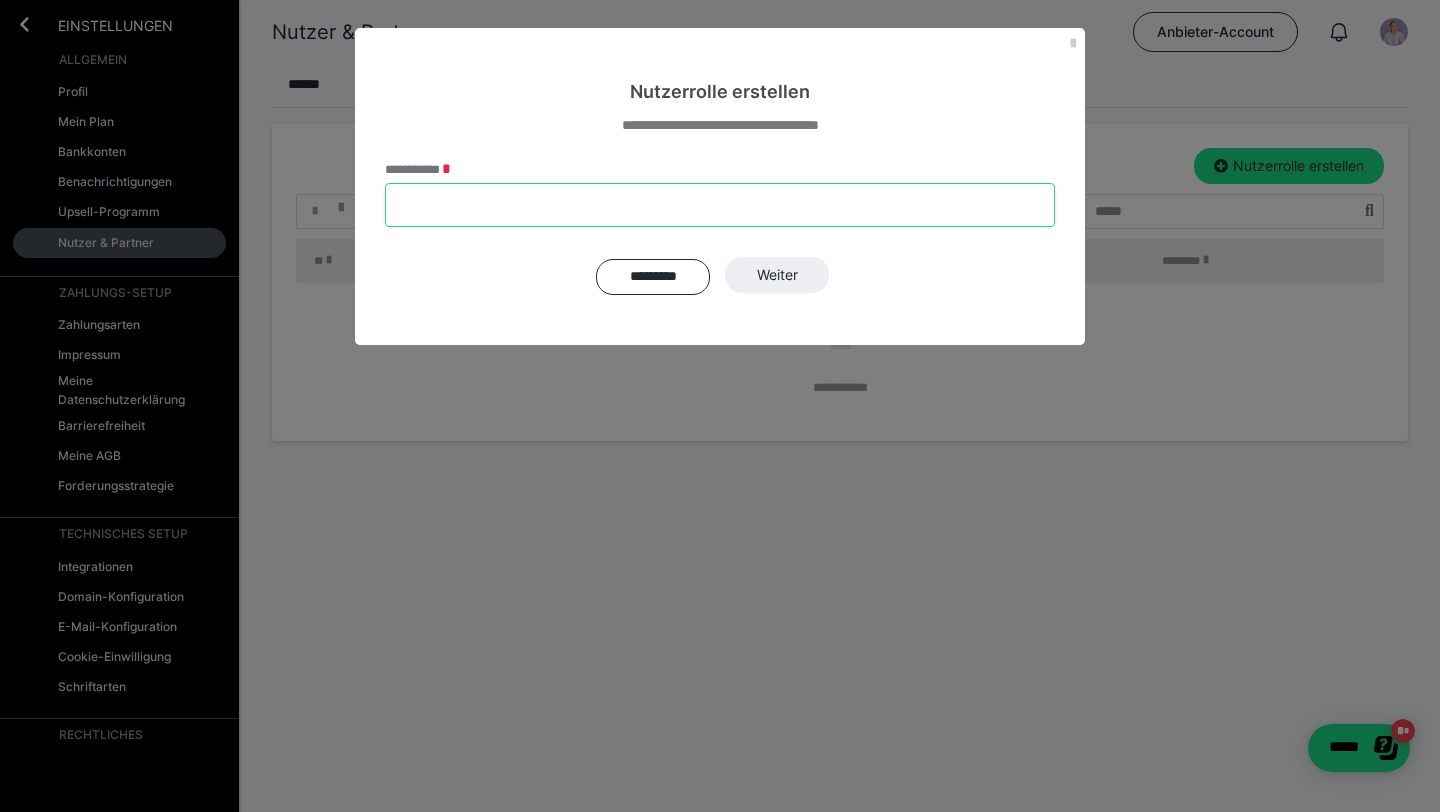 click on "**********" at bounding box center (720, 205) 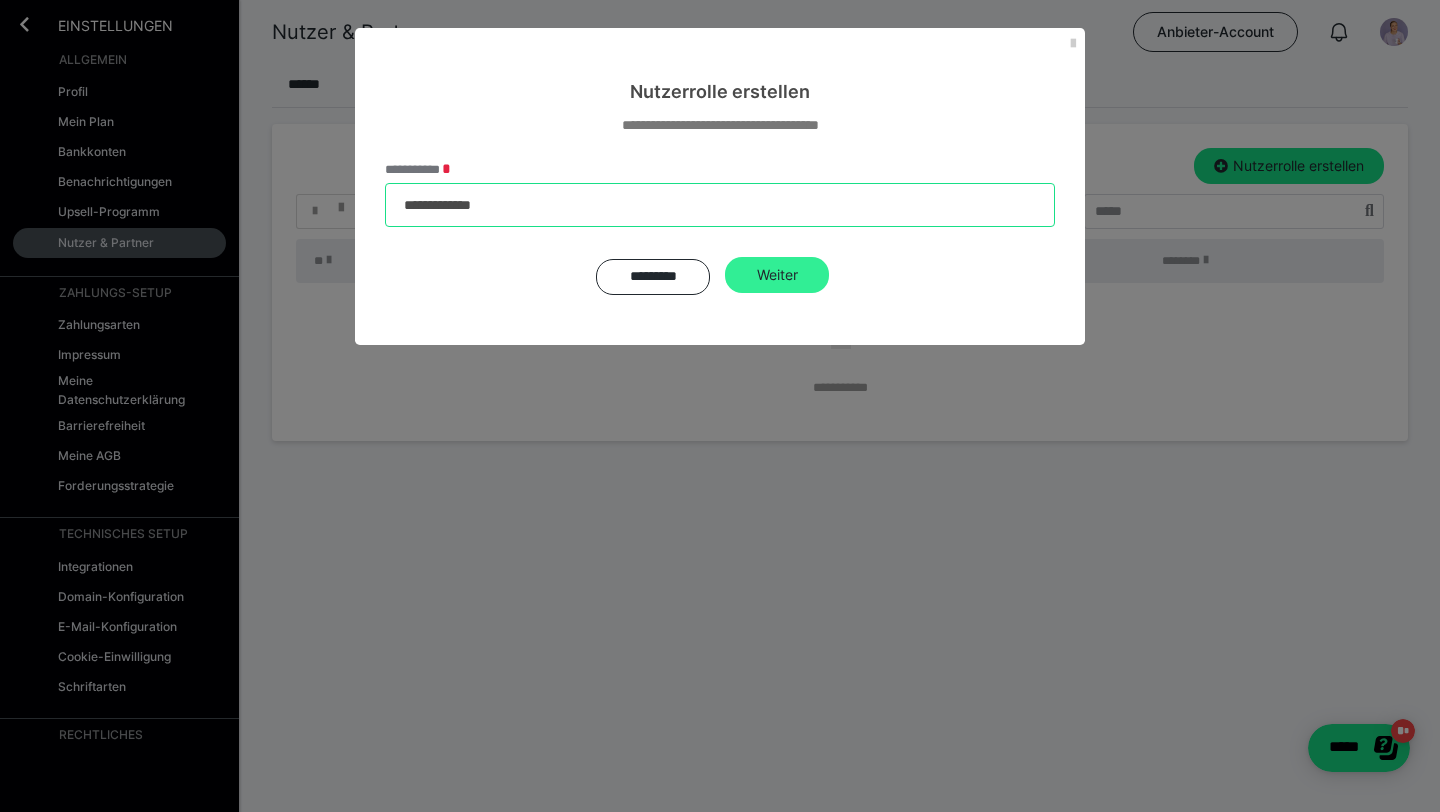 type on "**********" 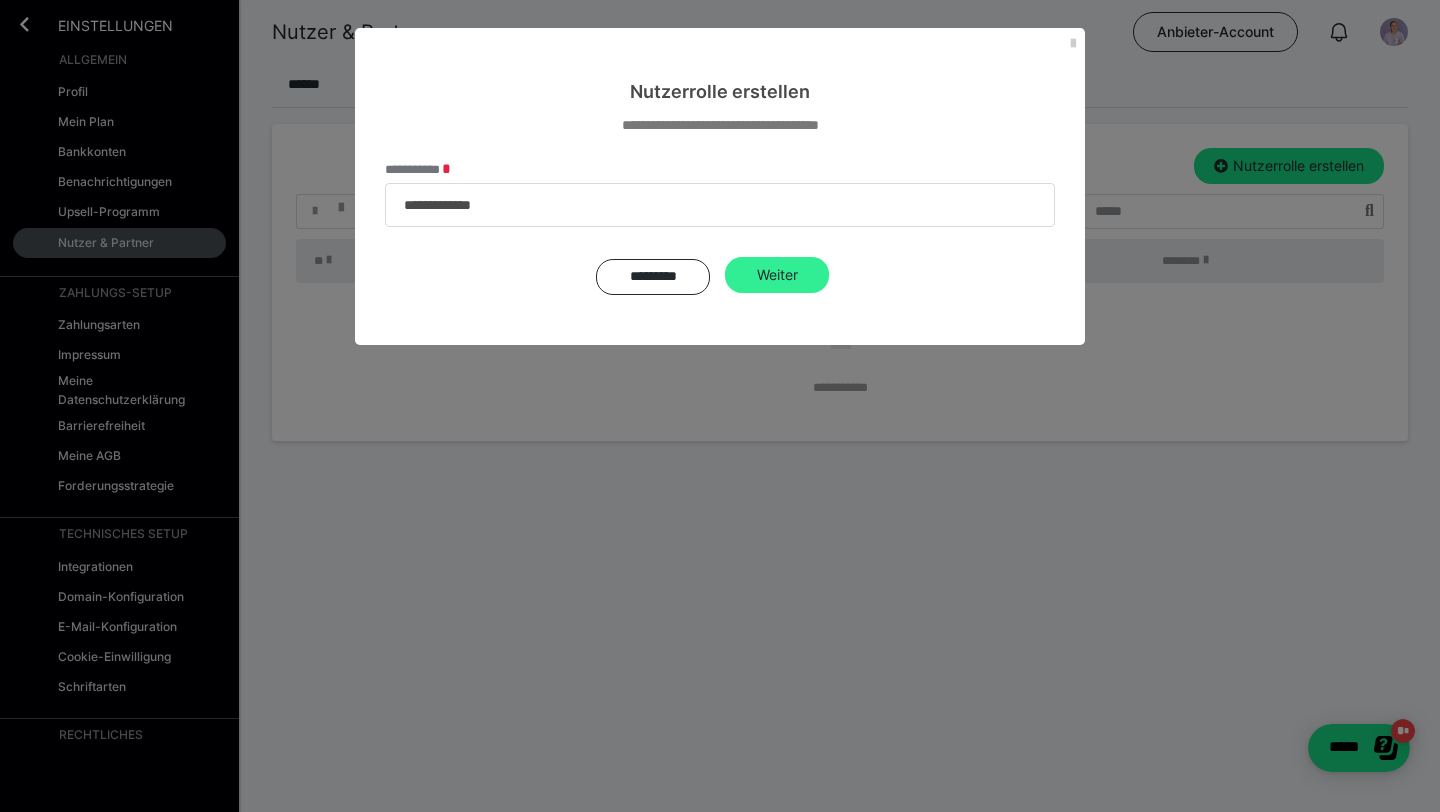 click on "Weiter" at bounding box center [777, 275] 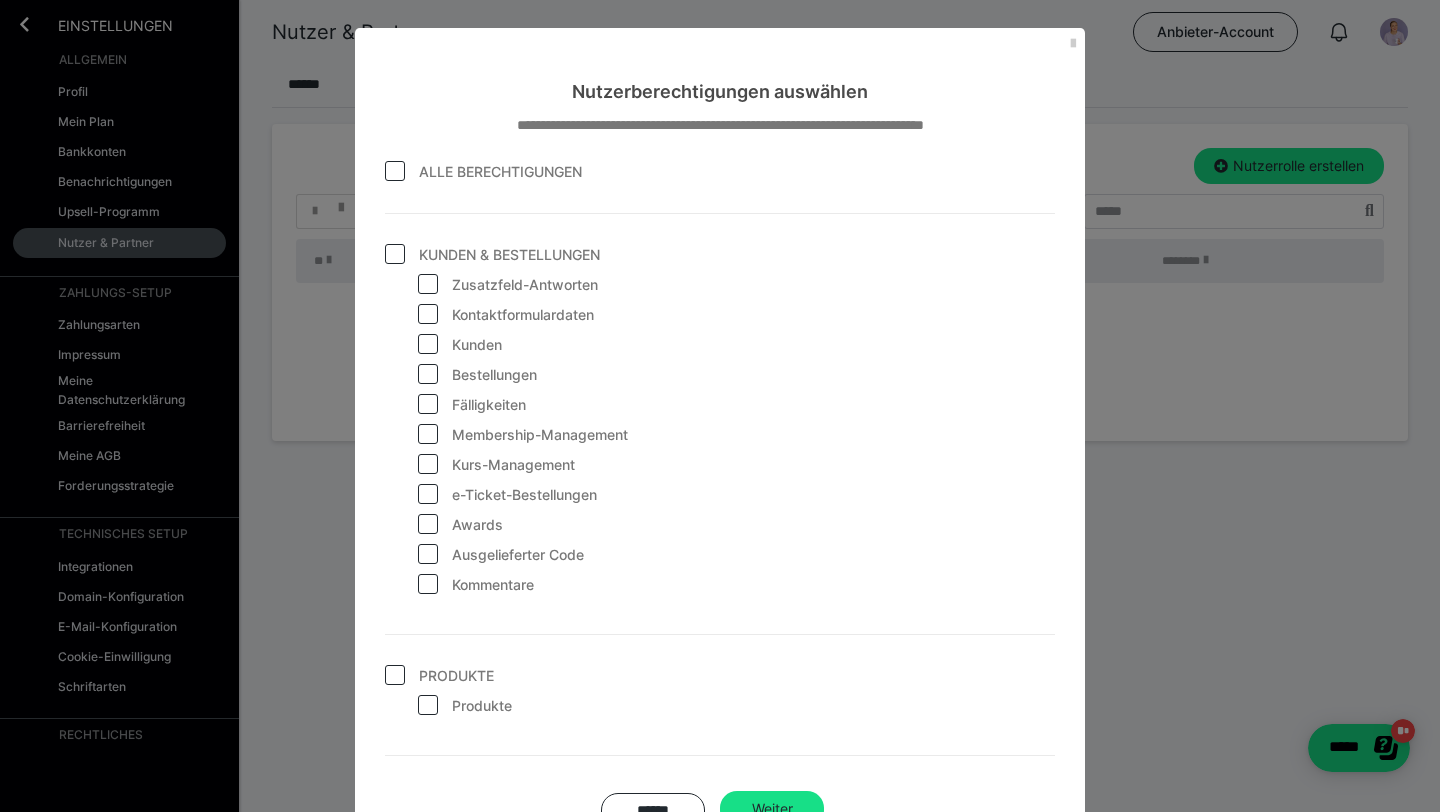 click at bounding box center (395, 171) 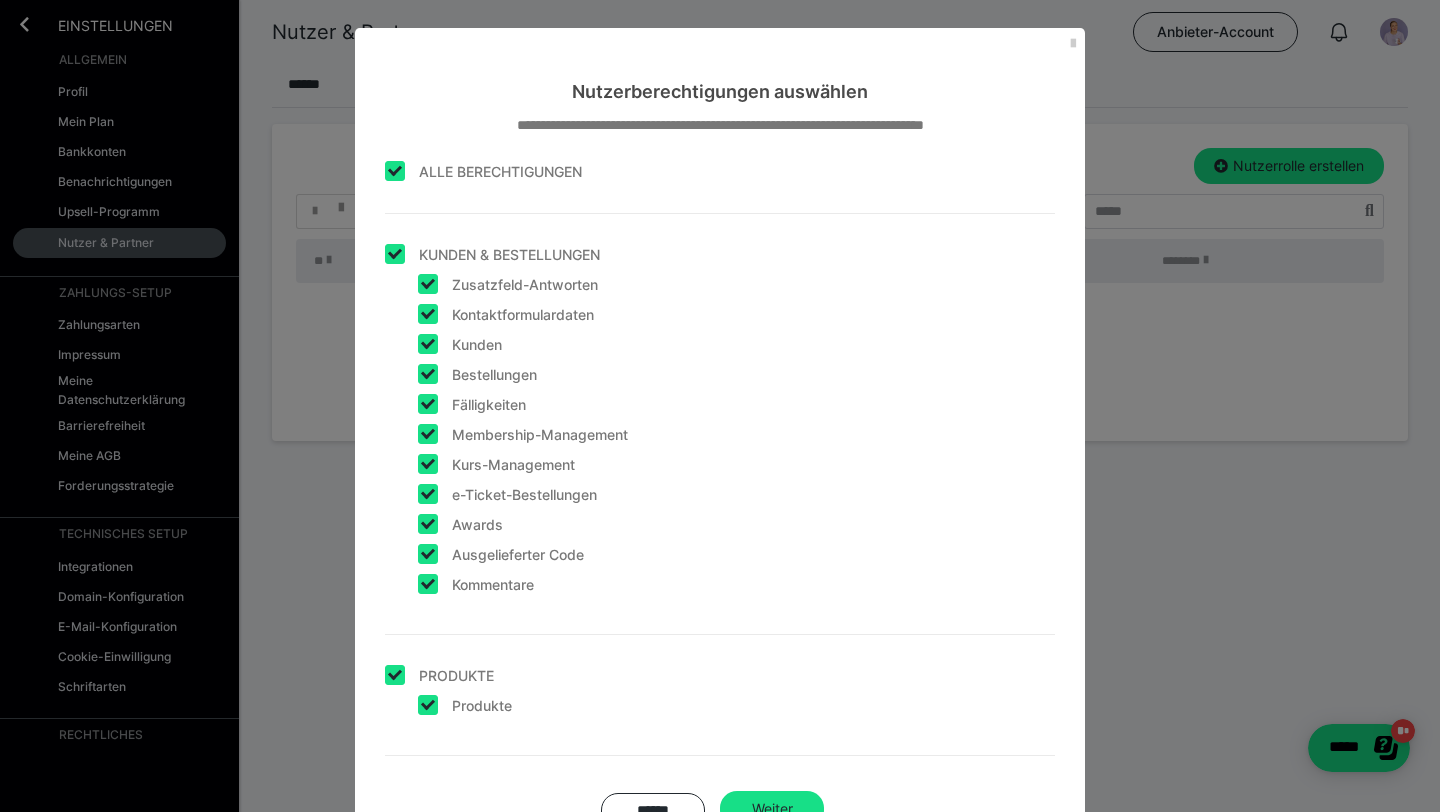 checkbox on "true" 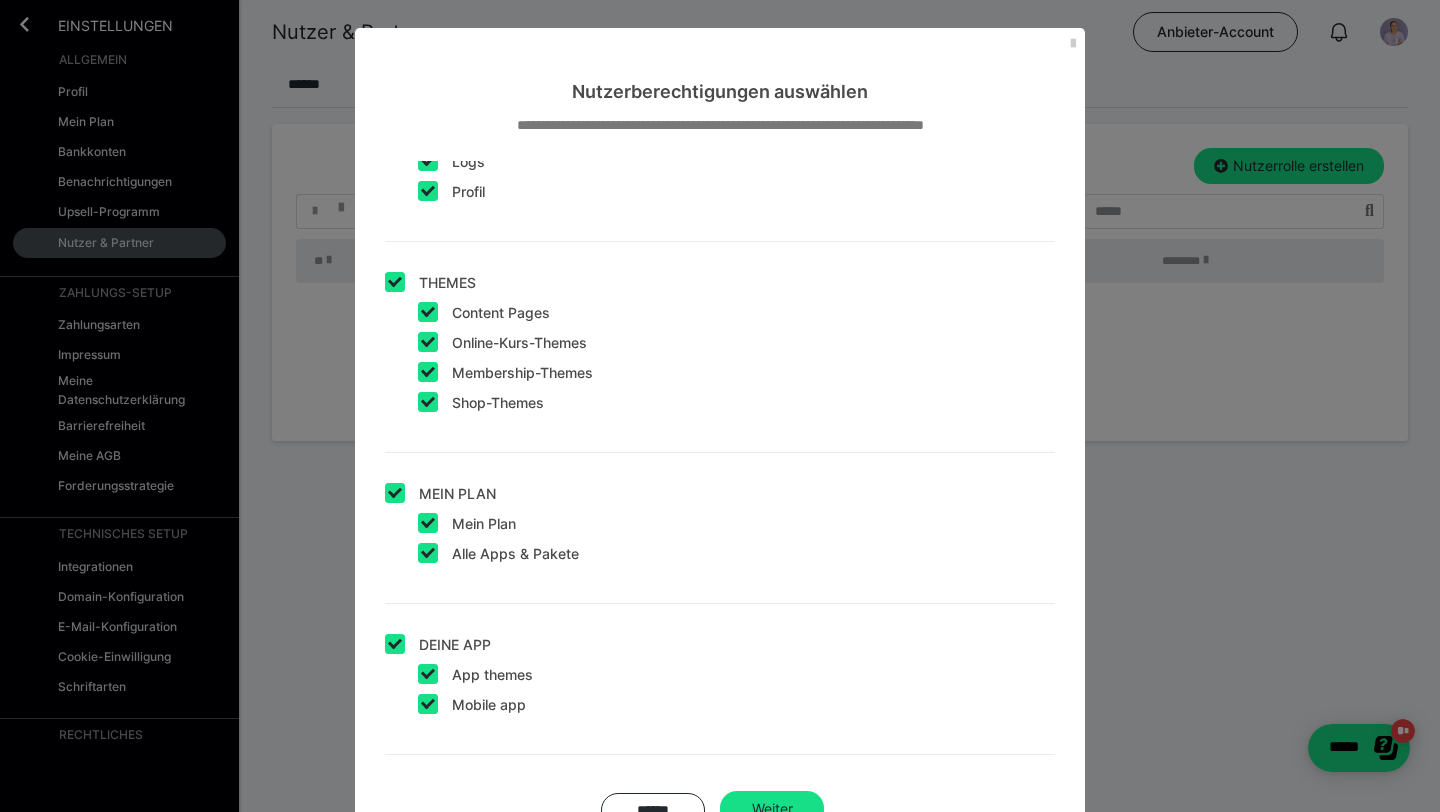 scroll, scrollTop: 2616, scrollLeft: 0, axis: vertical 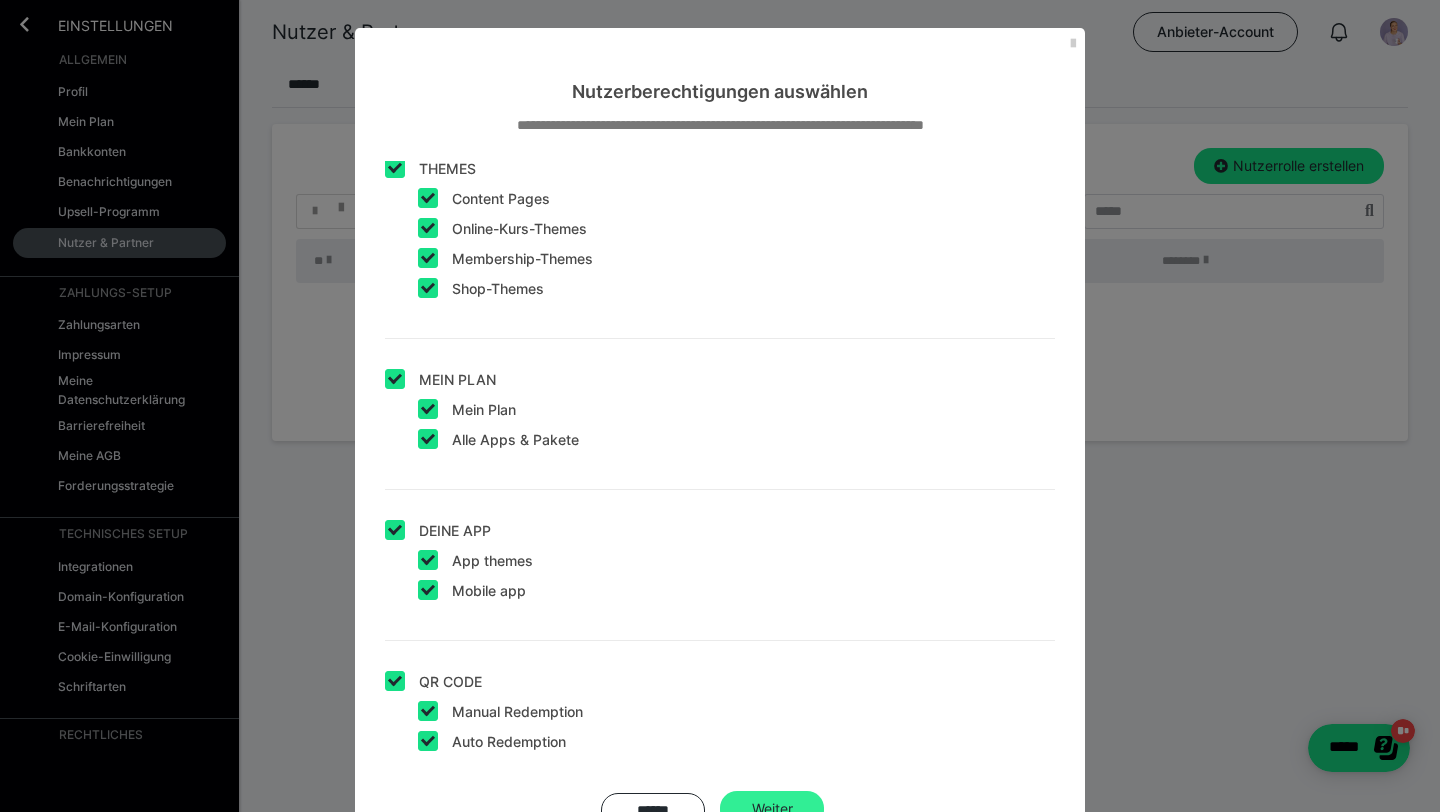 click on "Weiter" at bounding box center (772, 809) 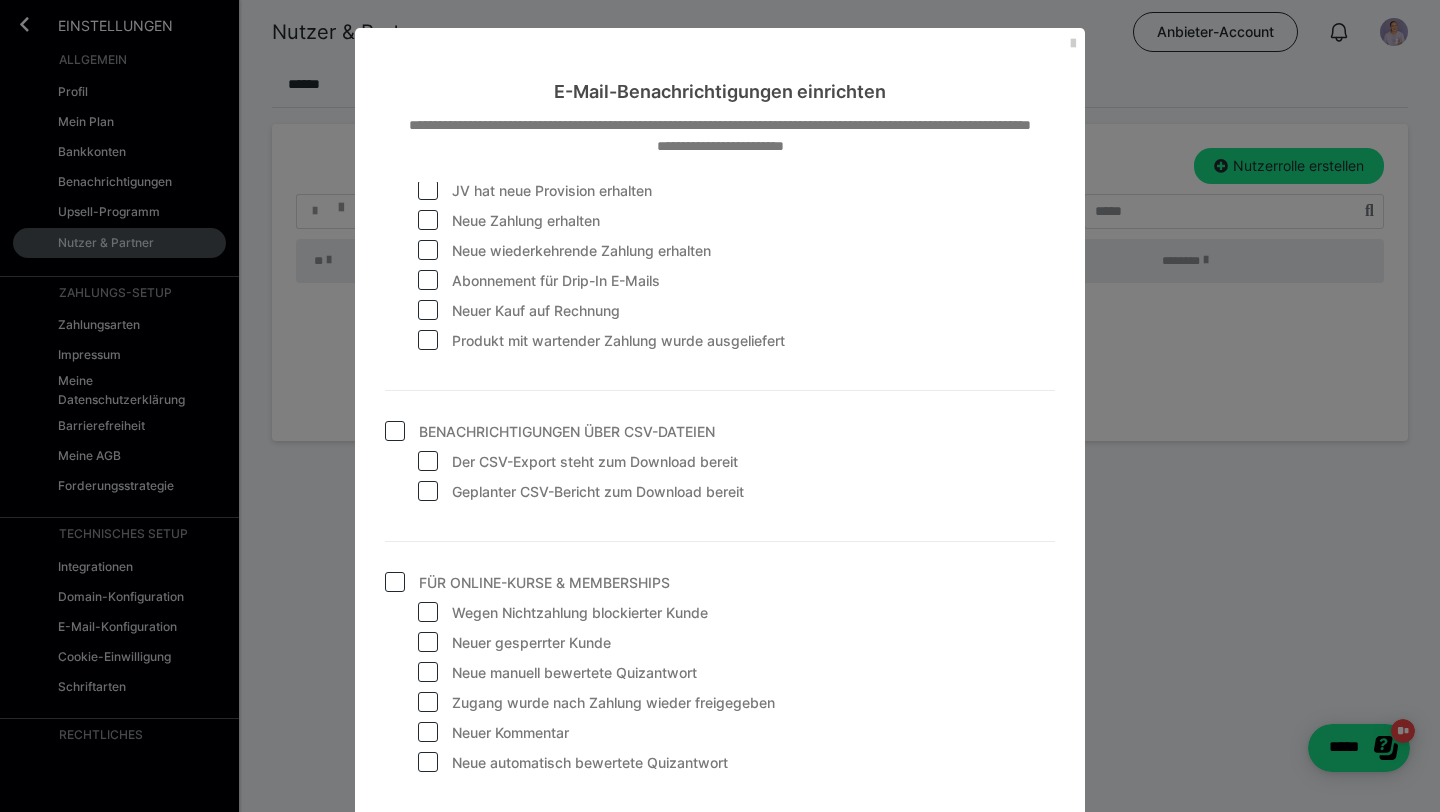scroll, scrollTop: 0, scrollLeft: 0, axis: both 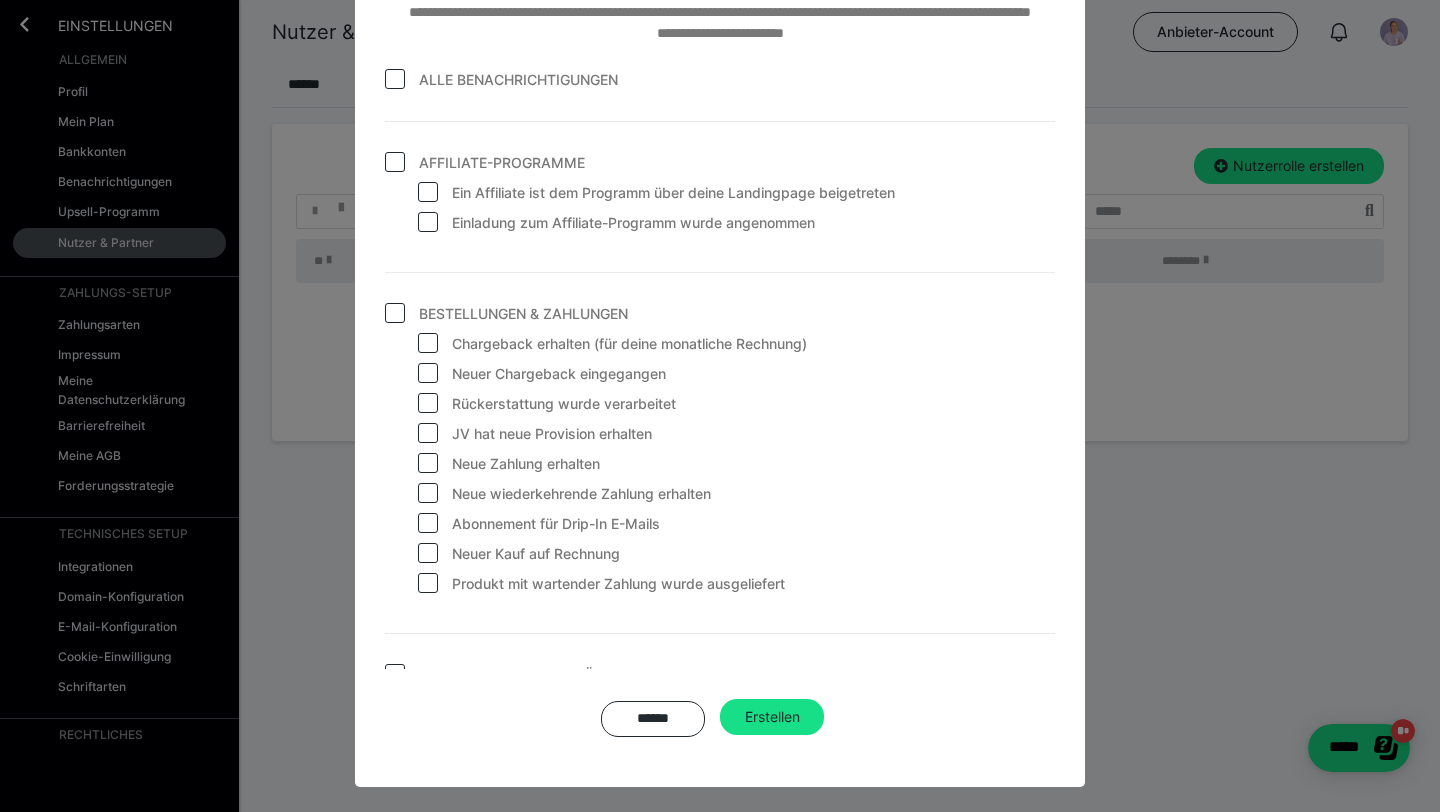 click at bounding box center [395, 79] 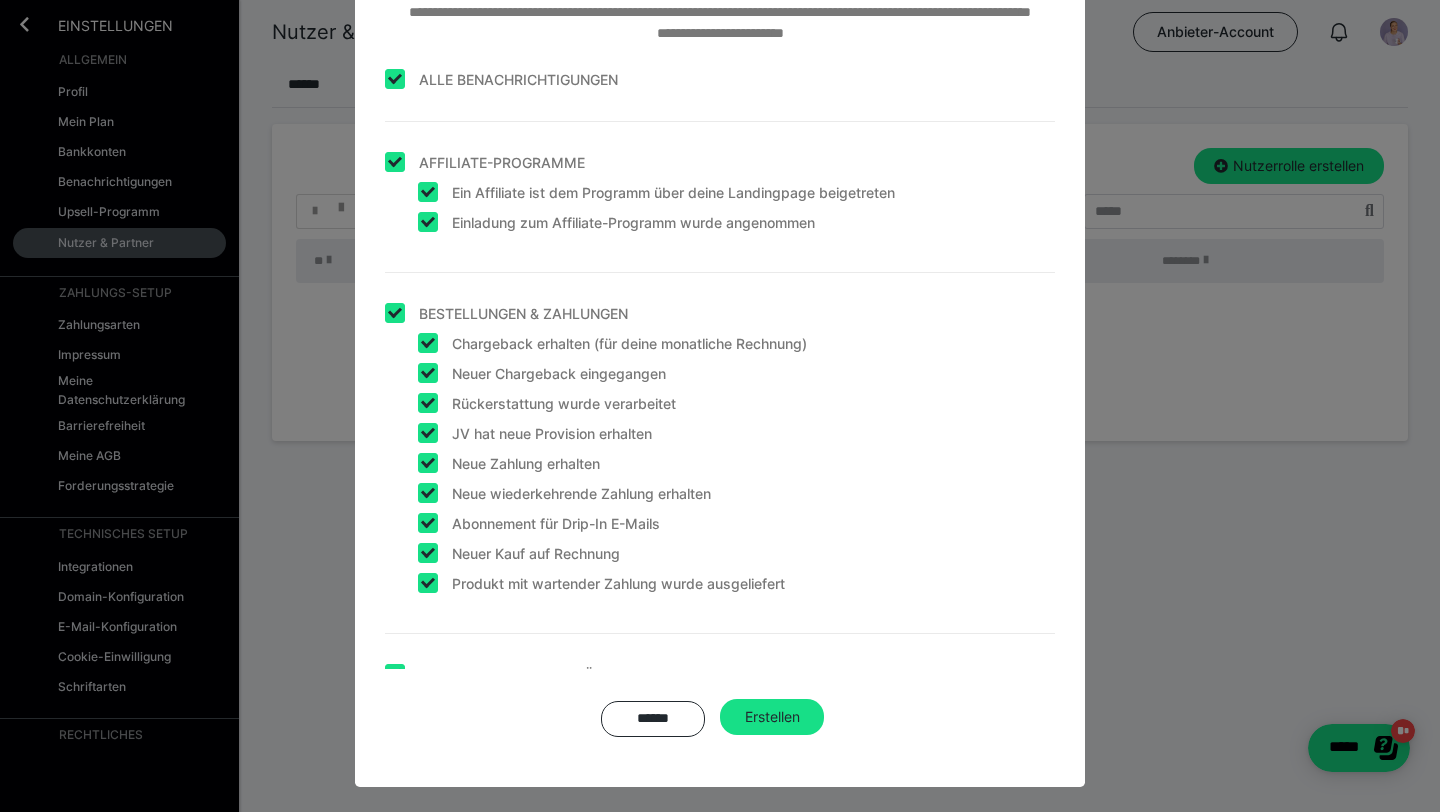 checkbox on "true" 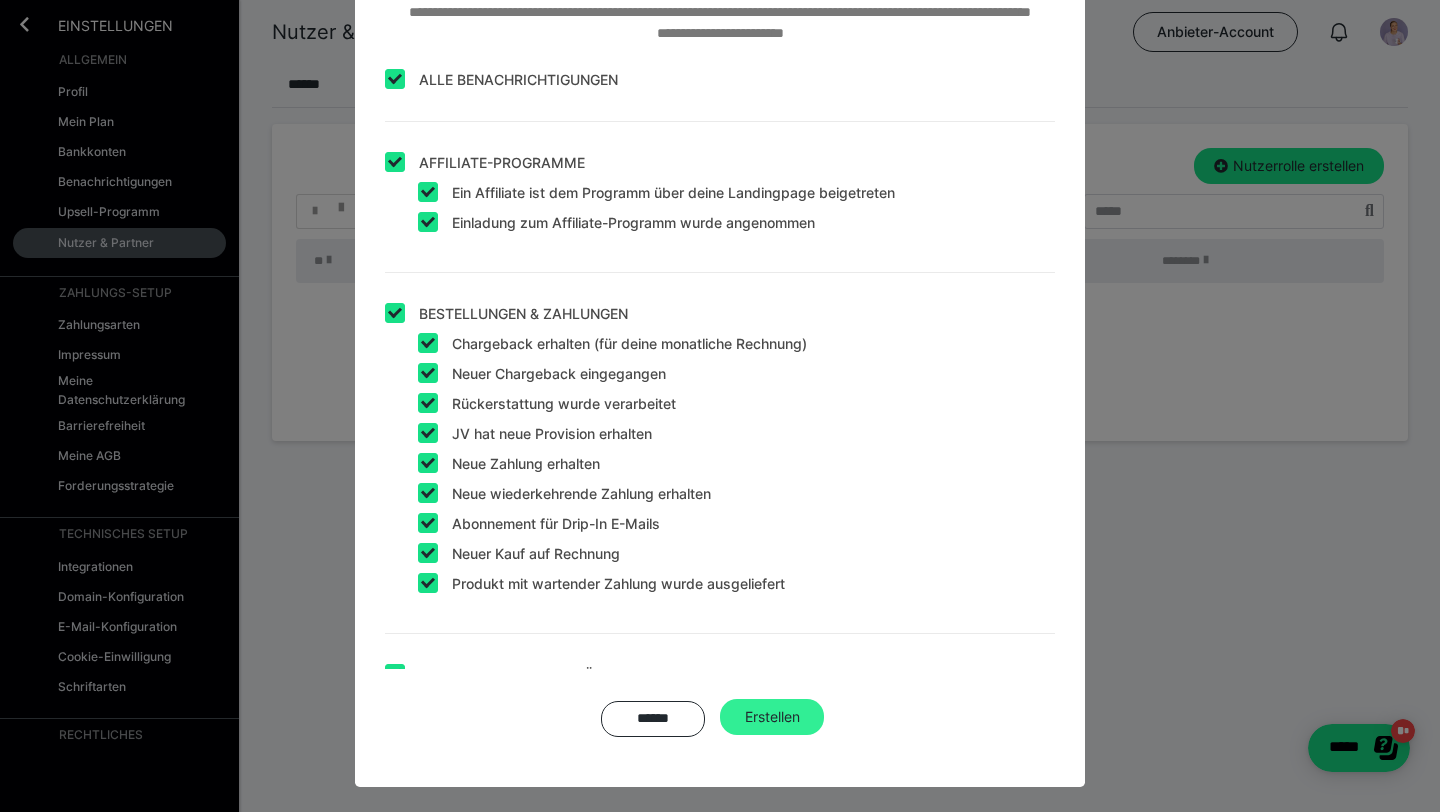 click on "Erstellen" at bounding box center (772, 717) 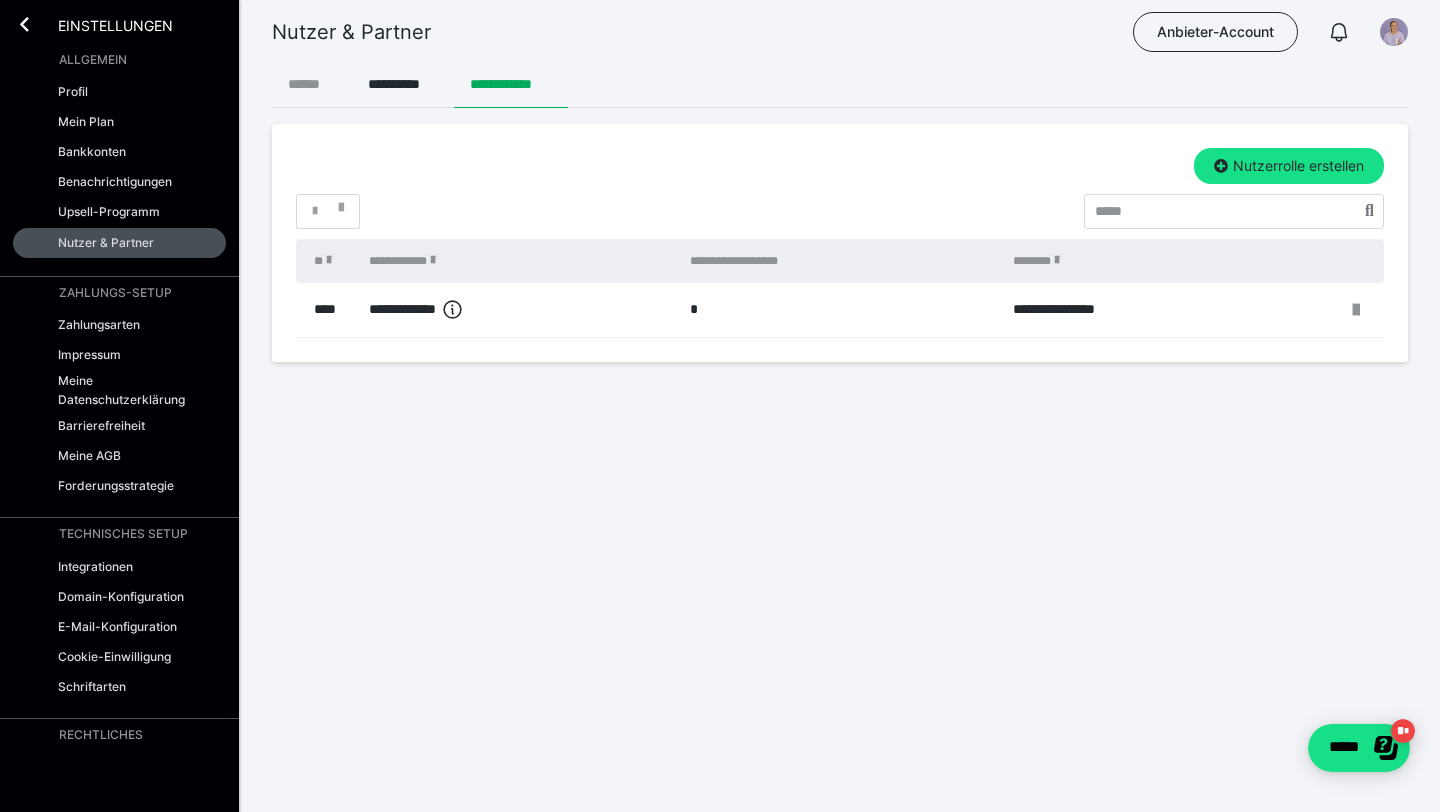 click on "******" at bounding box center (312, 84) 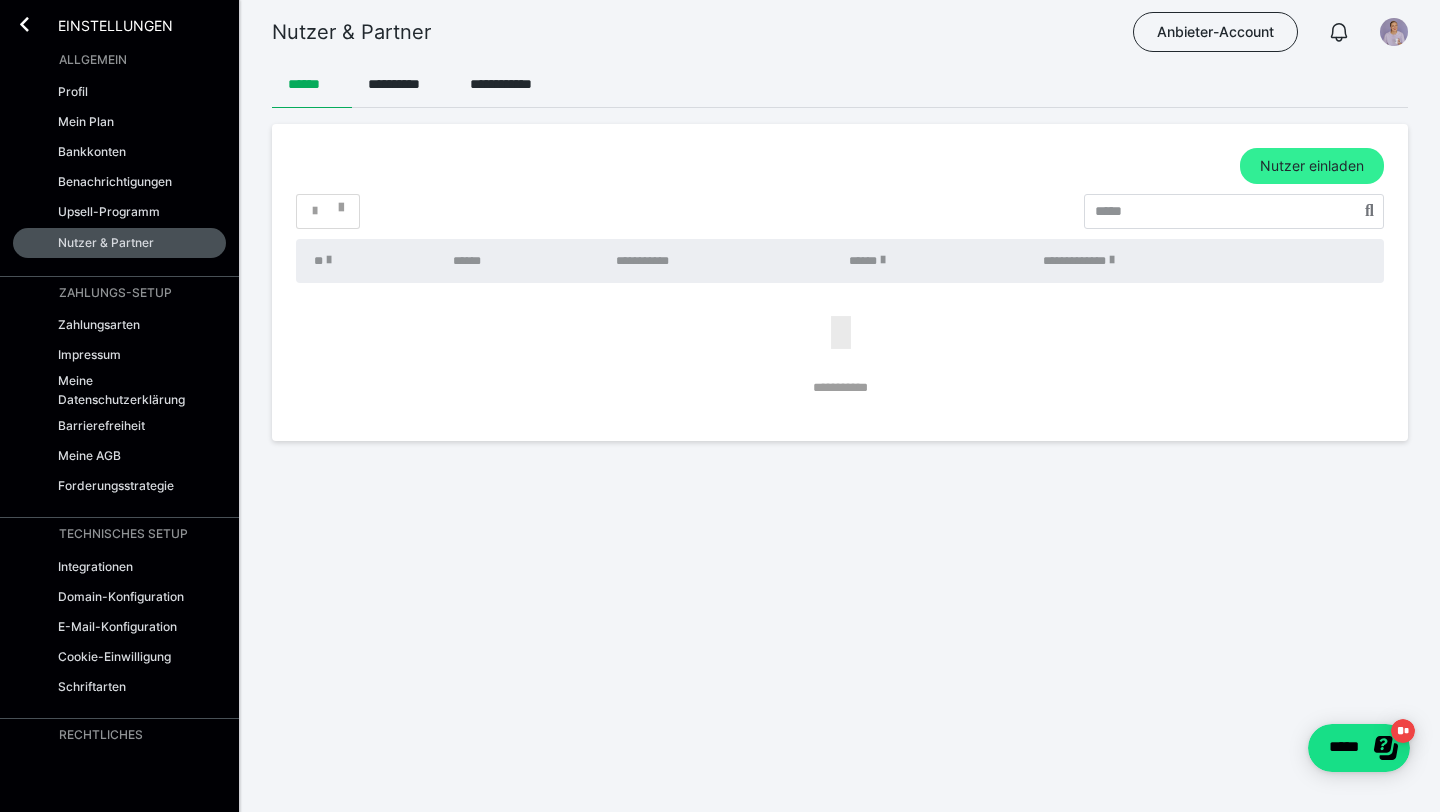 click on "Nutzer einladen" at bounding box center (1312, 166) 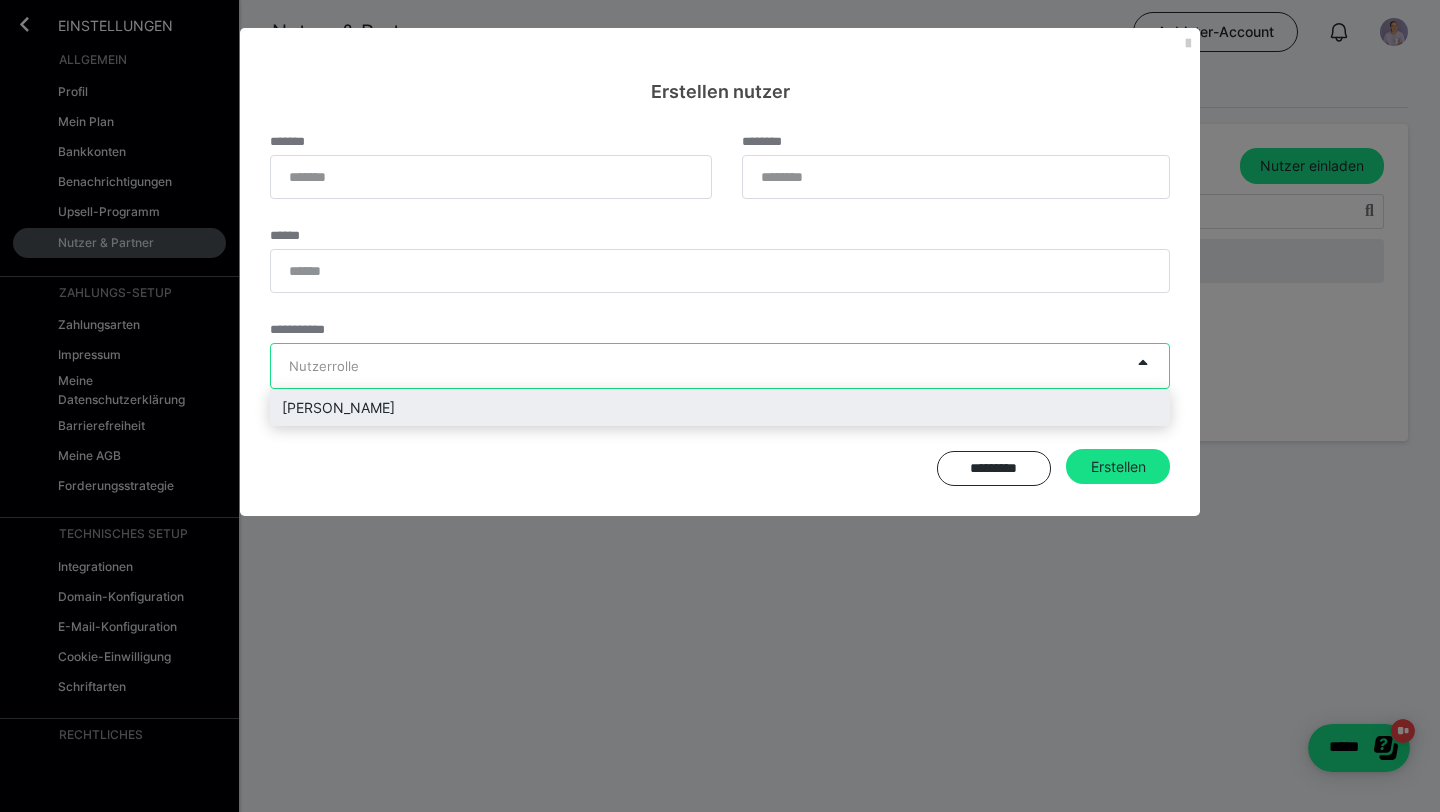 click on "Nutzerrolle" at bounding box center [700, 366] 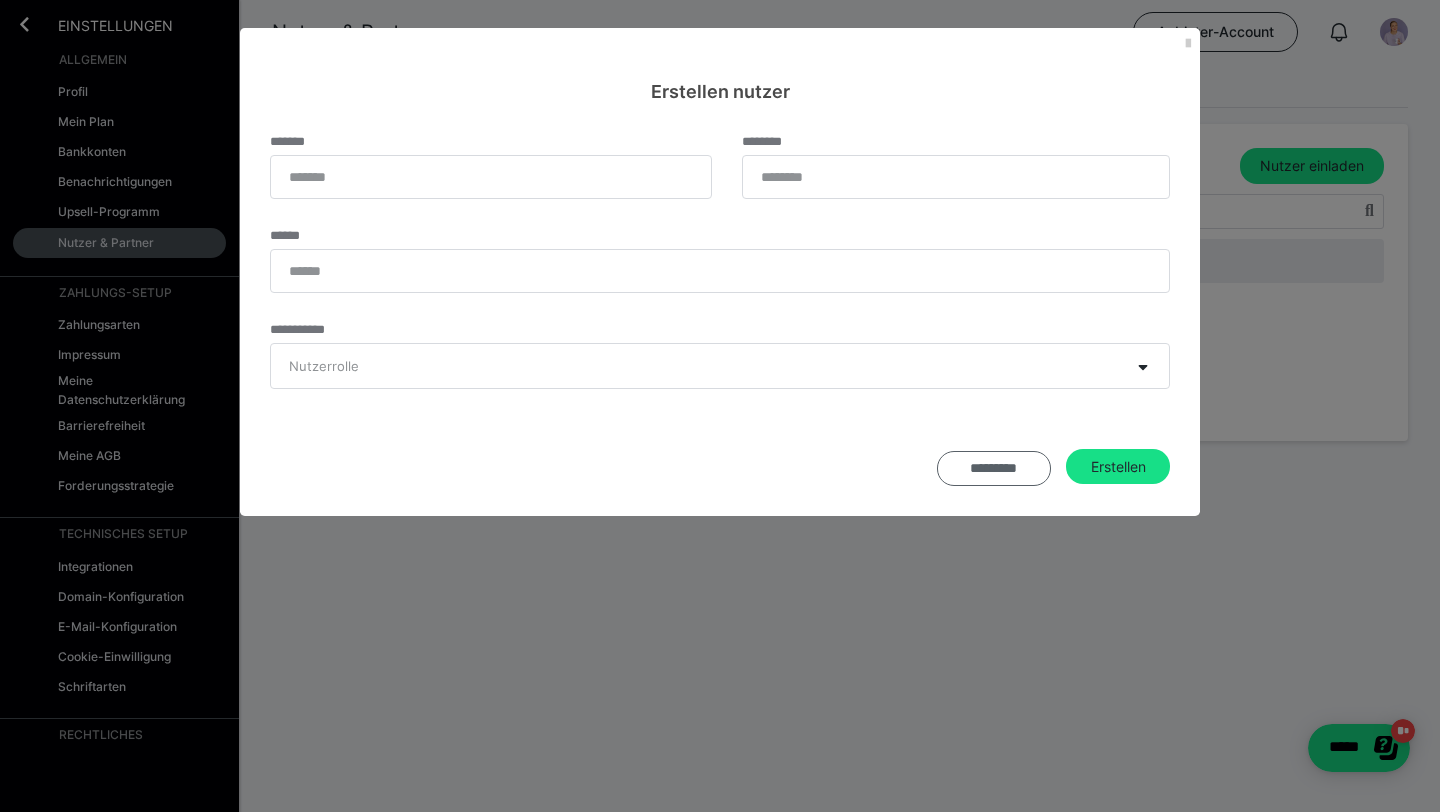 click on "*********" at bounding box center [994, 469] 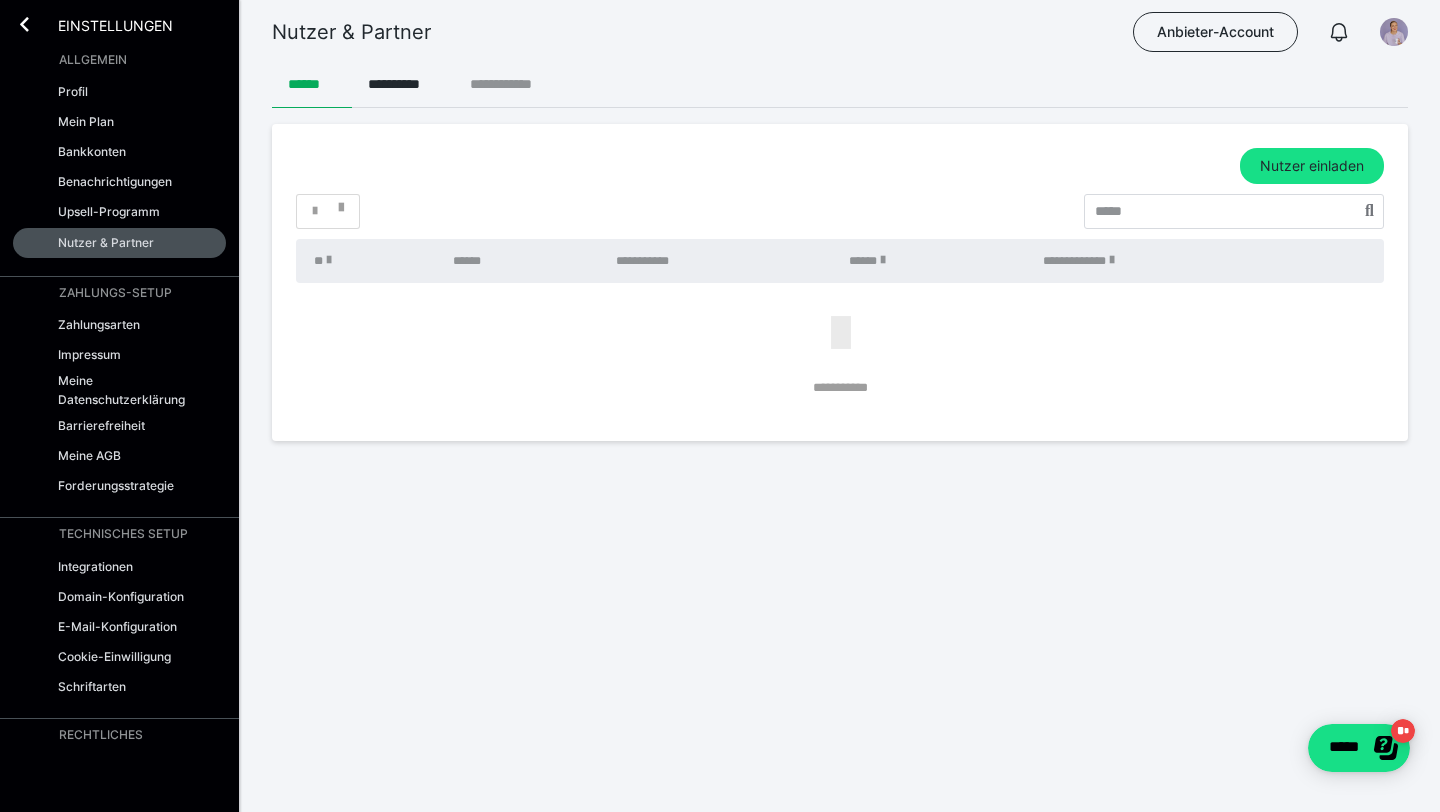 click on "**********" at bounding box center [511, 84] 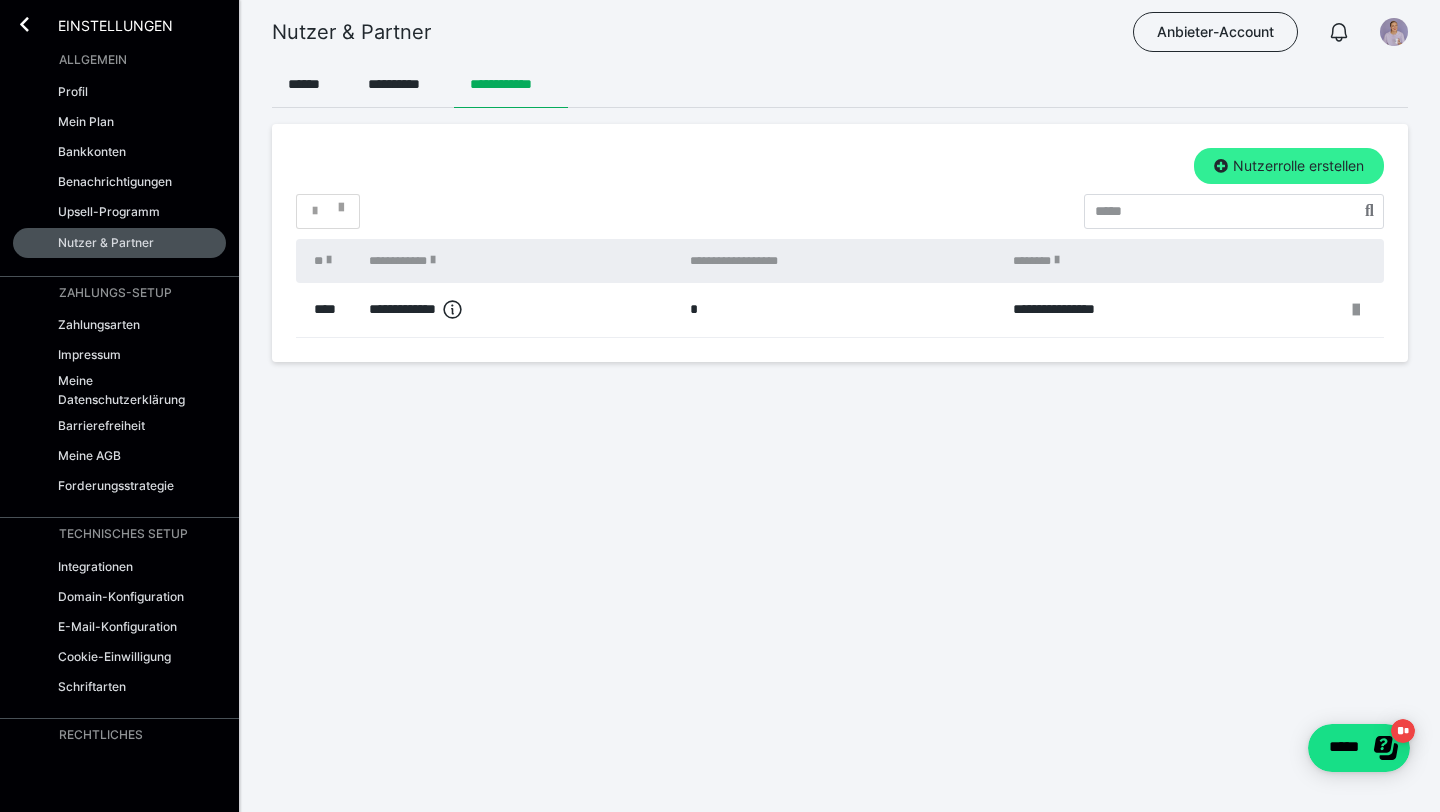 click on "Nutzerrolle erstellen" at bounding box center [1289, 166] 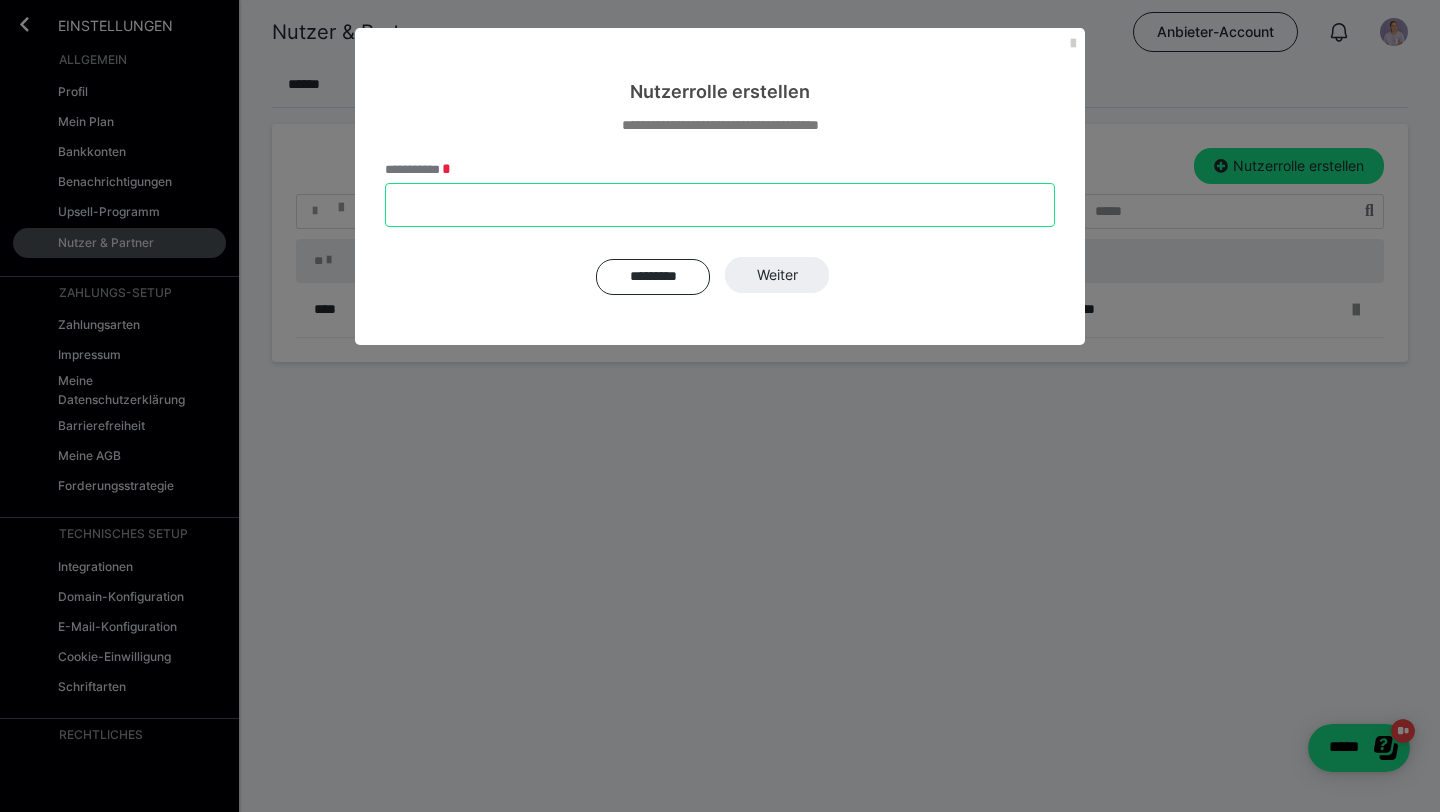 click on "**********" at bounding box center [720, 205] 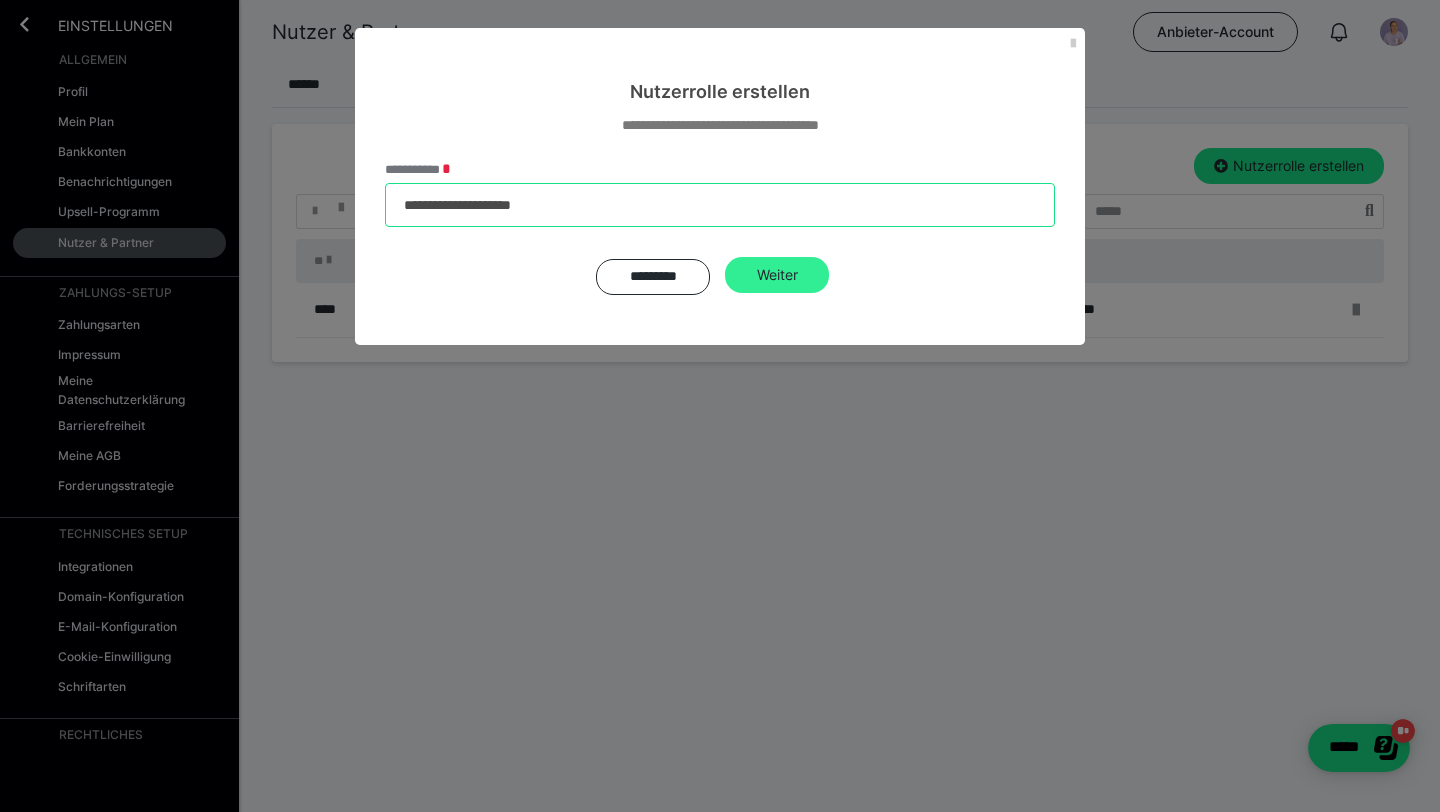 type on "**********" 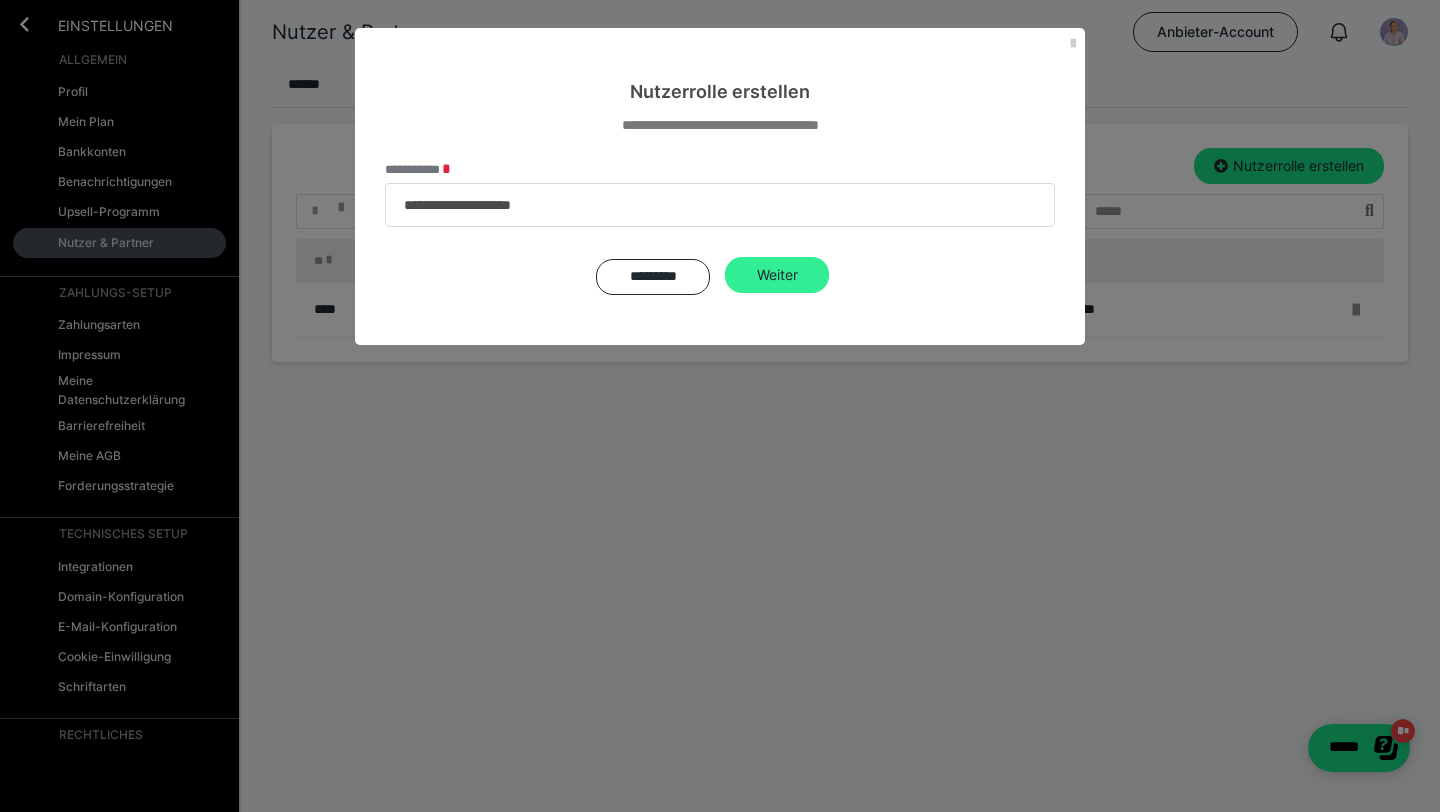 click on "Weiter" at bounding box center (777, 275) 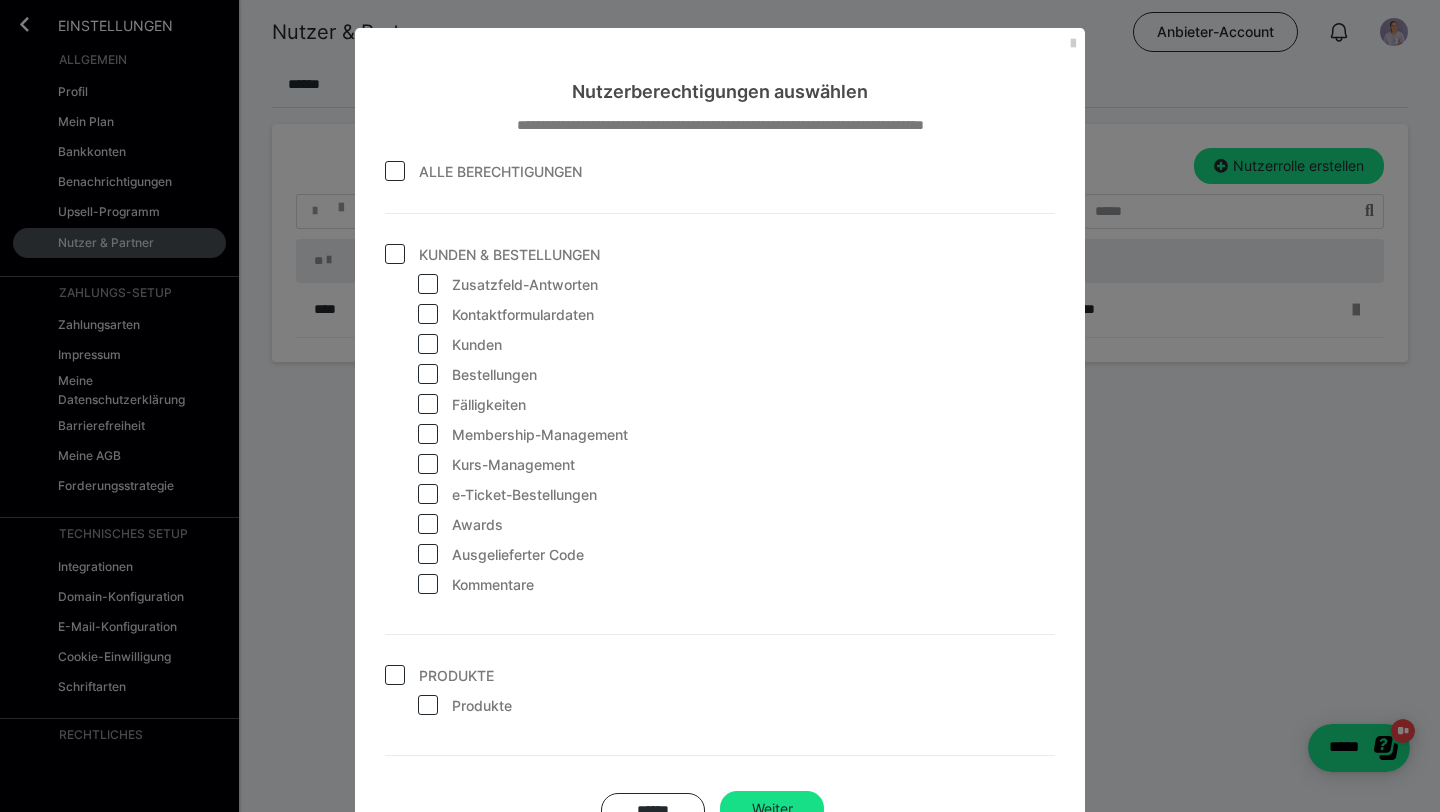 click at bounding box center (395, 171) 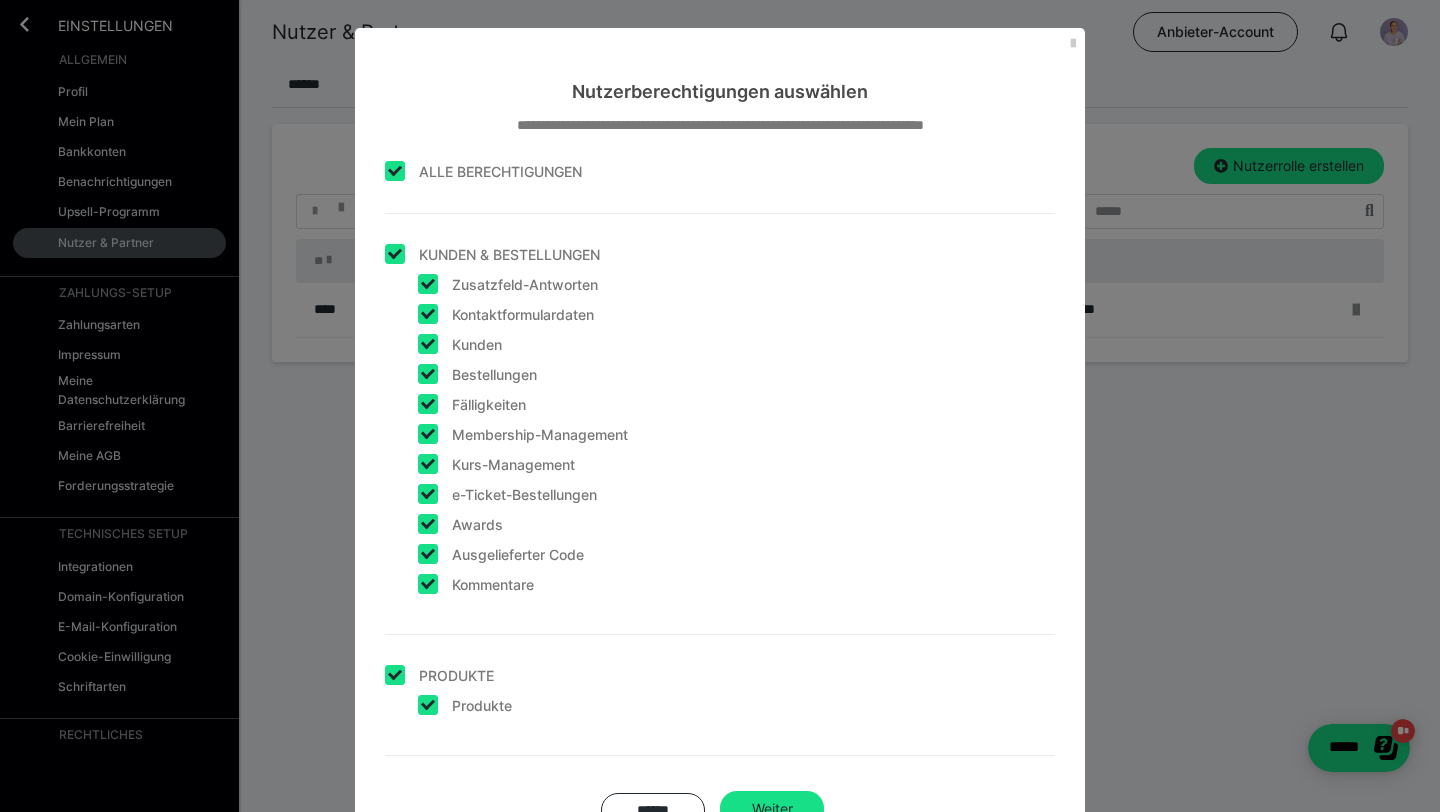 checkbox on "true" 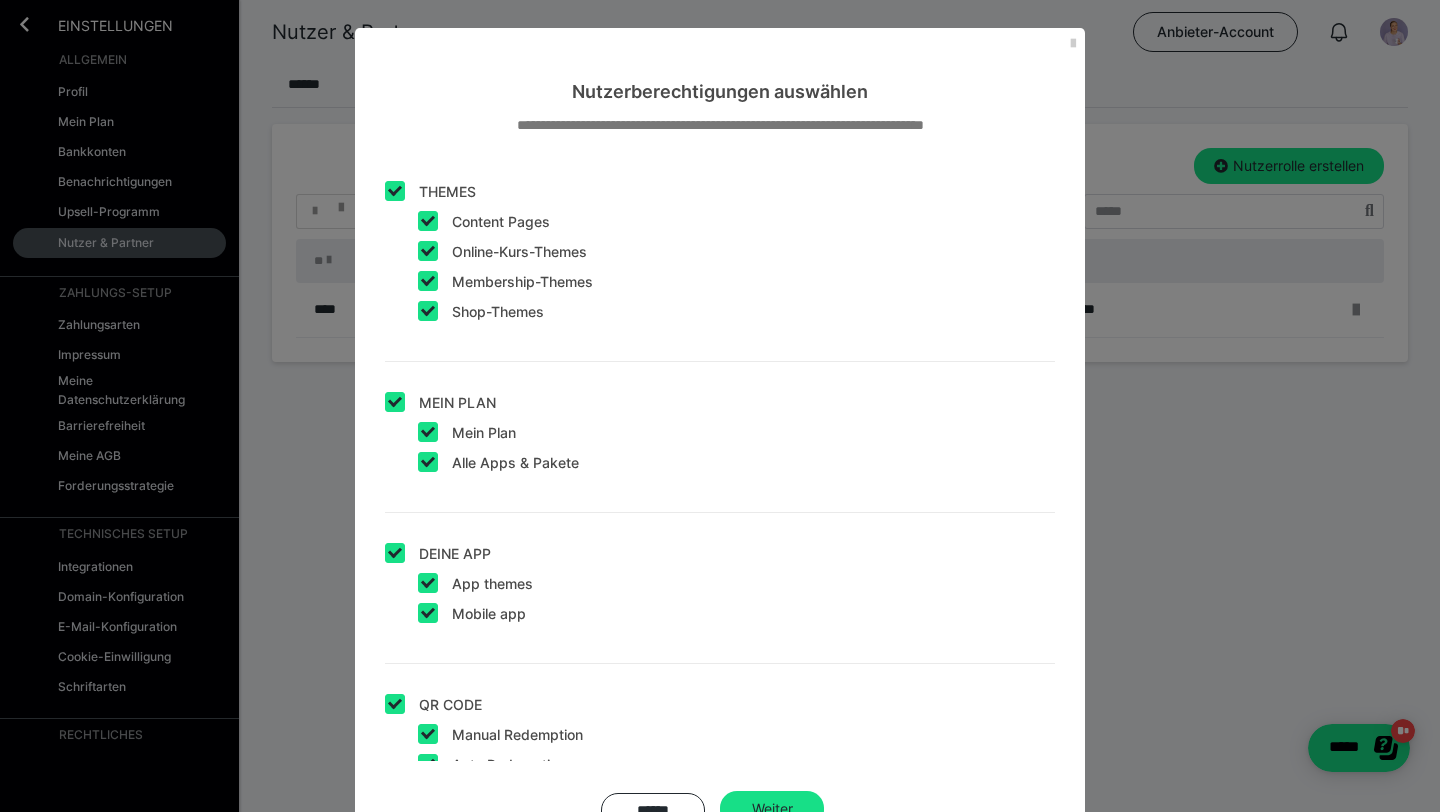 scroll, scrollTop: 2616, scrollLeft: 0, axis: vertical 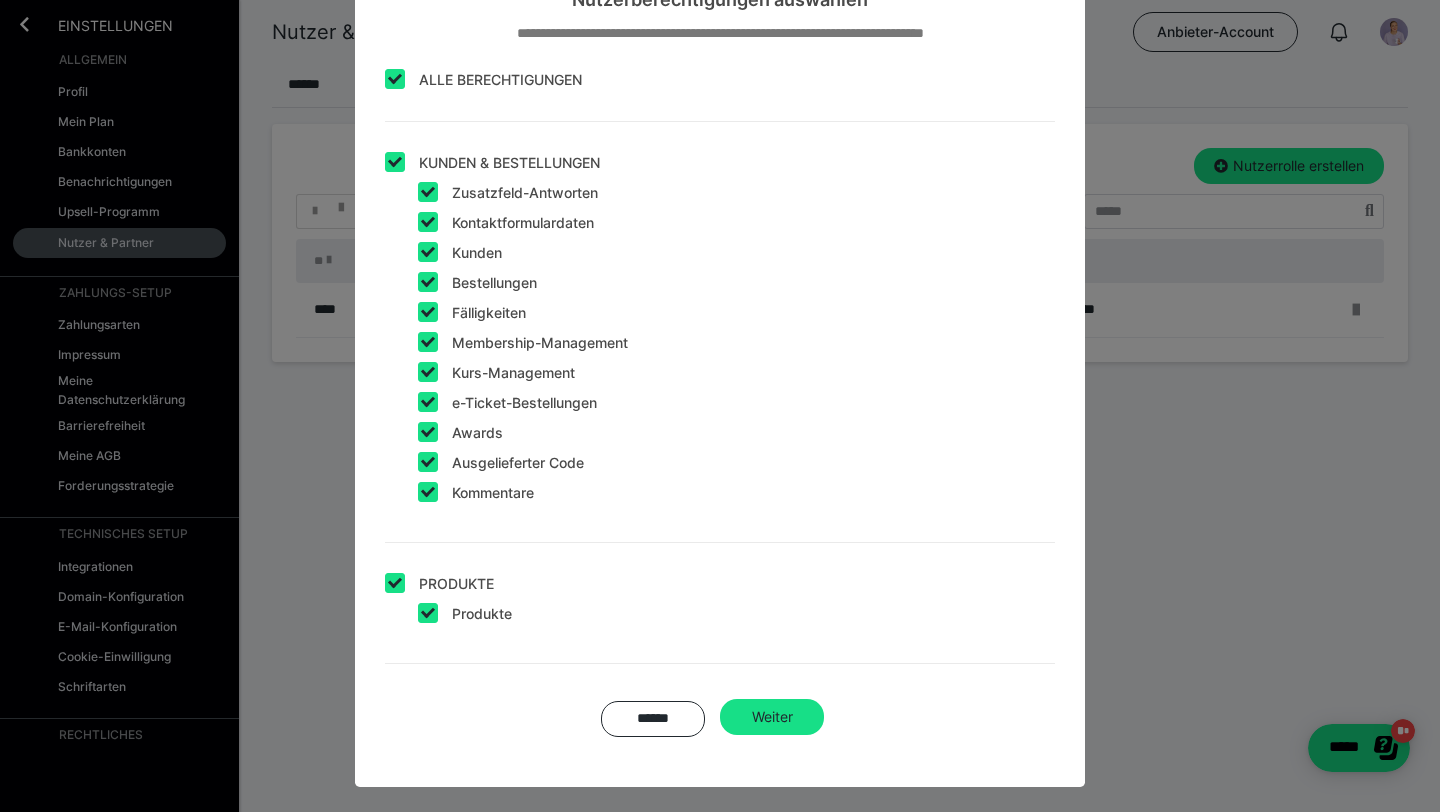 click at bounding box center [395, 79] 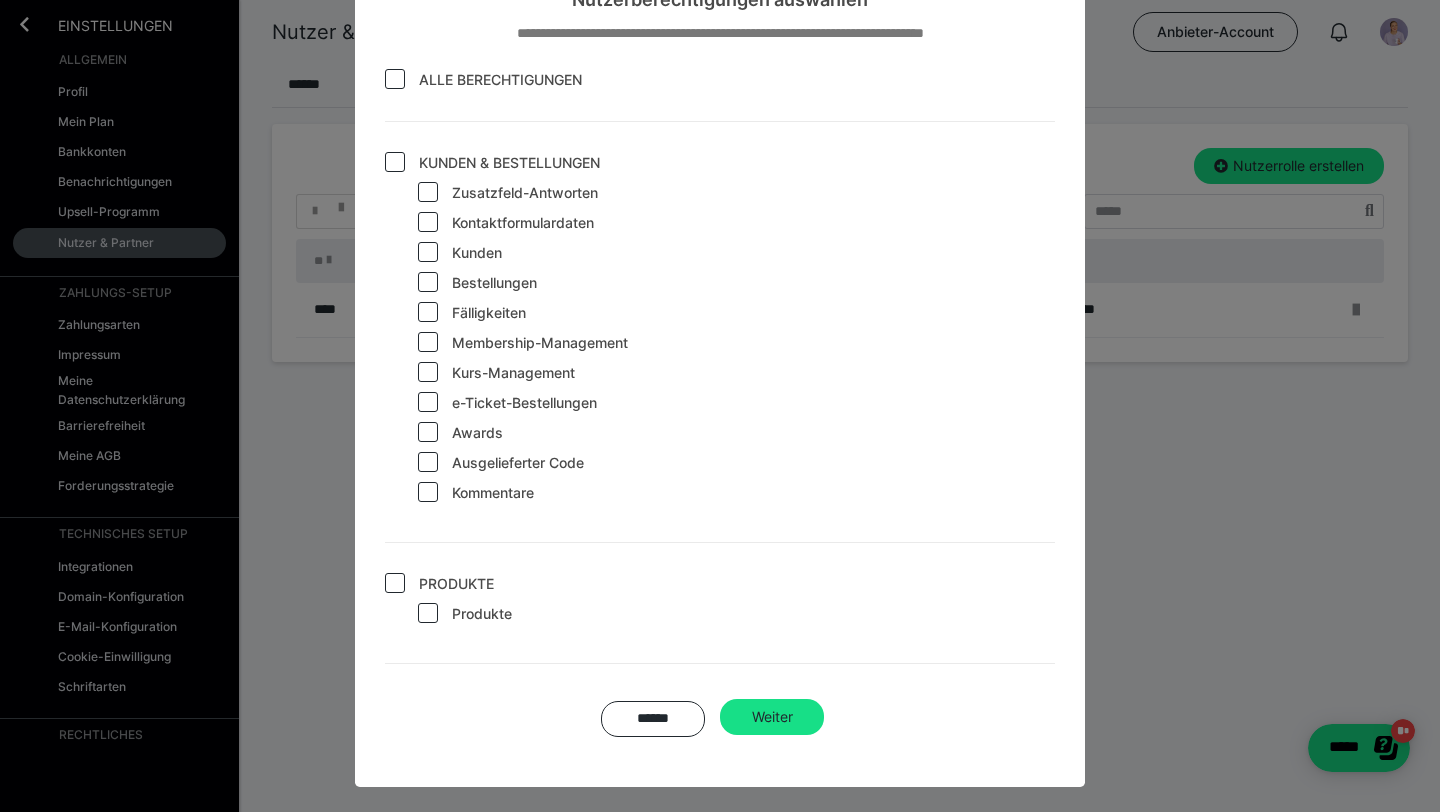 checkbox on "false" 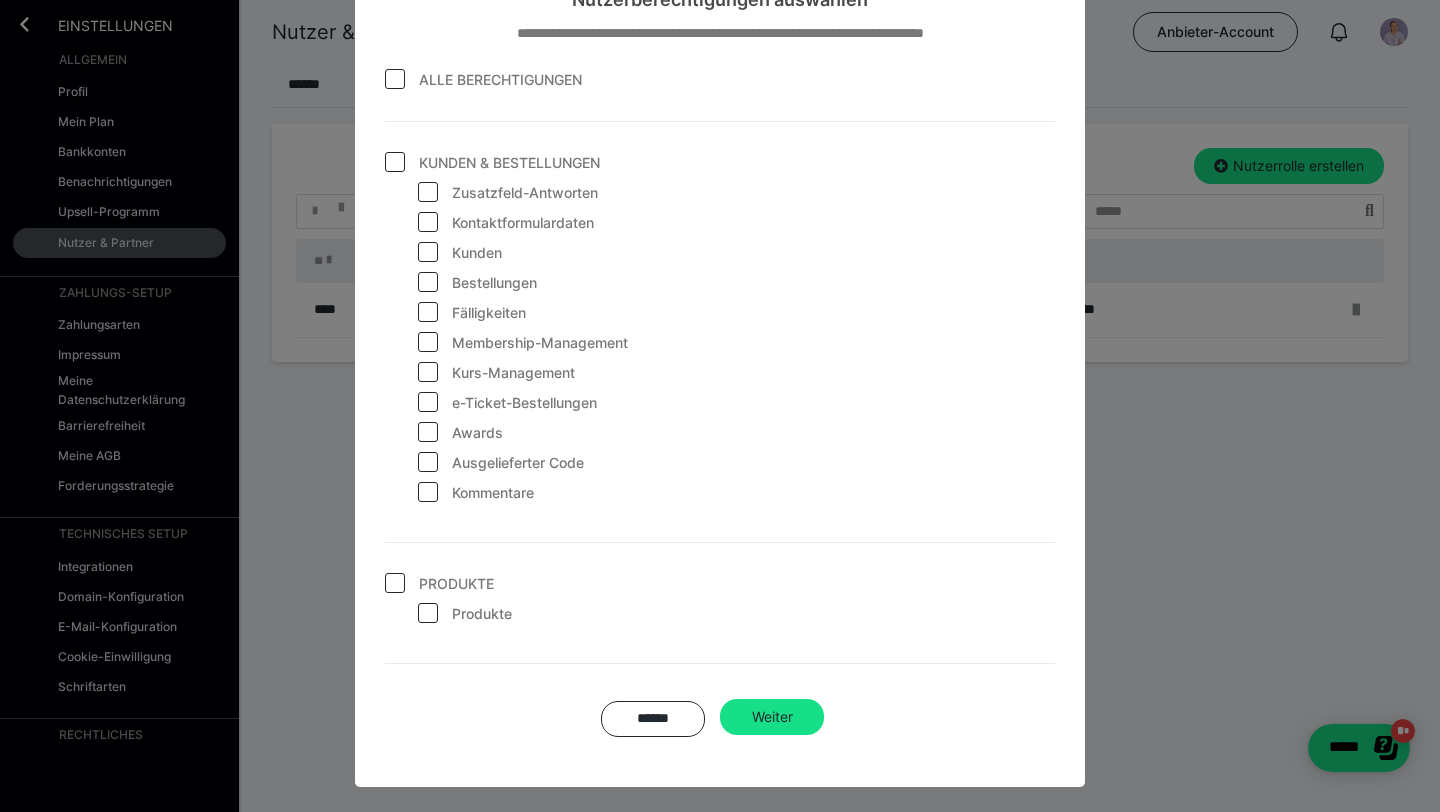 click at bounding box center (395, 162) 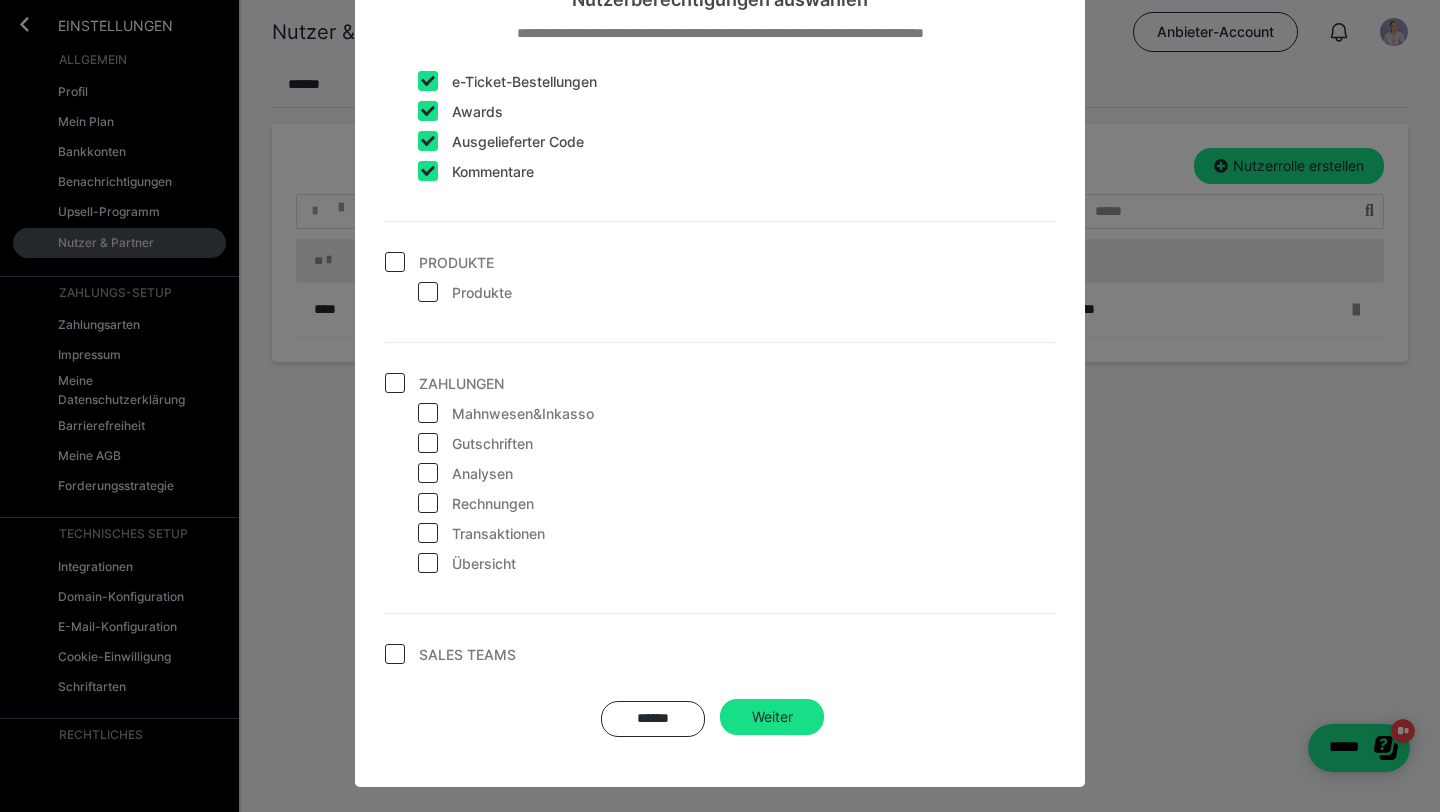 scroll, scrollTop: 322, scrollLeft: 0, axis: vertical 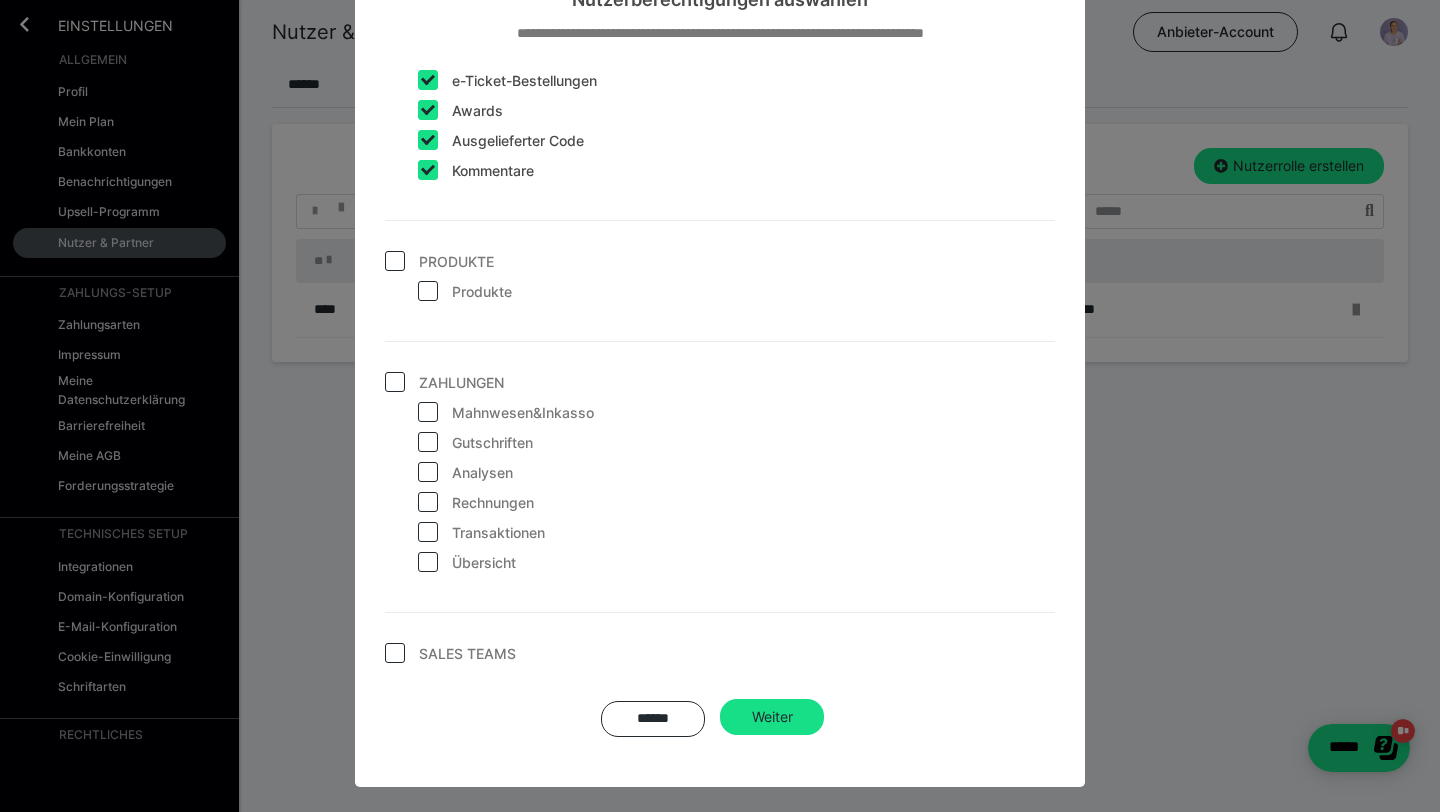 click at bounding box center [395, 382] 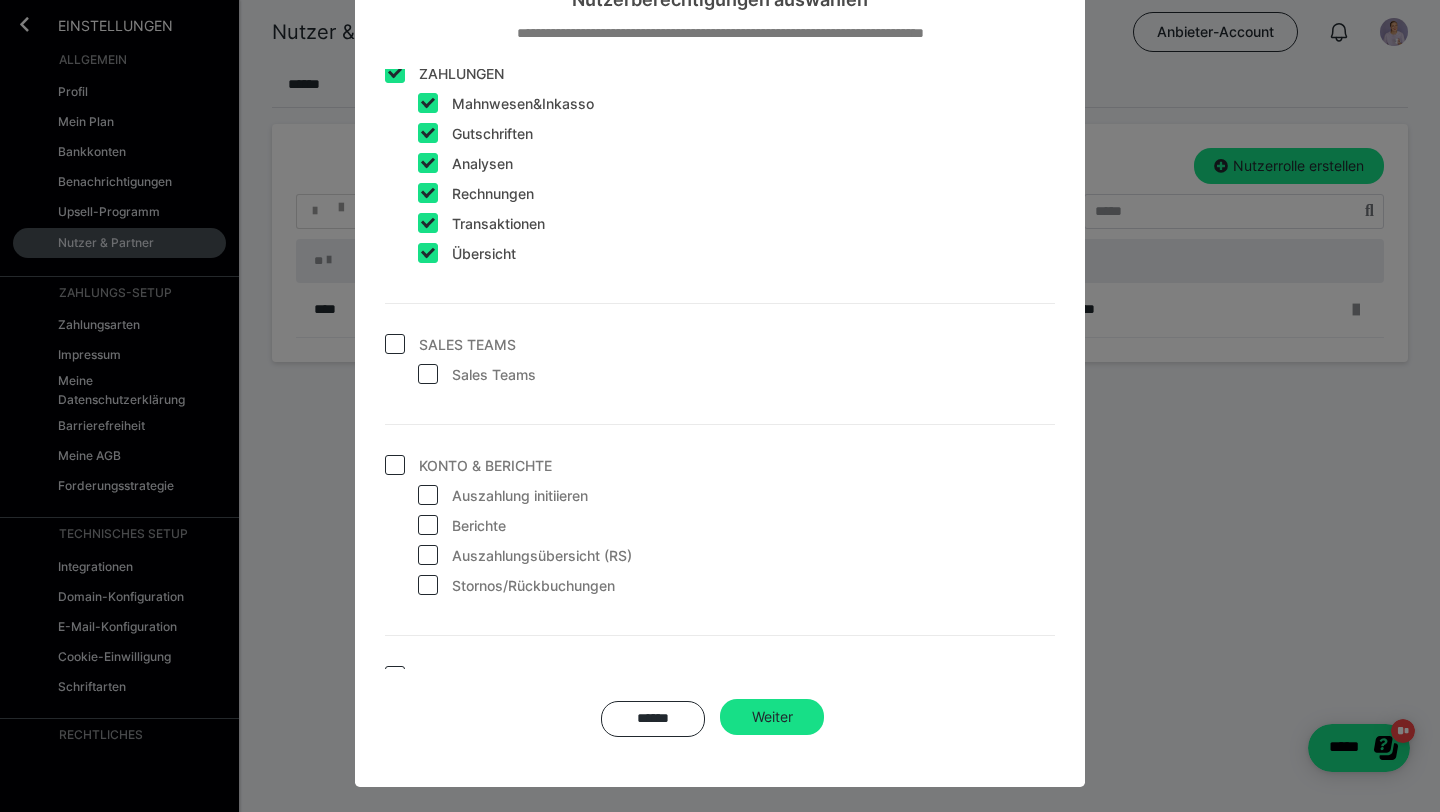 scroll, scrollTop: 633, scrollLeft: 0, axis: vertical 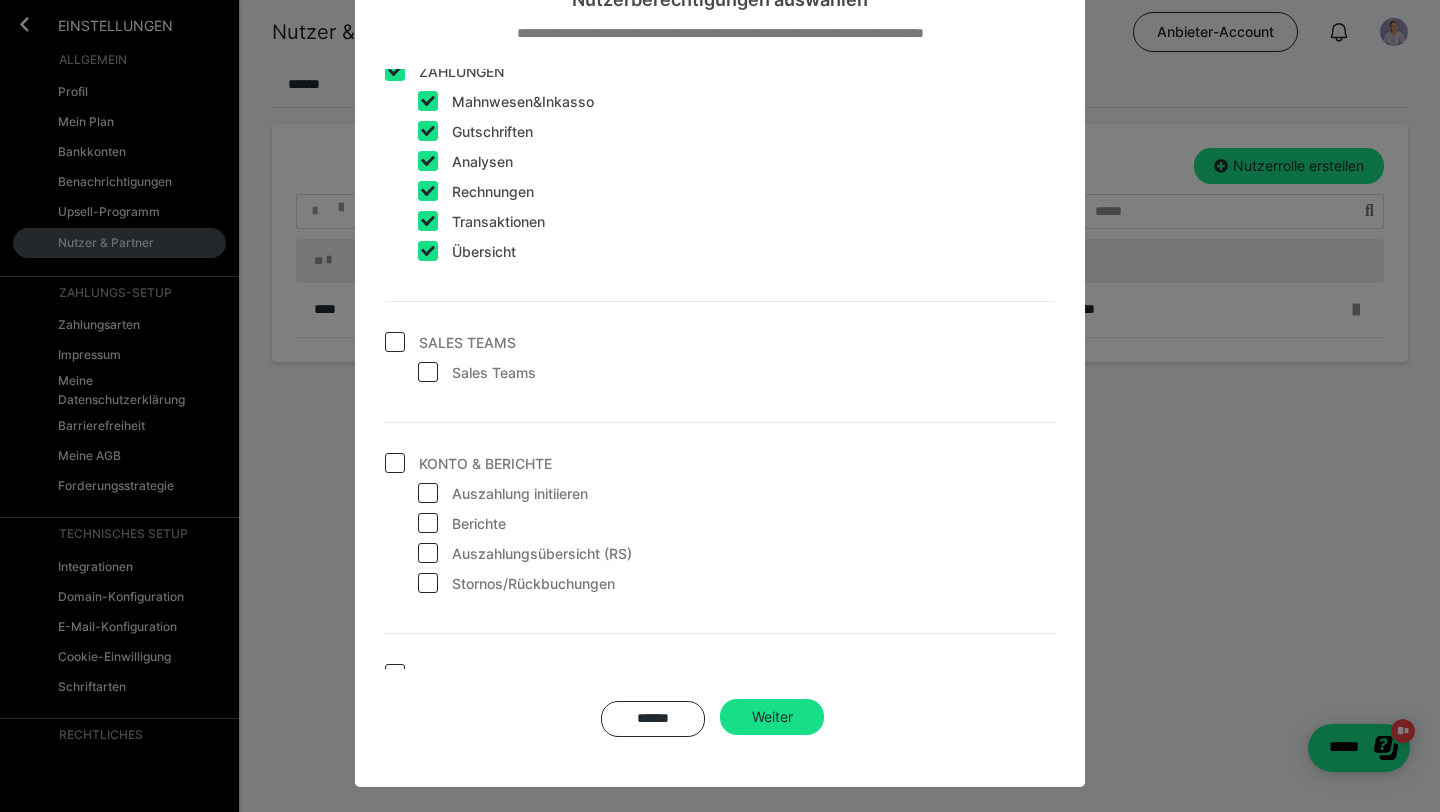 click at bounding box center (395, 463) 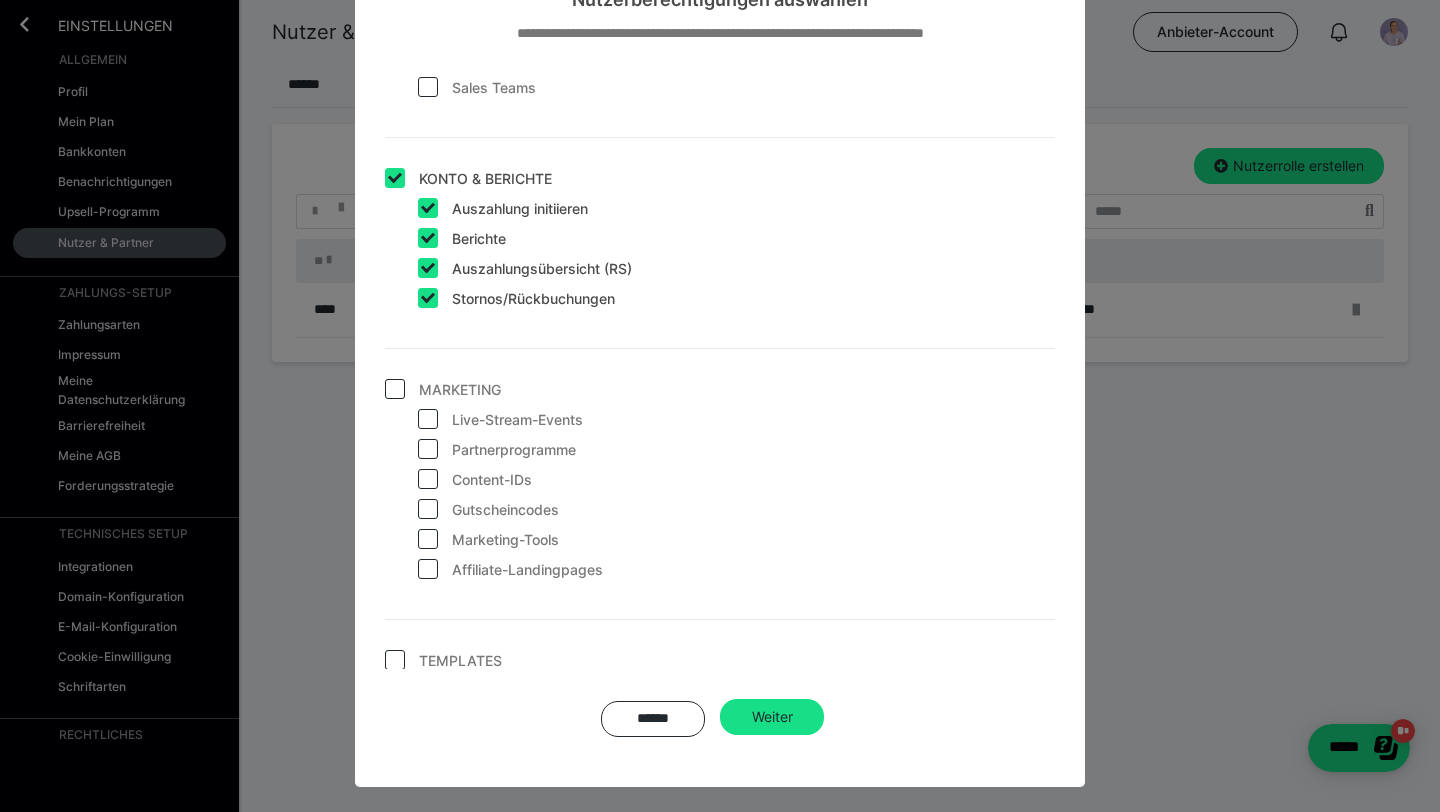 scroll, scrollTop: 919, scrollLeft: 0, axis: vertical 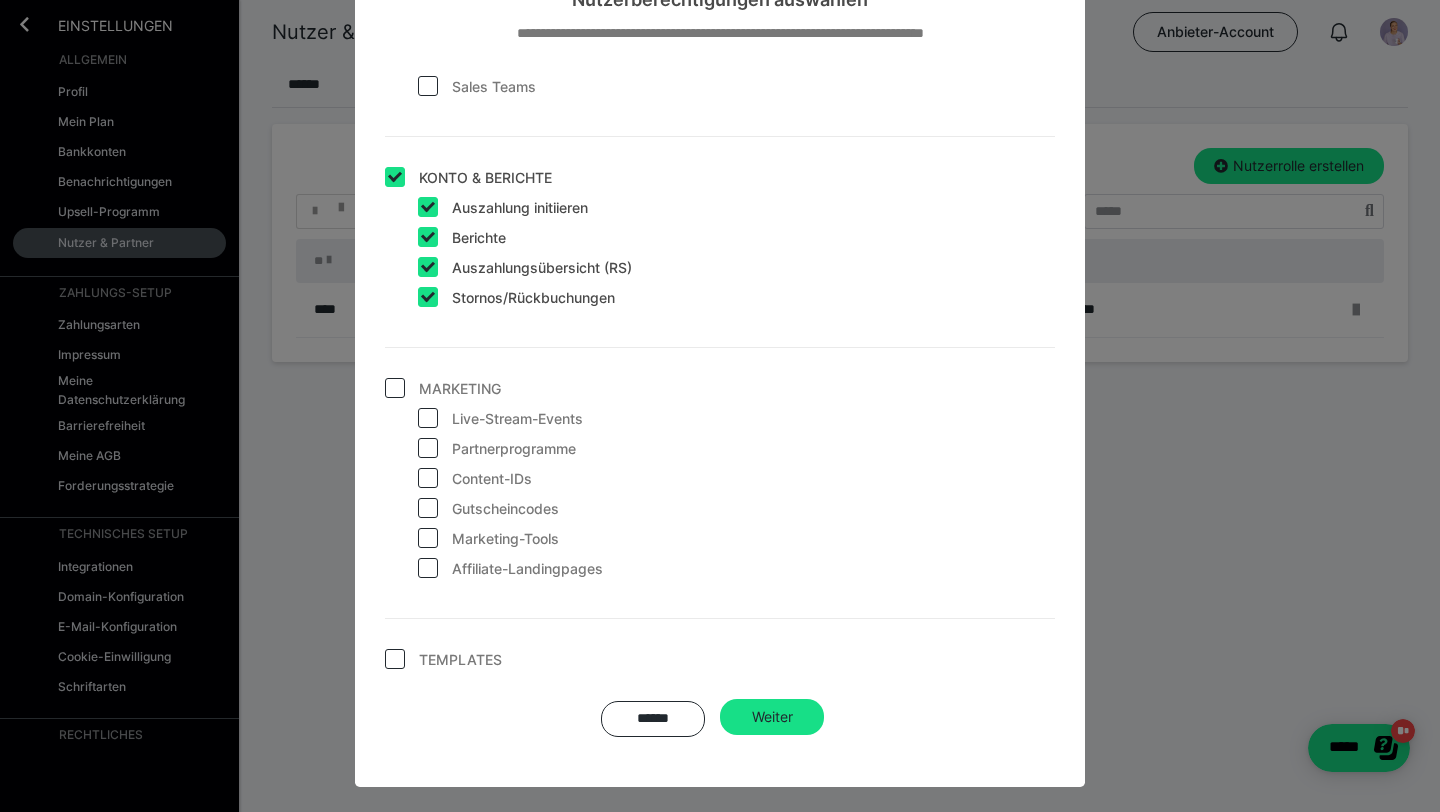 click at bounding box center [395, 388] 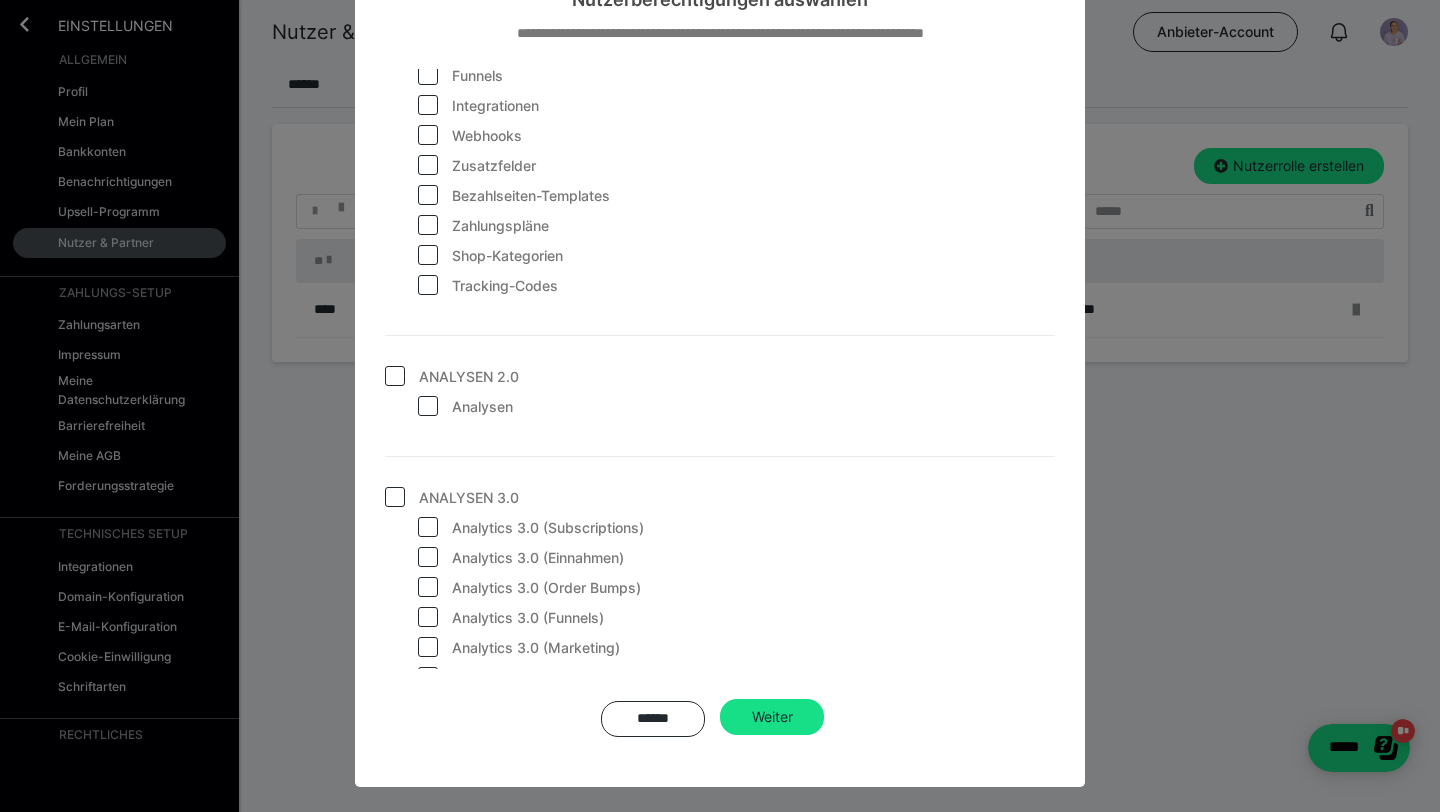 scroll, scrollTop: 1714, scrollLeft: 0, axis: vertical 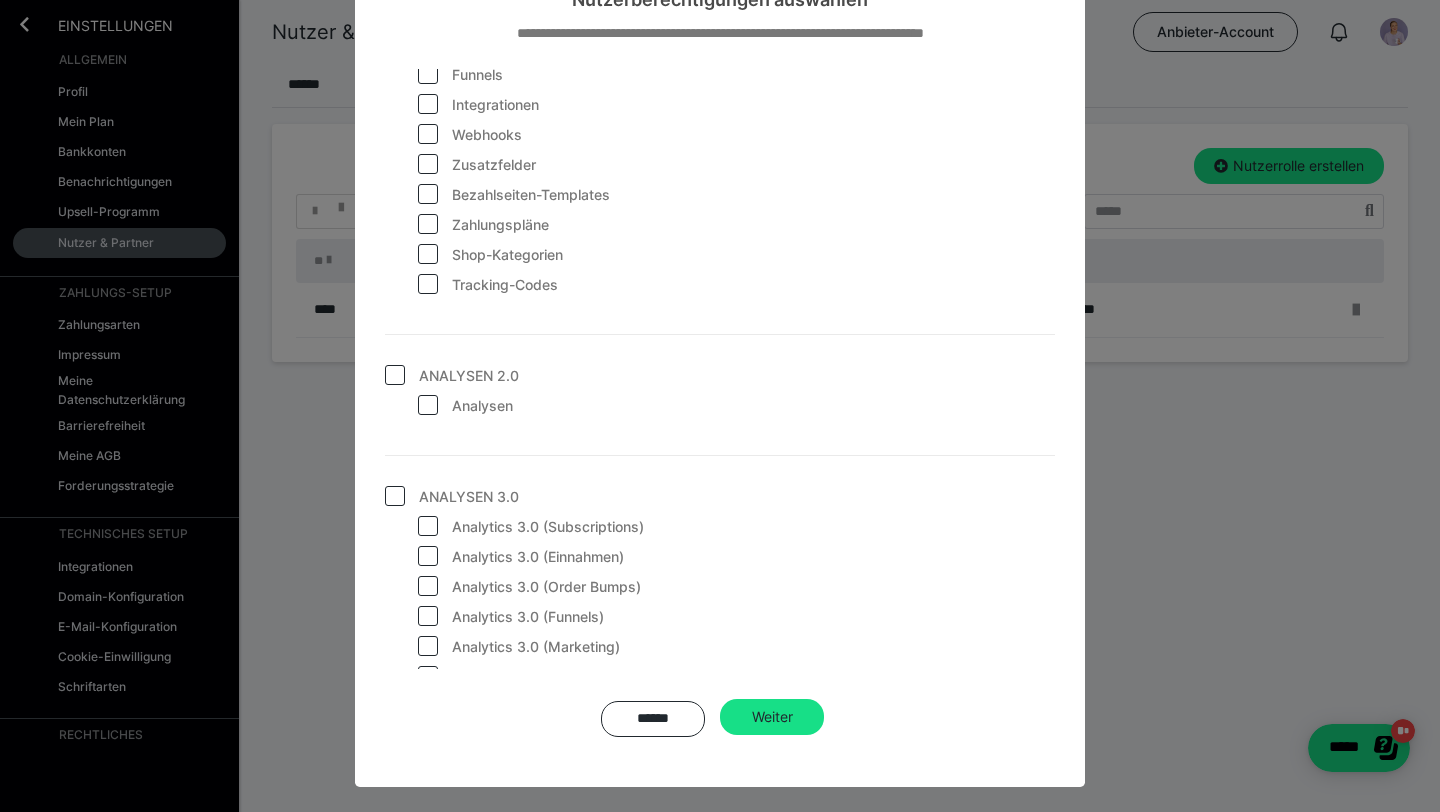 click at bounding box center [395, 375] 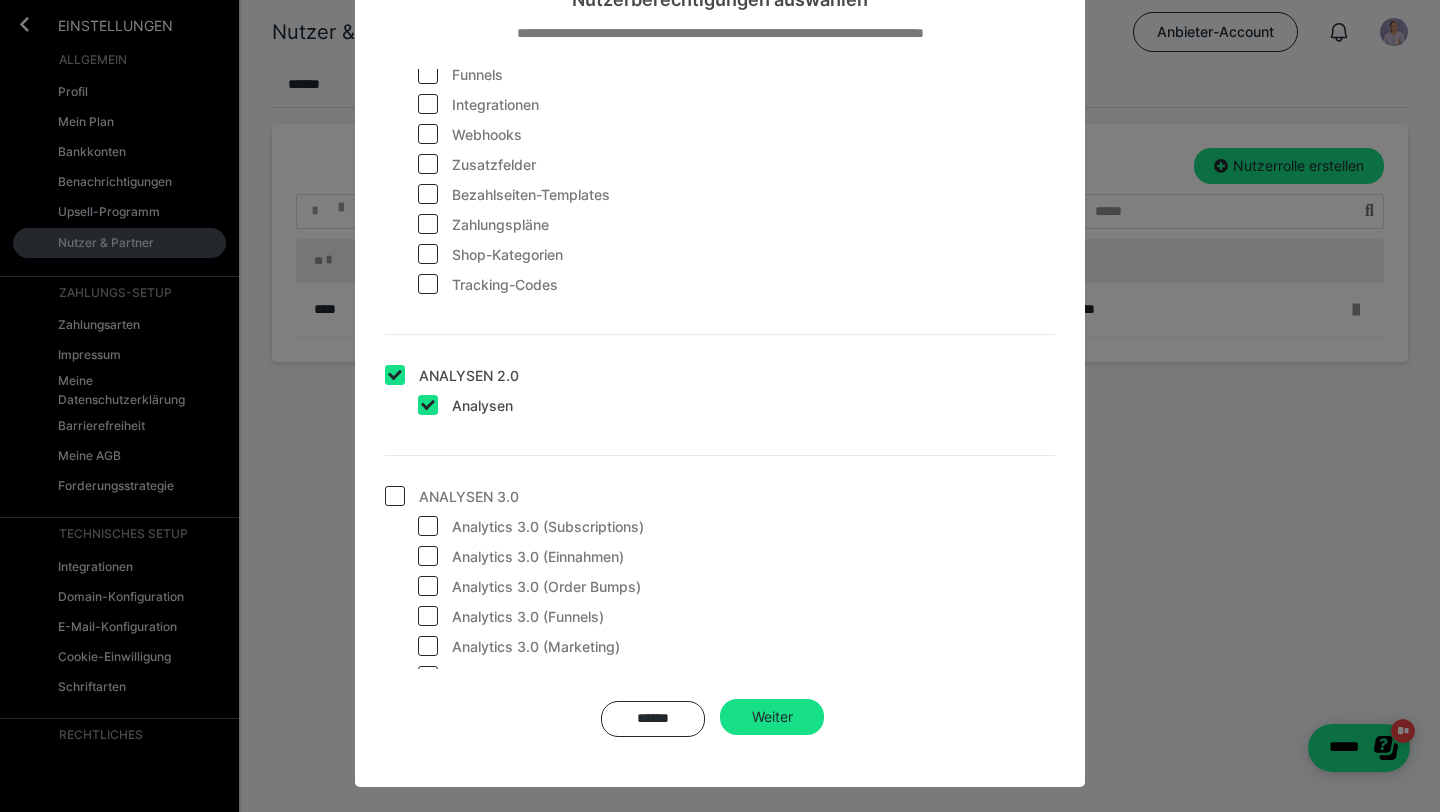 click at bounding box center (395, 496) 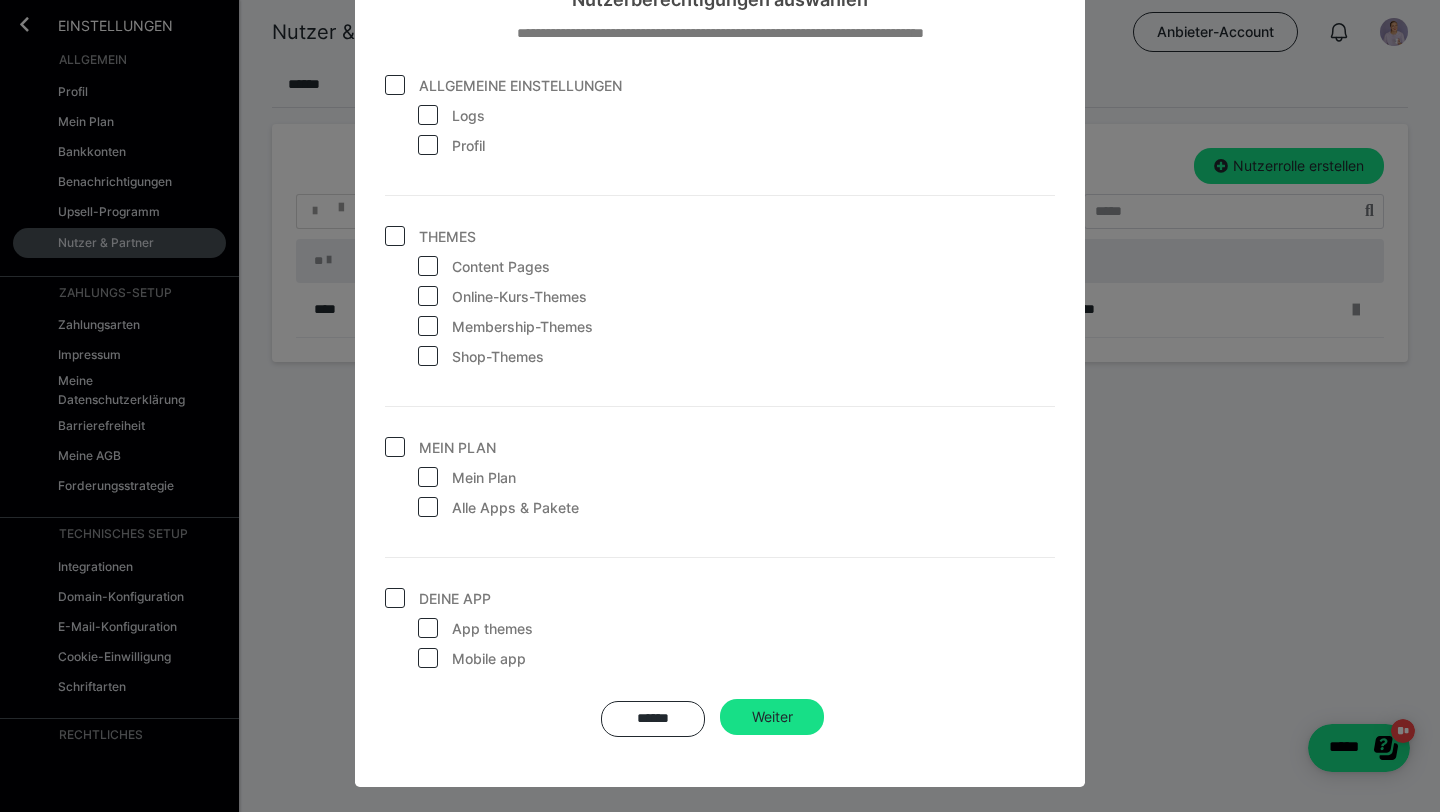 scroll, scrollTop: 2457, scrollLeft: 0, axis: vertical 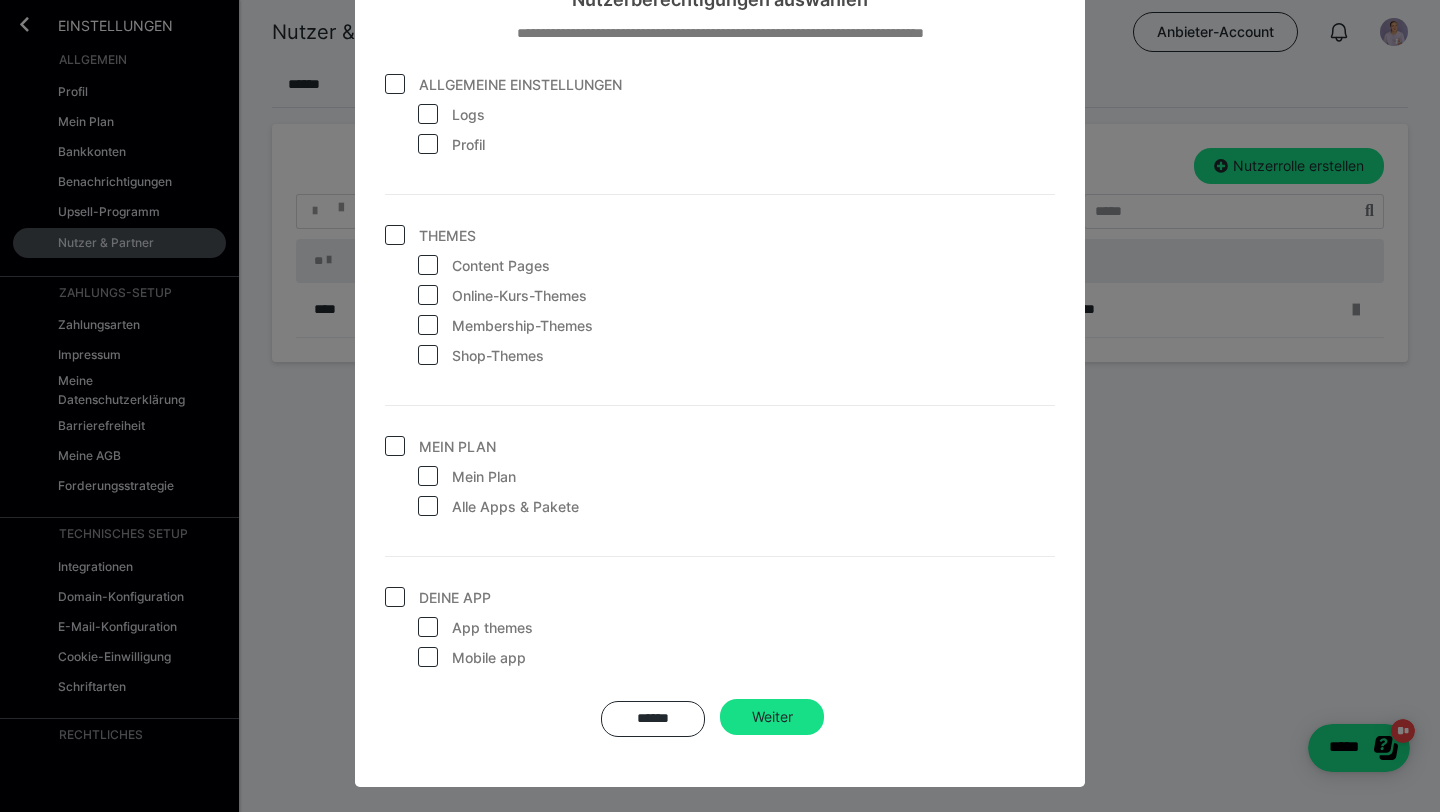 click at bounding box center (395, 235) 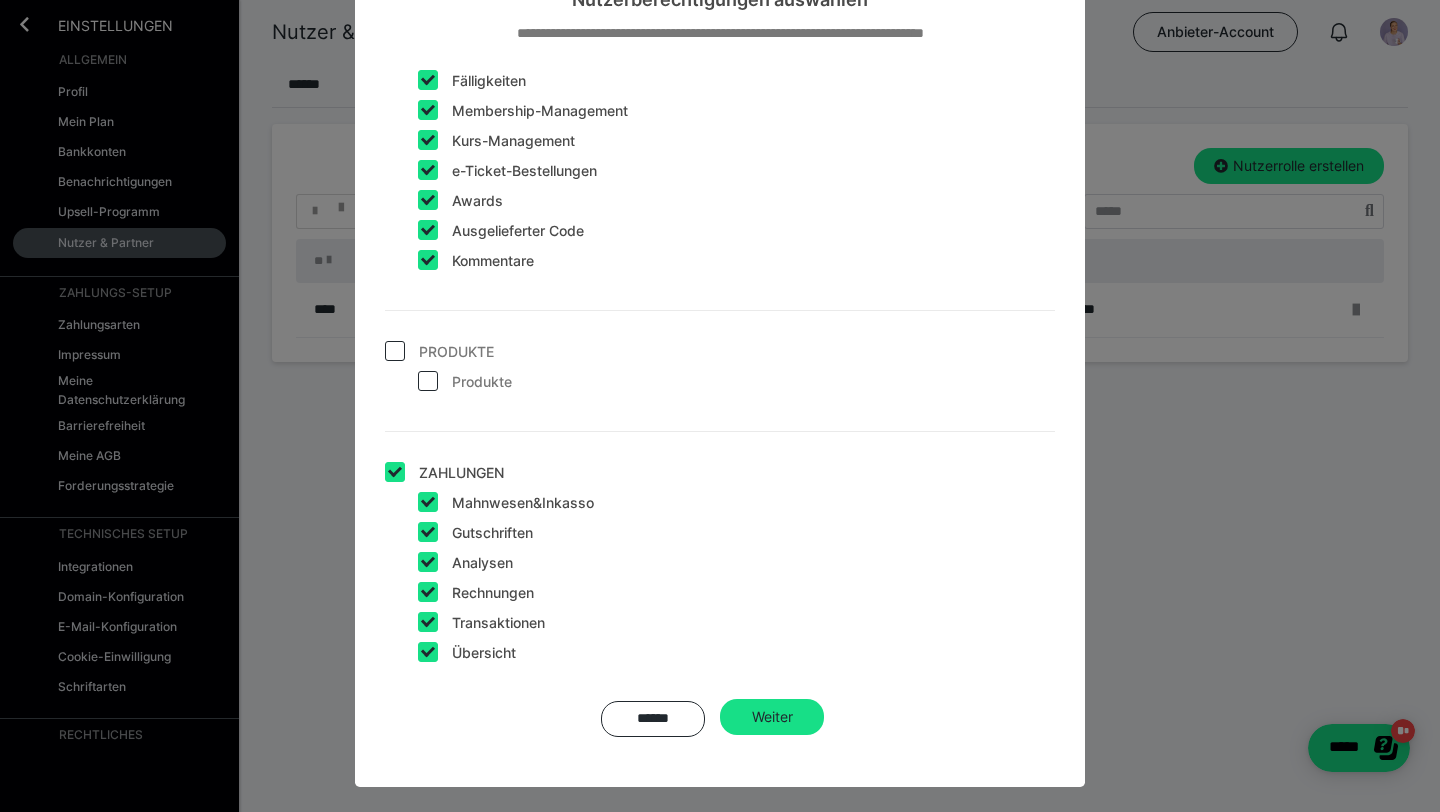 scroll, scrollTop: 0, scrollLeft: 0, axis: both 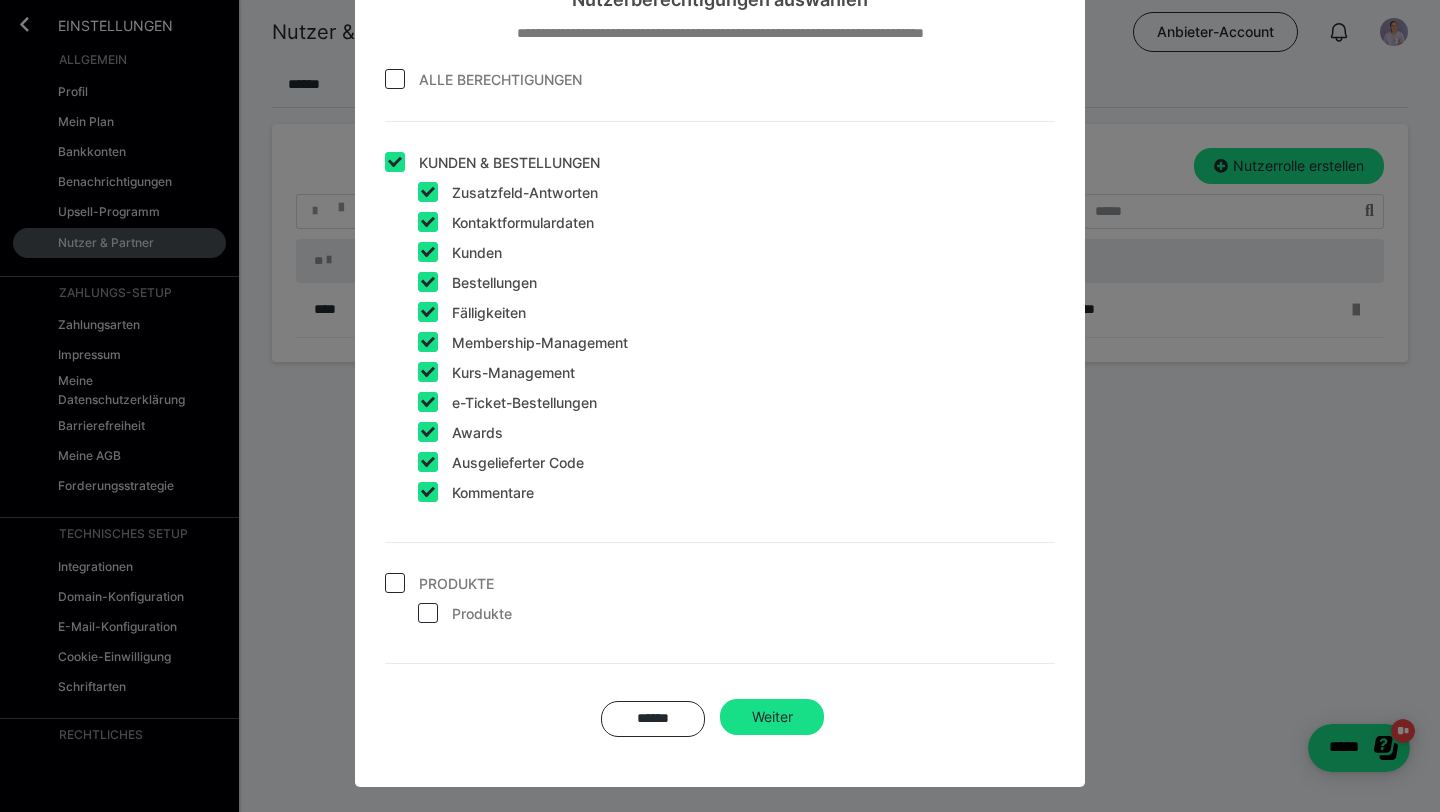 click at bounding box center (395, 79) 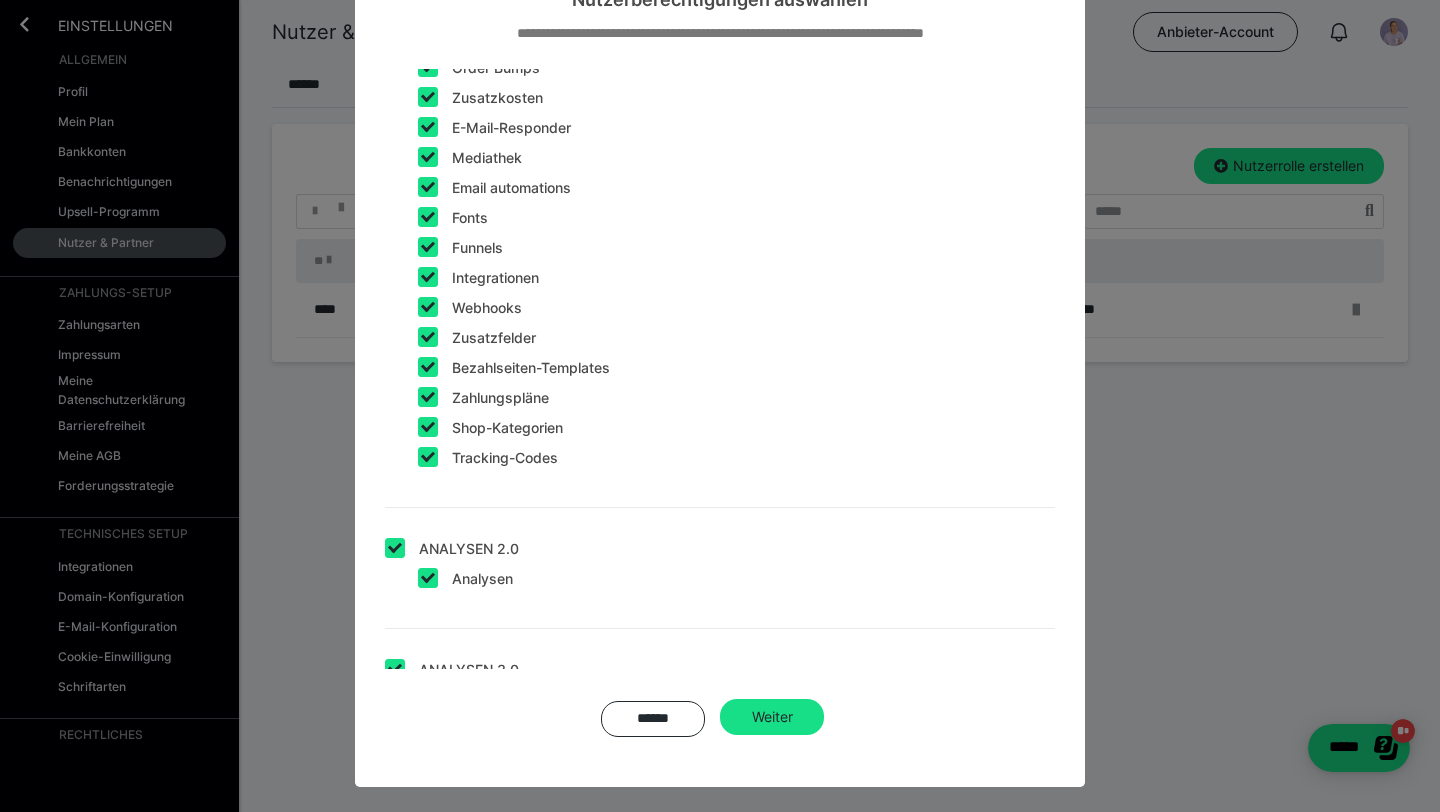 scroll, scrollTop: 2616, scrollLeft: 0, axis: vertical 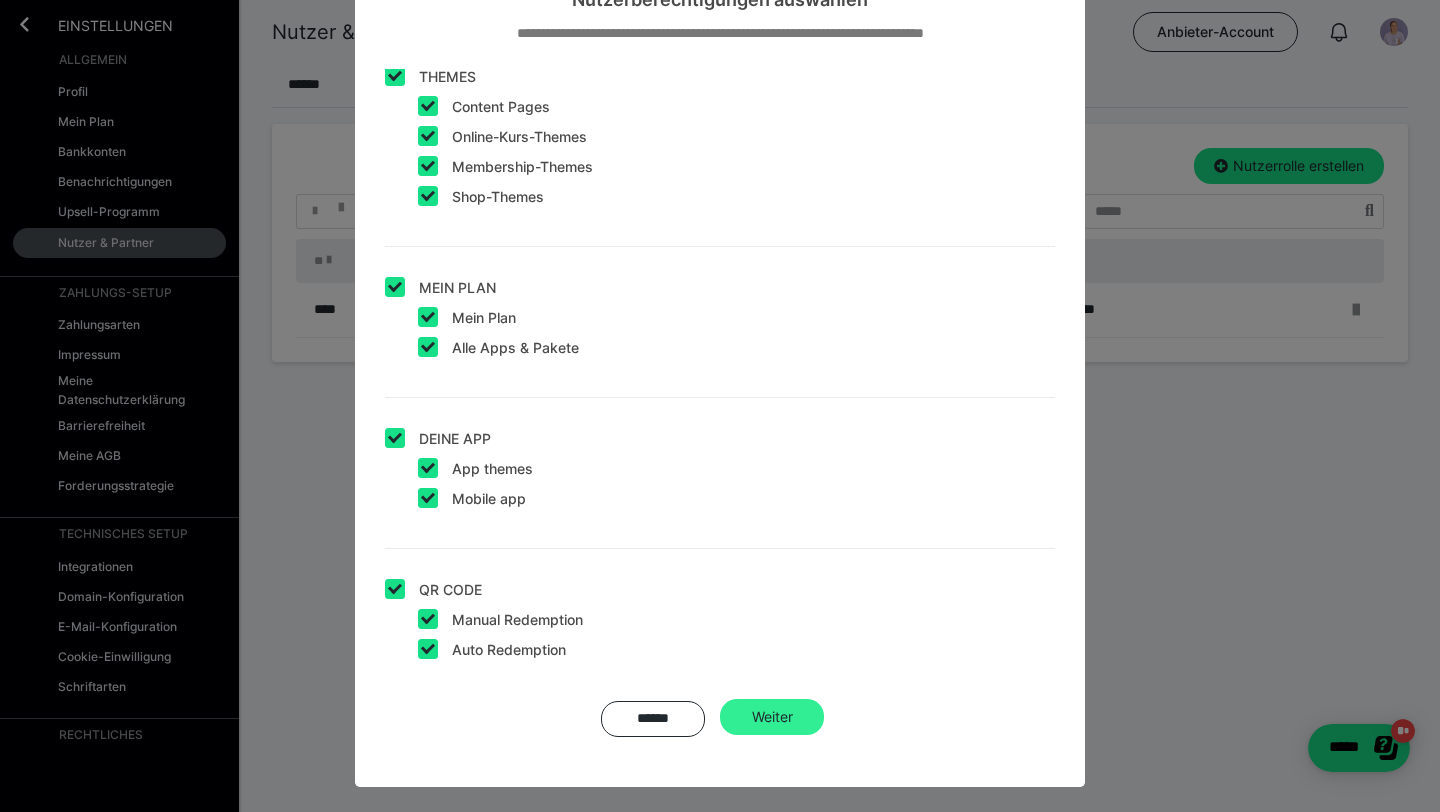 click on "Weiter" at bounding box center (772, 717) 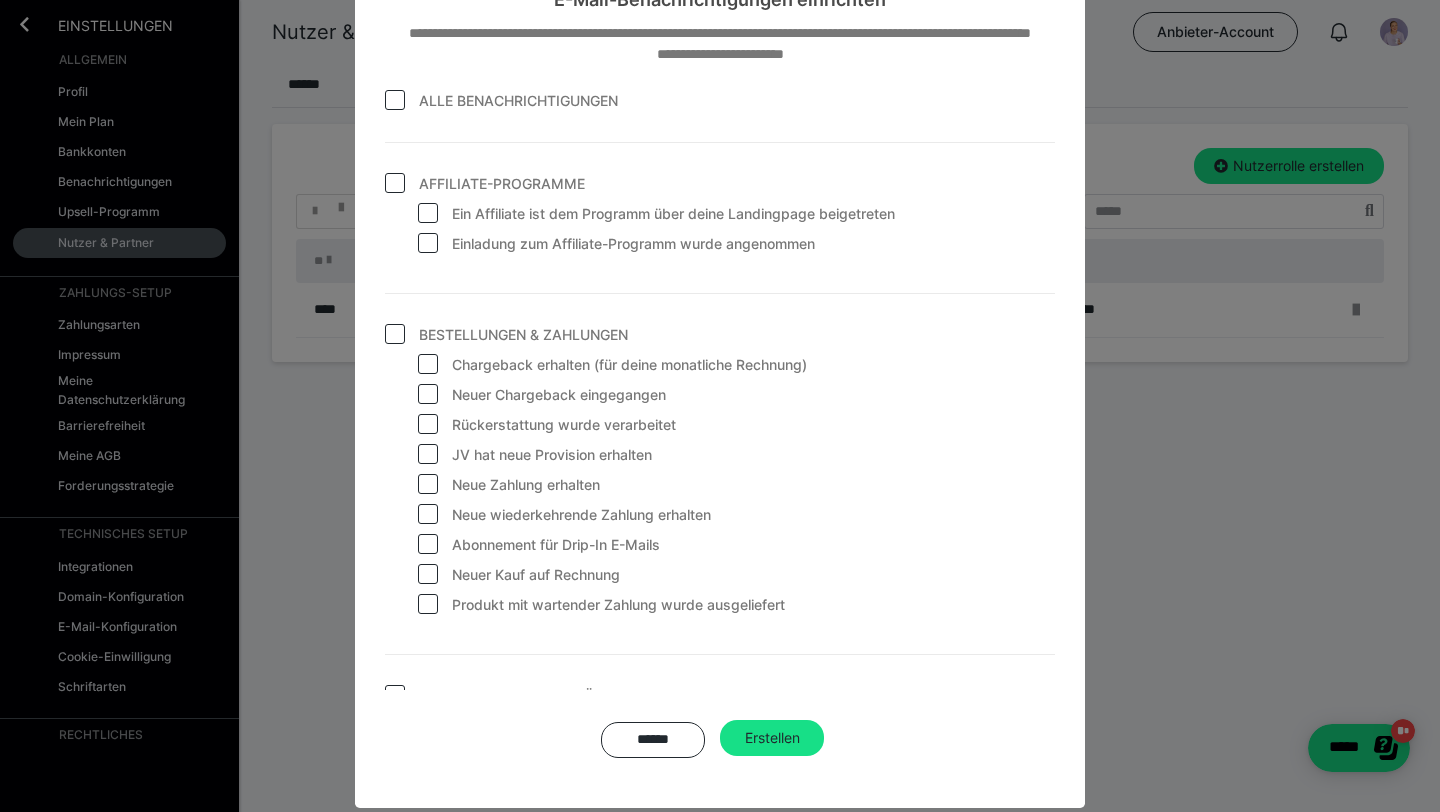 scroll, scrollTop: 0, scrollLeft: 0, axis: both 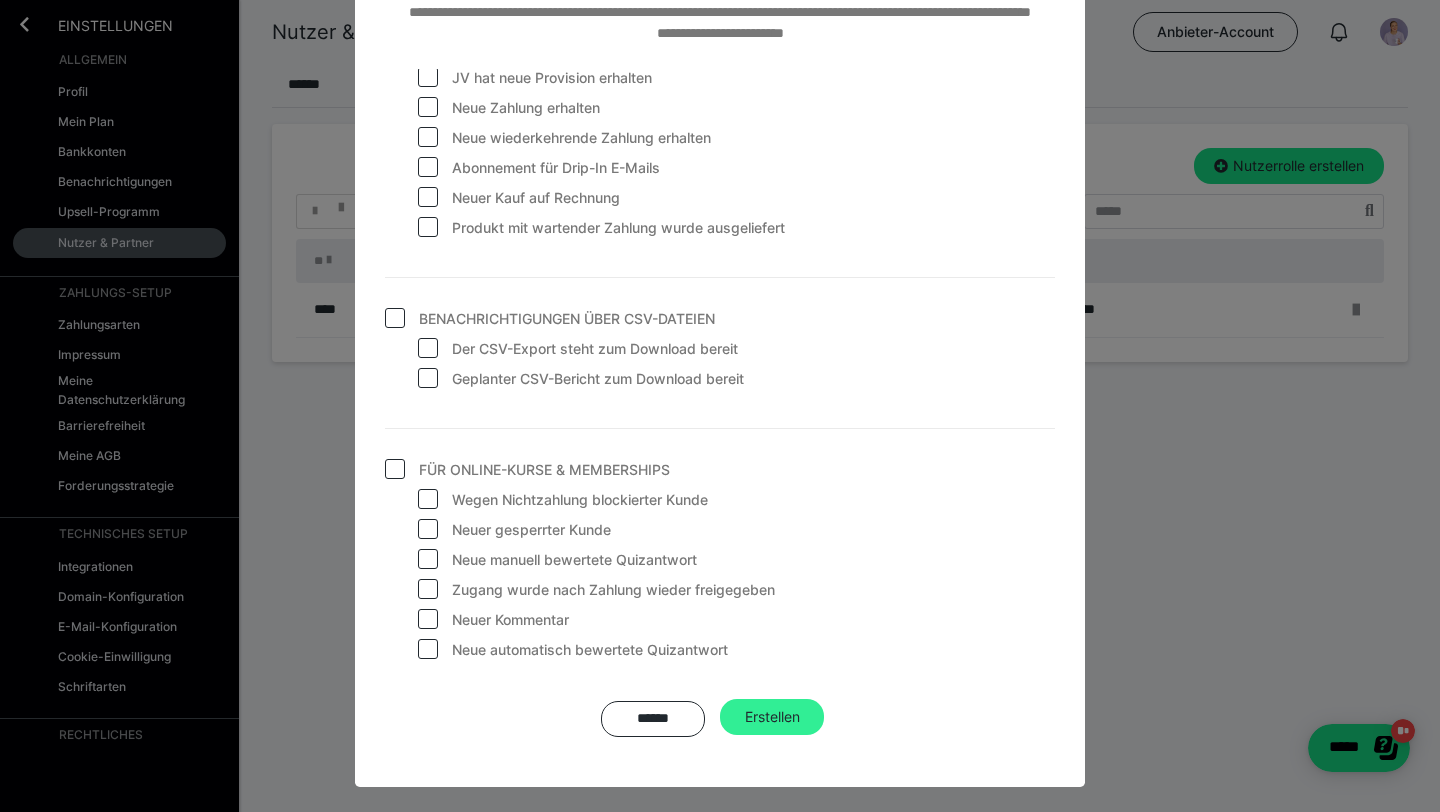 click on "Erstellen" at bounding box center [772, 717] 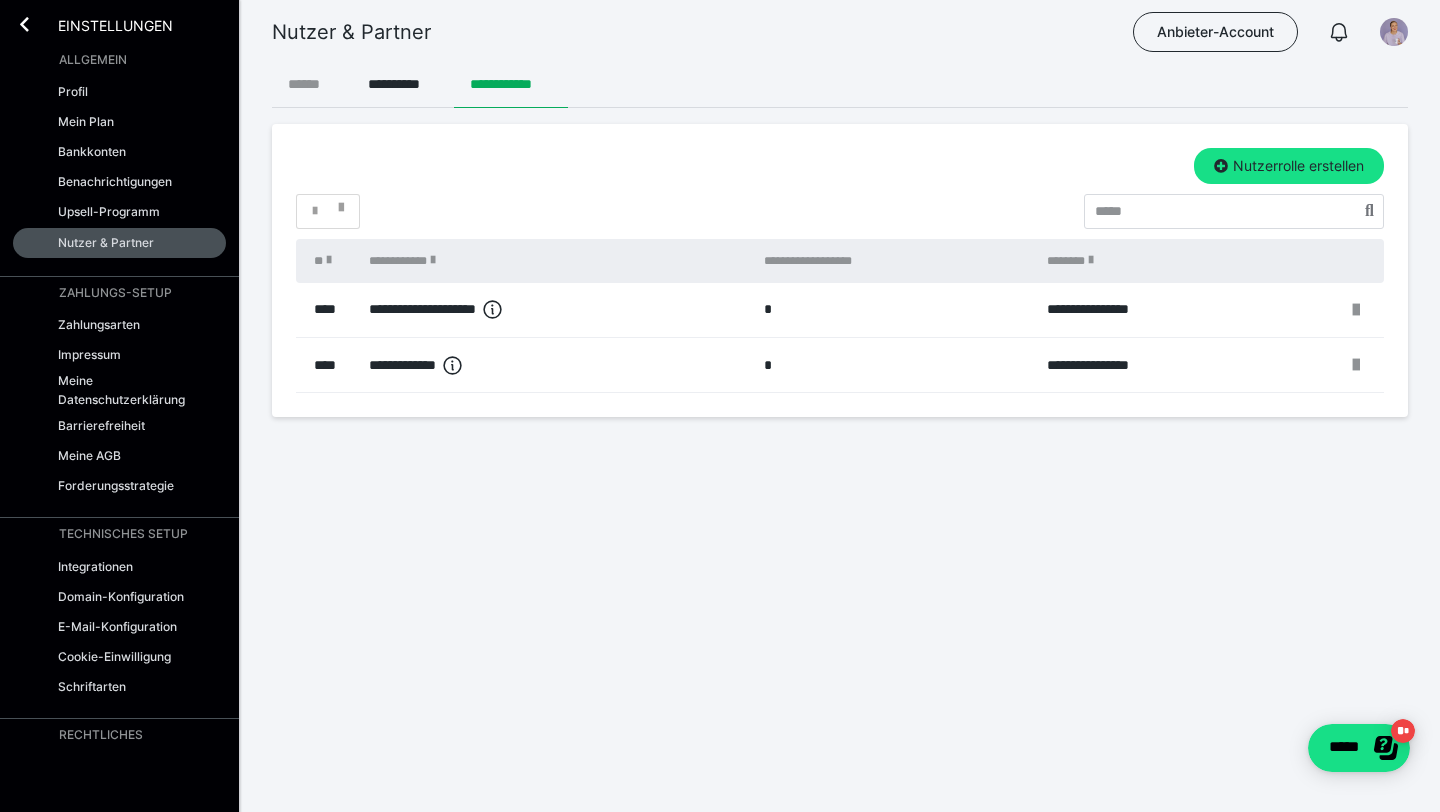 click on "******" at bounding box center [312, 84] 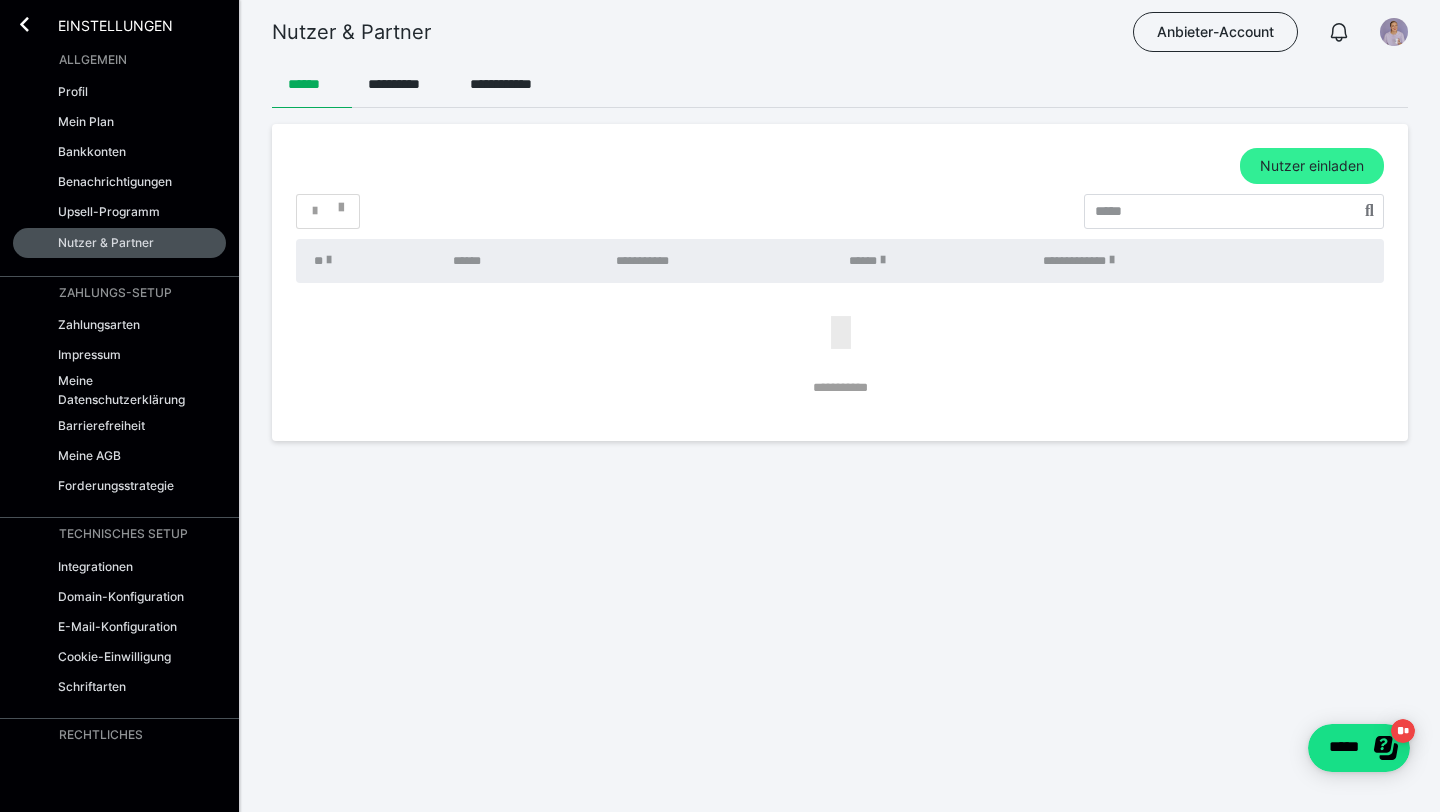 click on "Nutzer einladen" at bounding box center [1312, 166] 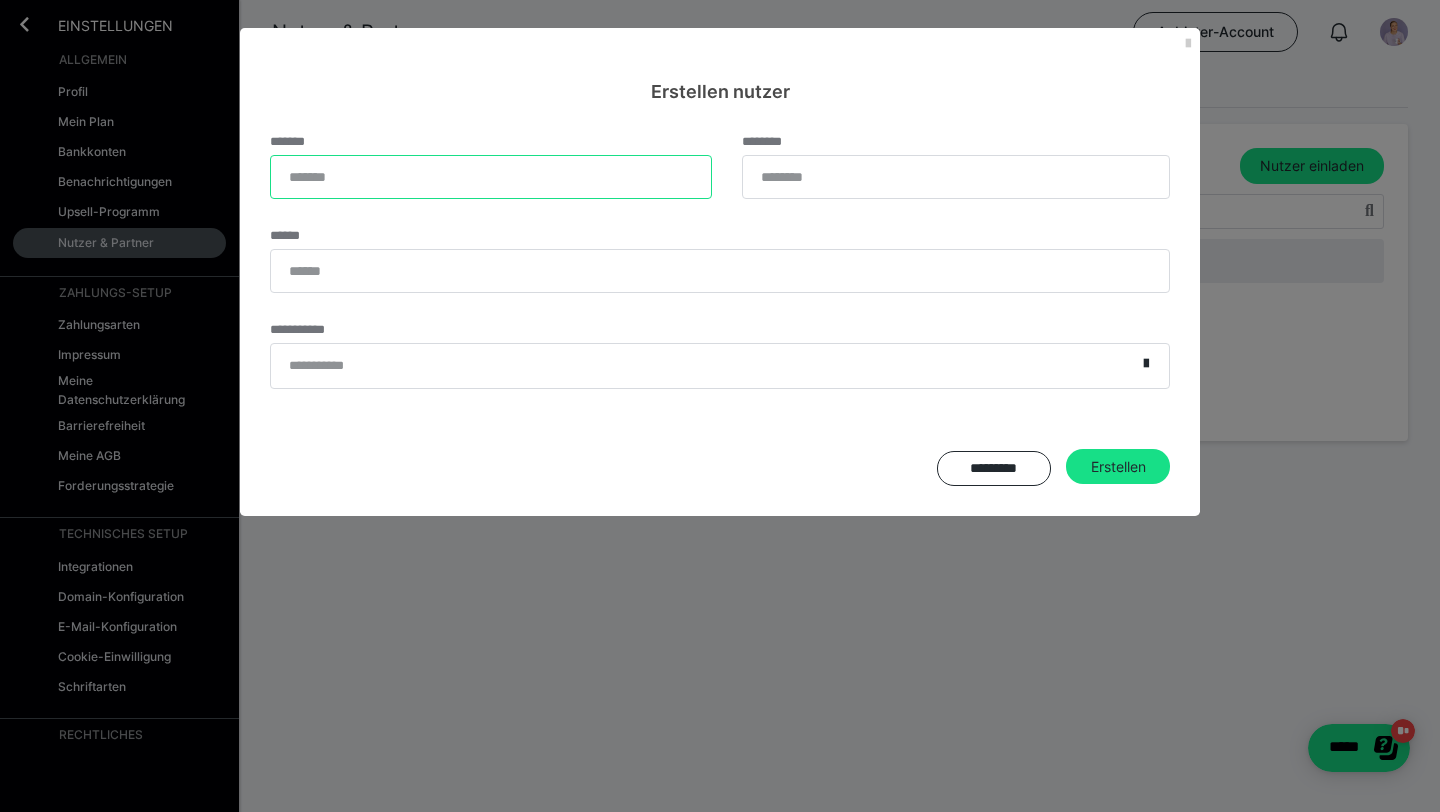 click on "*******" at bounding box center (491, 177) 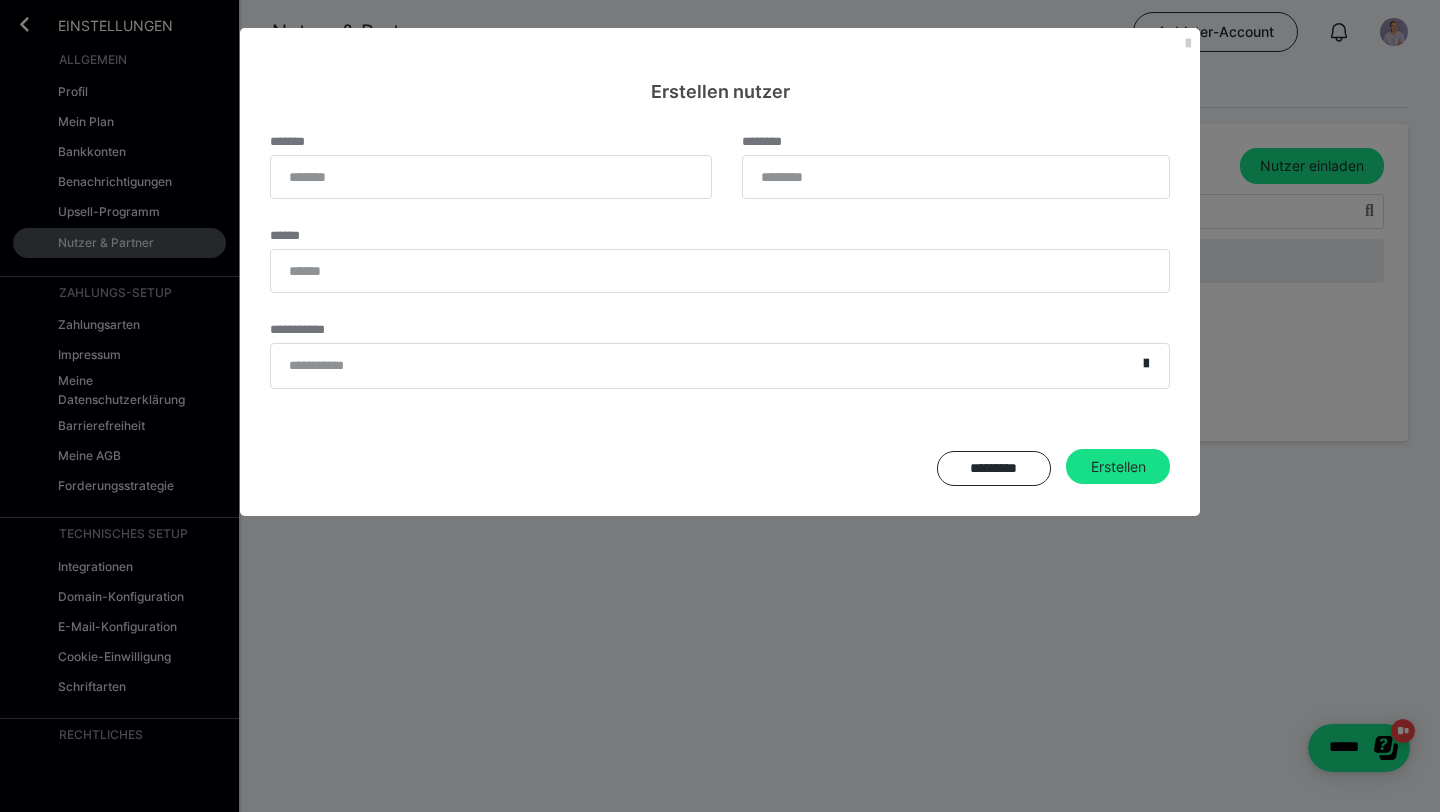 click on "******" at bounding box center [720, 246] 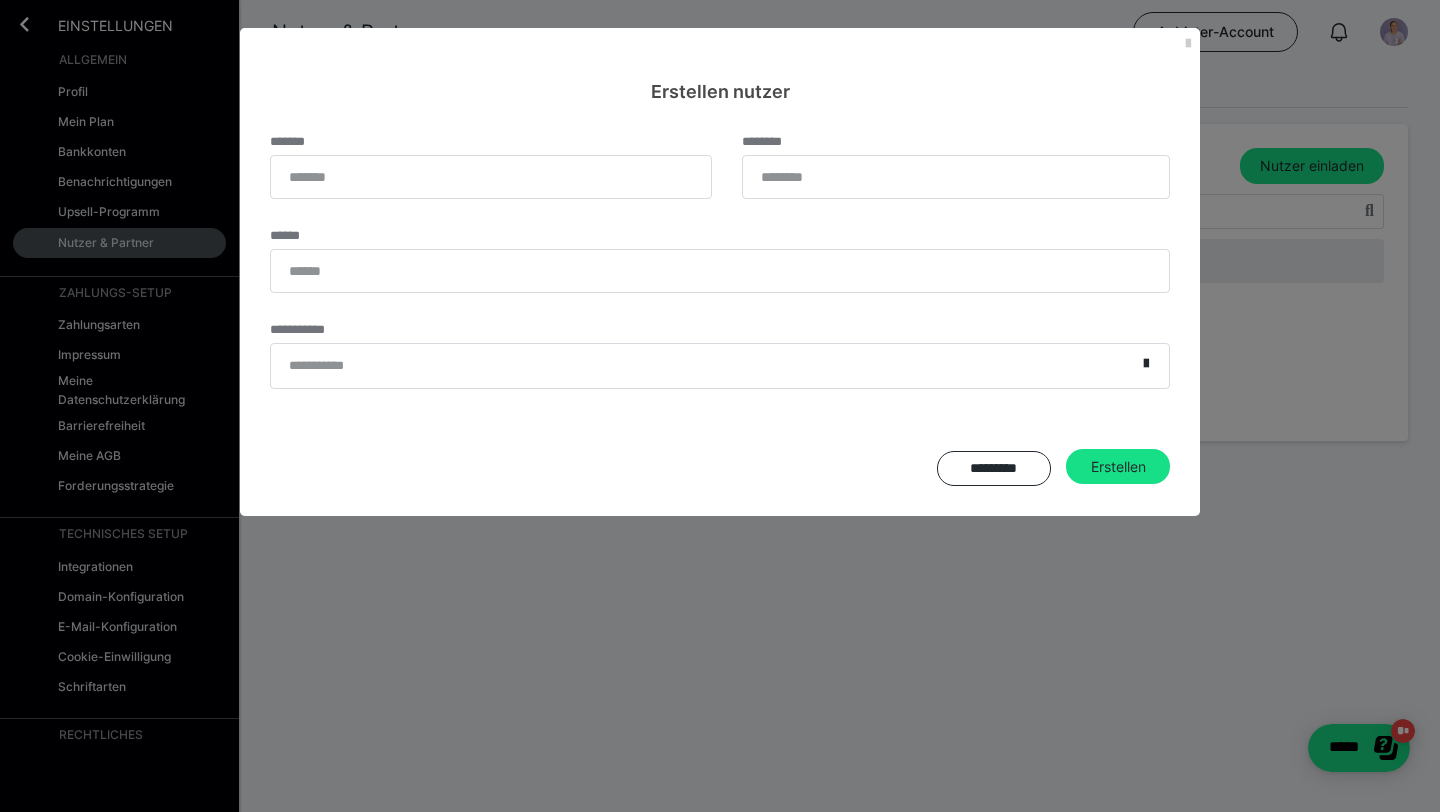 click on "**********" at bounding box center (703, 366) 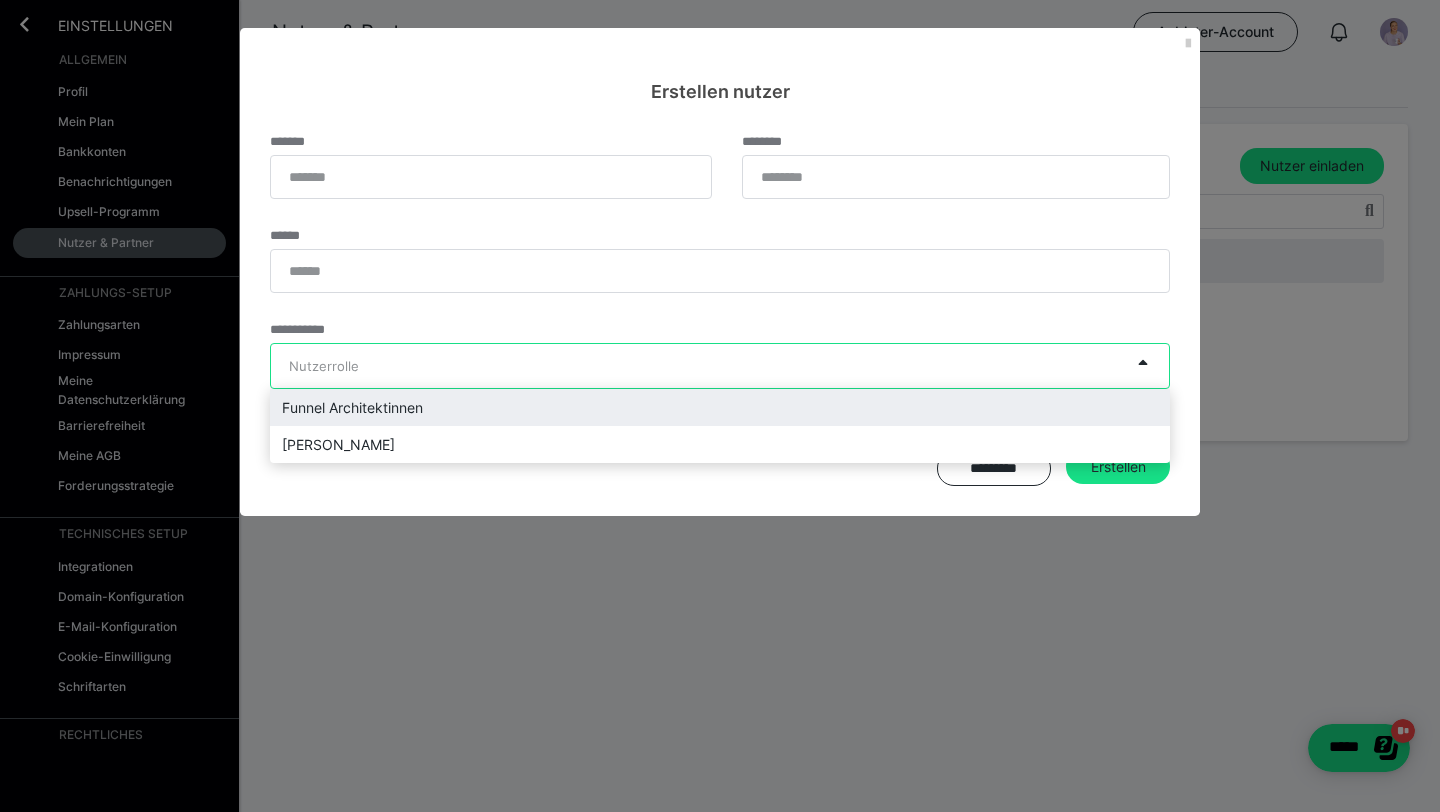 click on "Funnel Architektinnen" at bounding box center (720, 407) 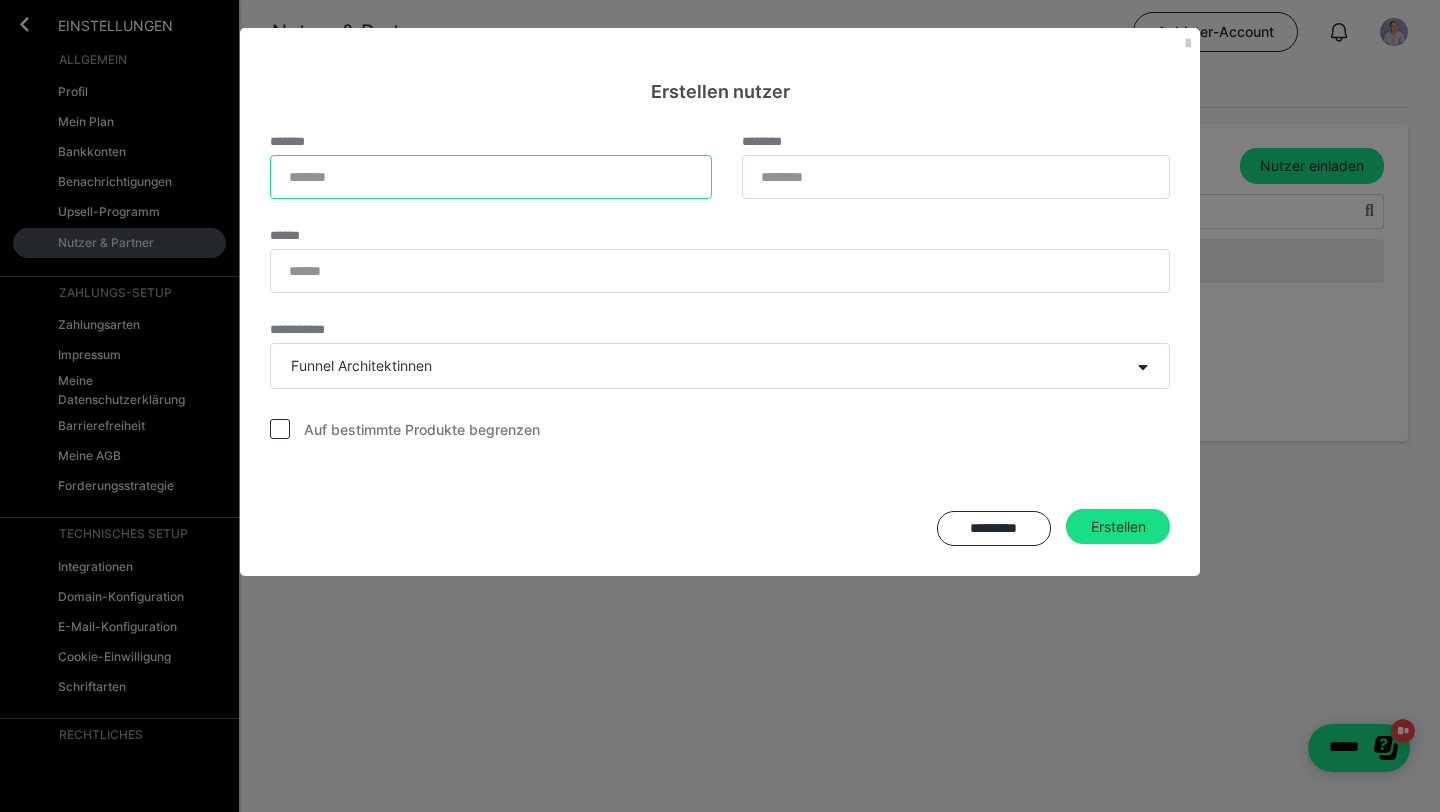 click on "*******" at bounding box center (491, 177) 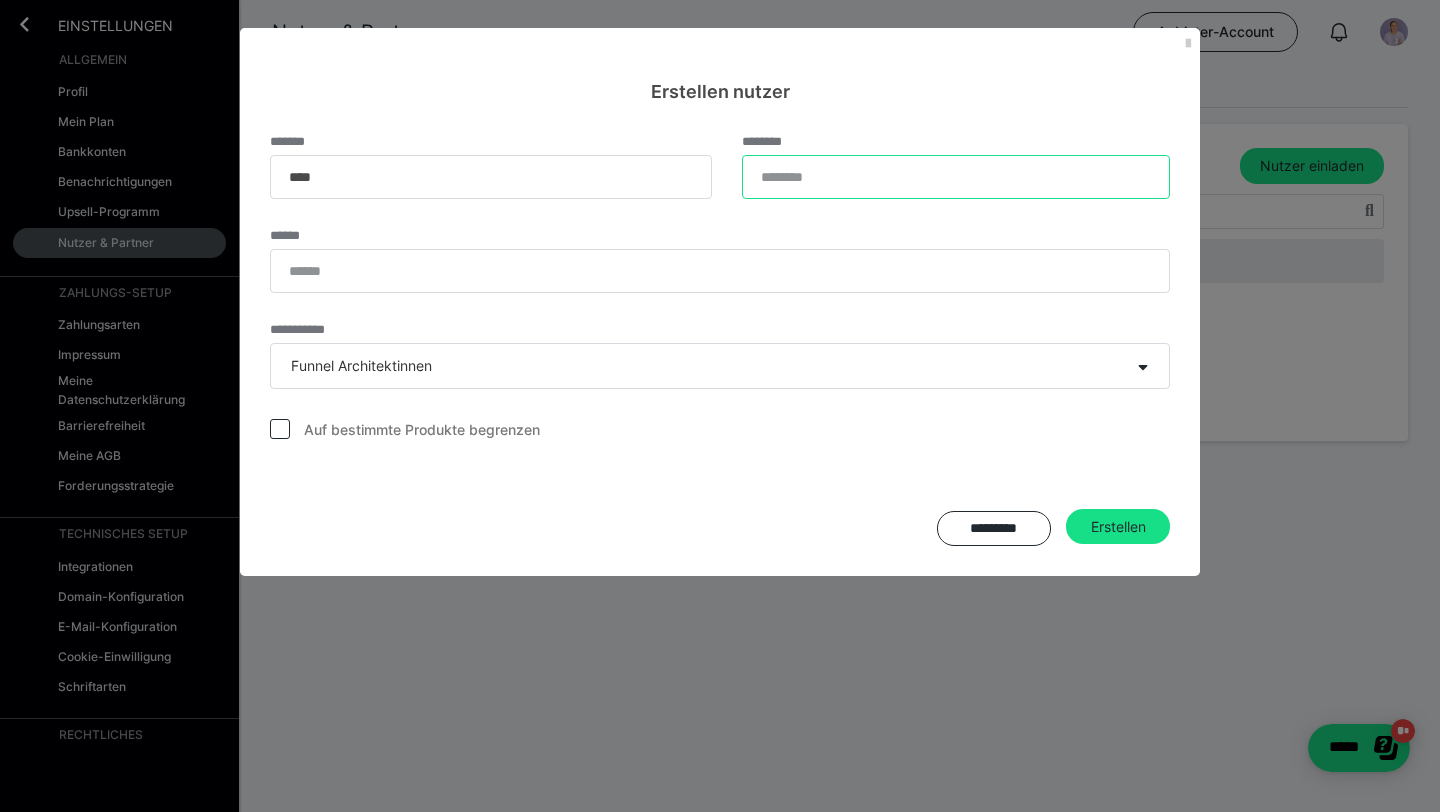 click on "********" at bounding box center [956, 177] 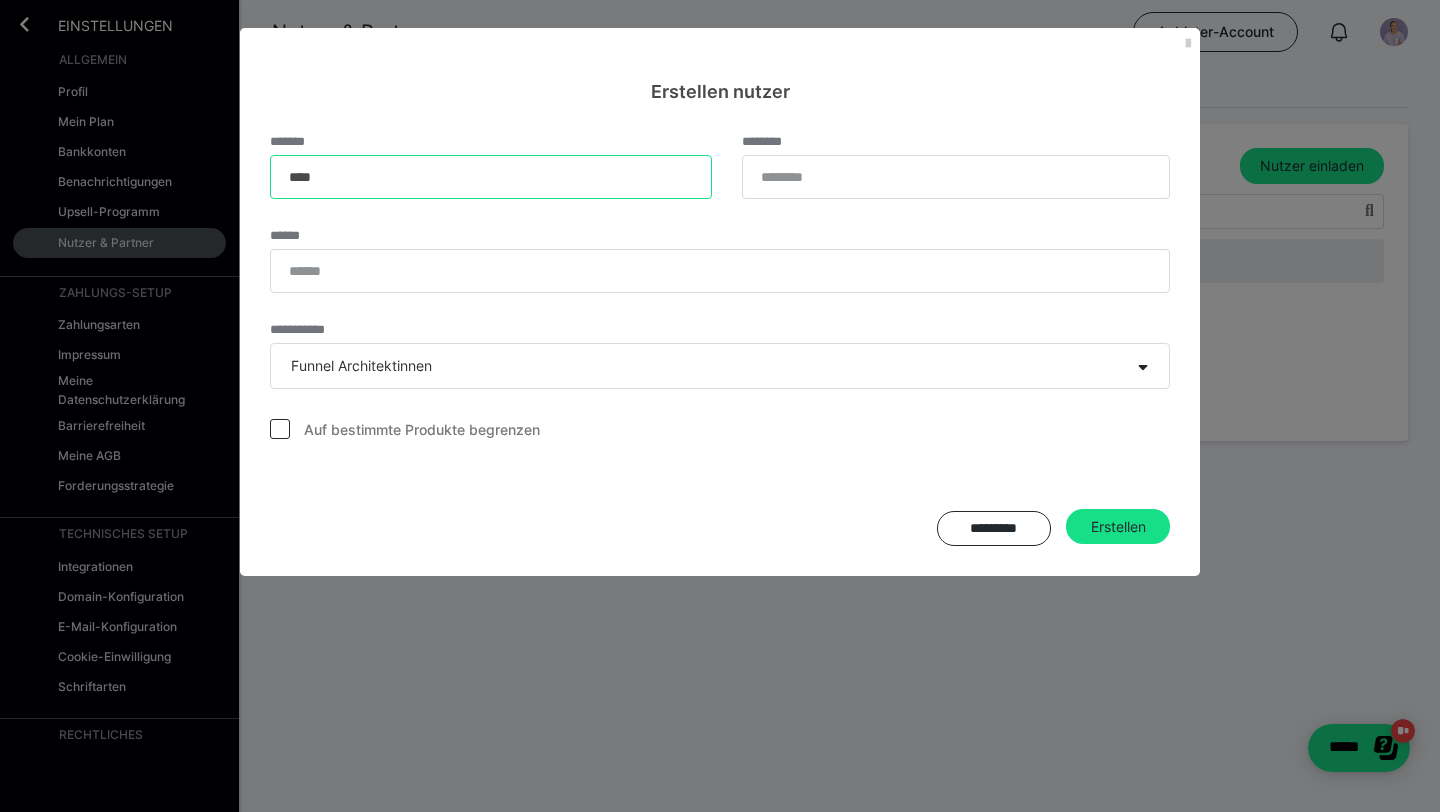 click on "****" at bounding box center [491, 177] 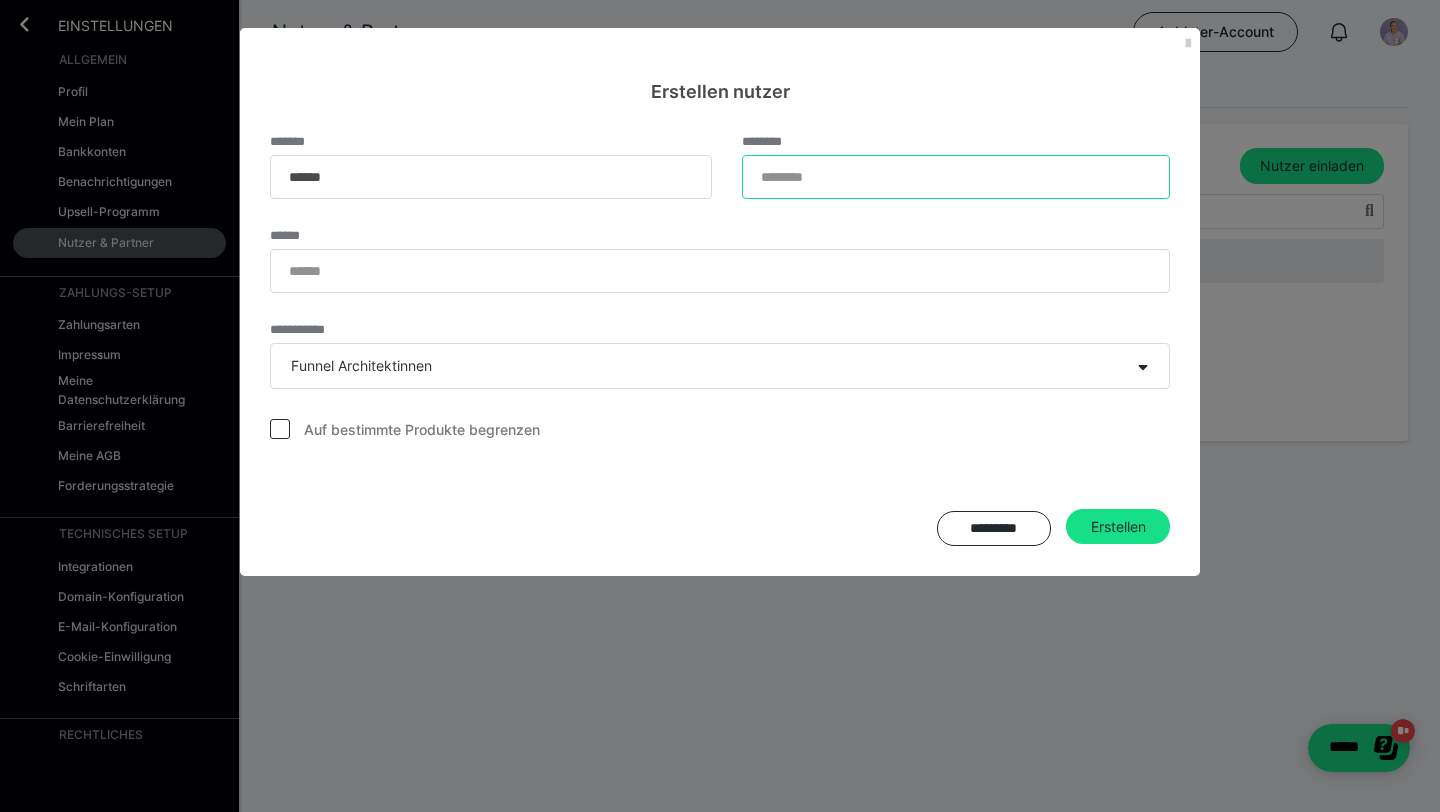 click on "********" at bounding box center [956, 177] 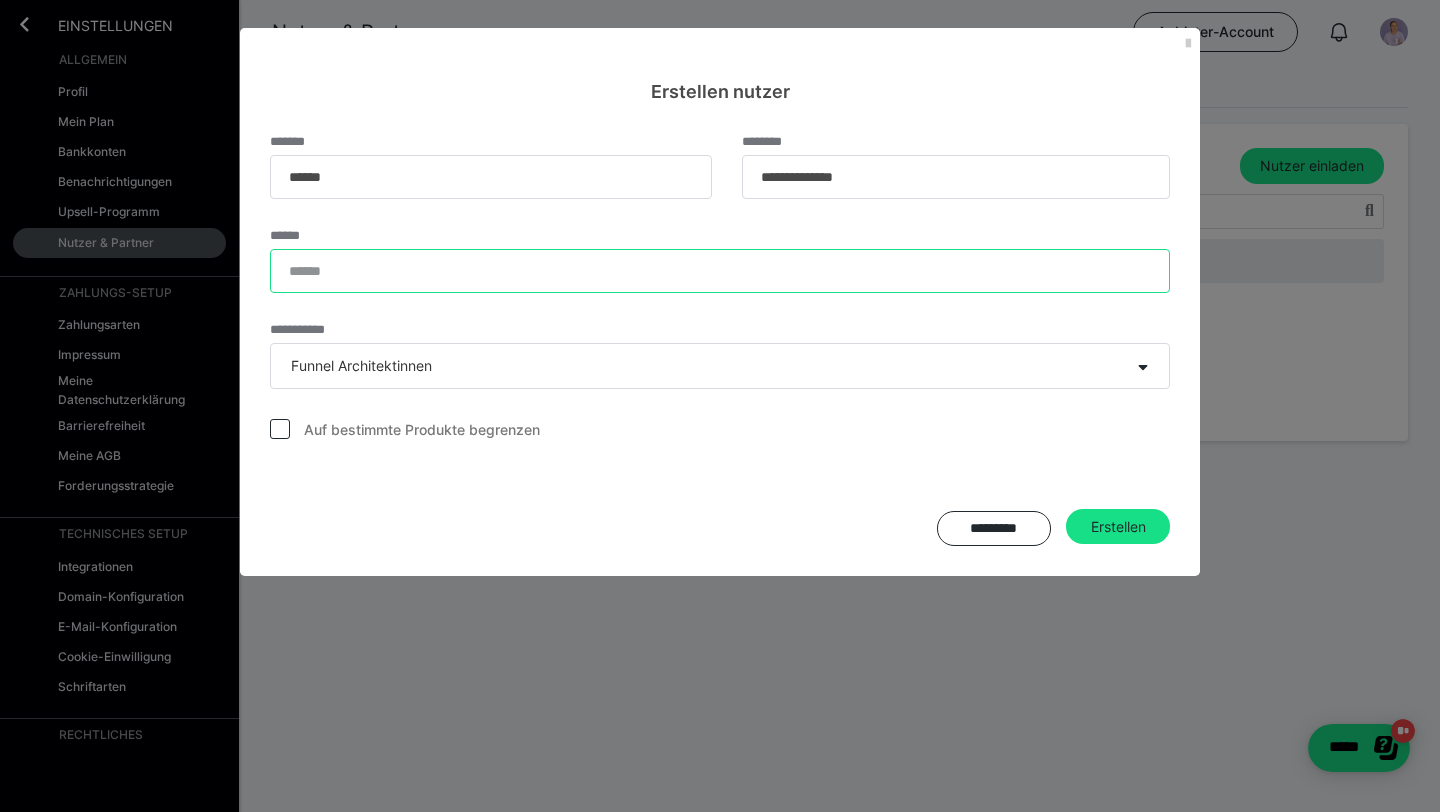 click on "******" at bounding box center [720, 271] 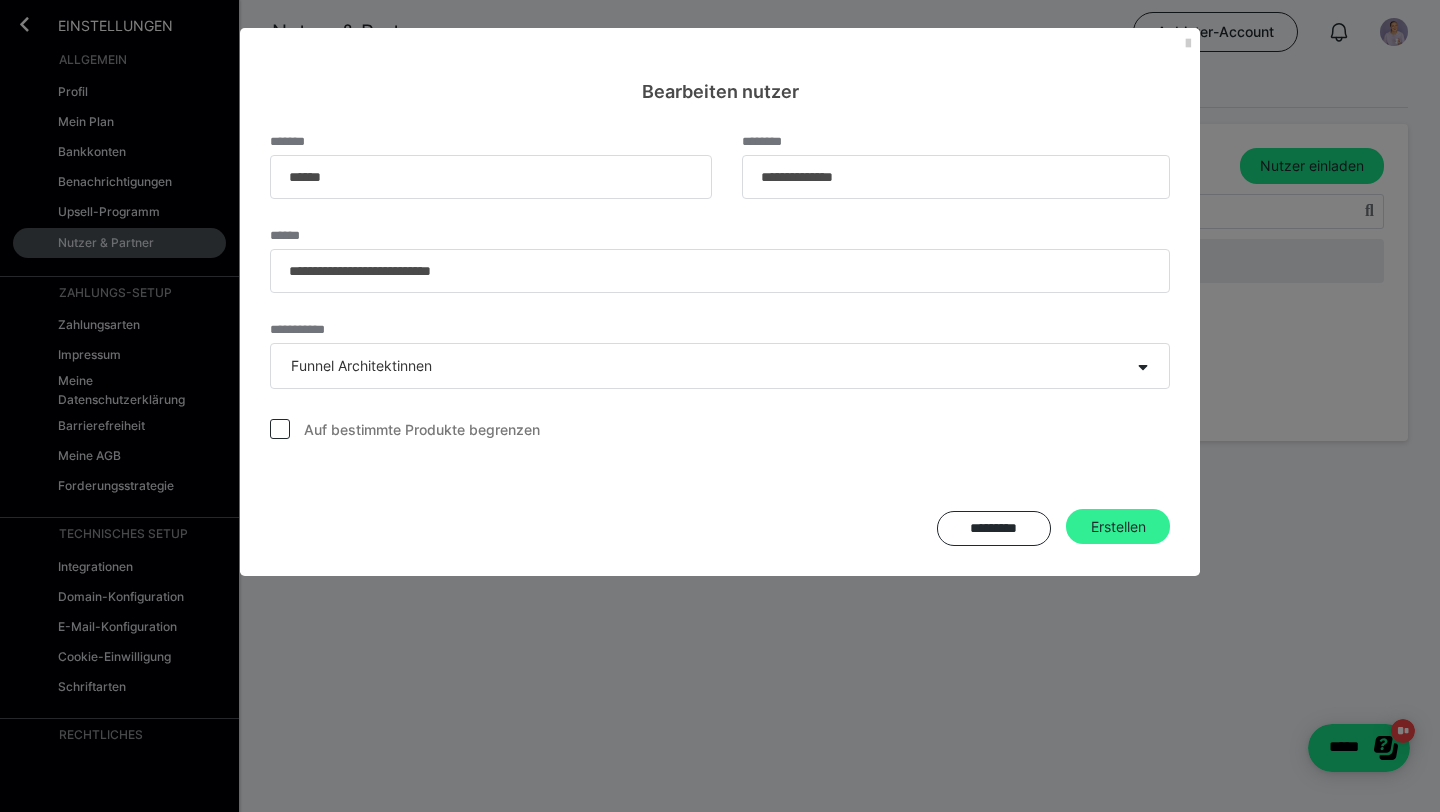 click on "Erstellen" at bounding box center [1118, 527] 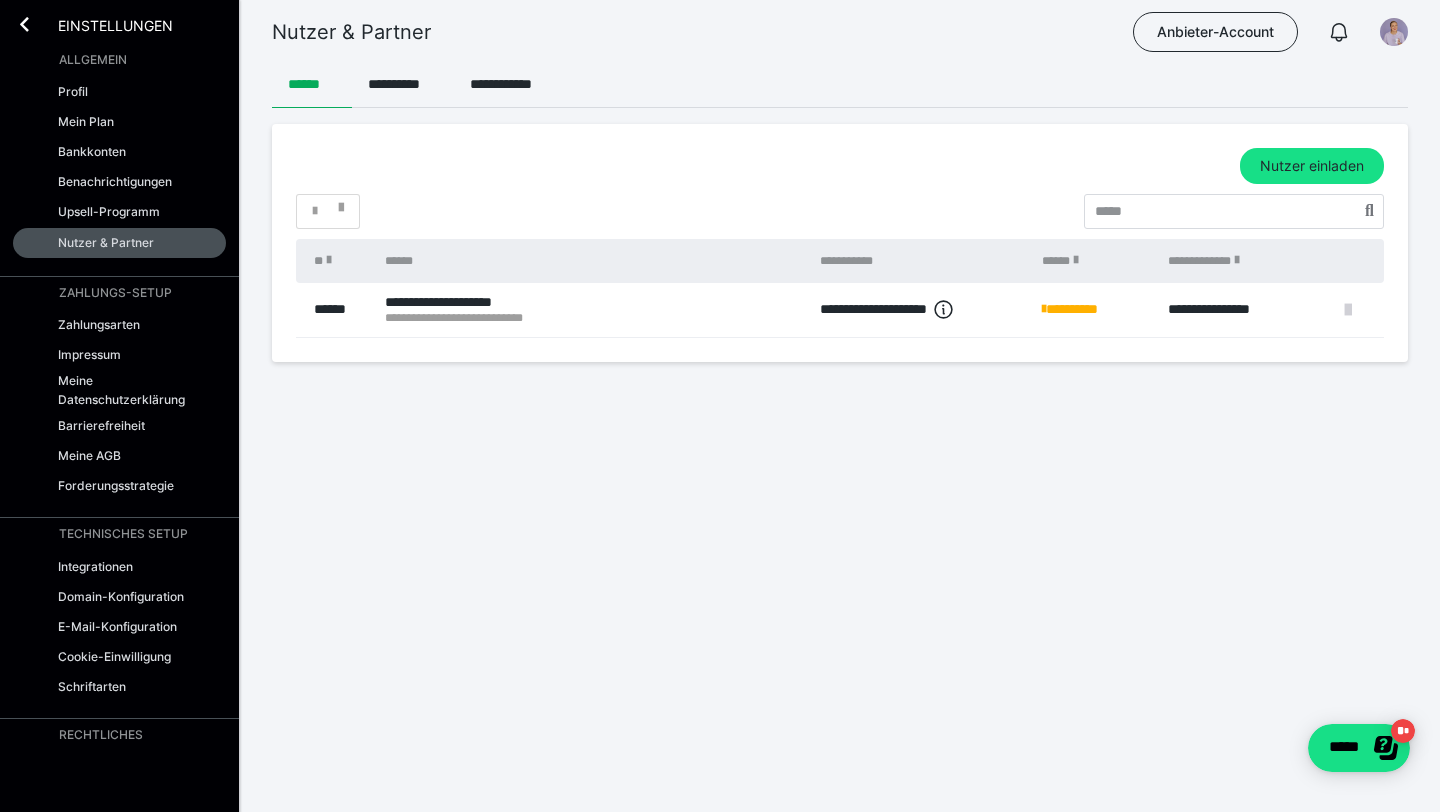 click at bounding box center [1348, 310] 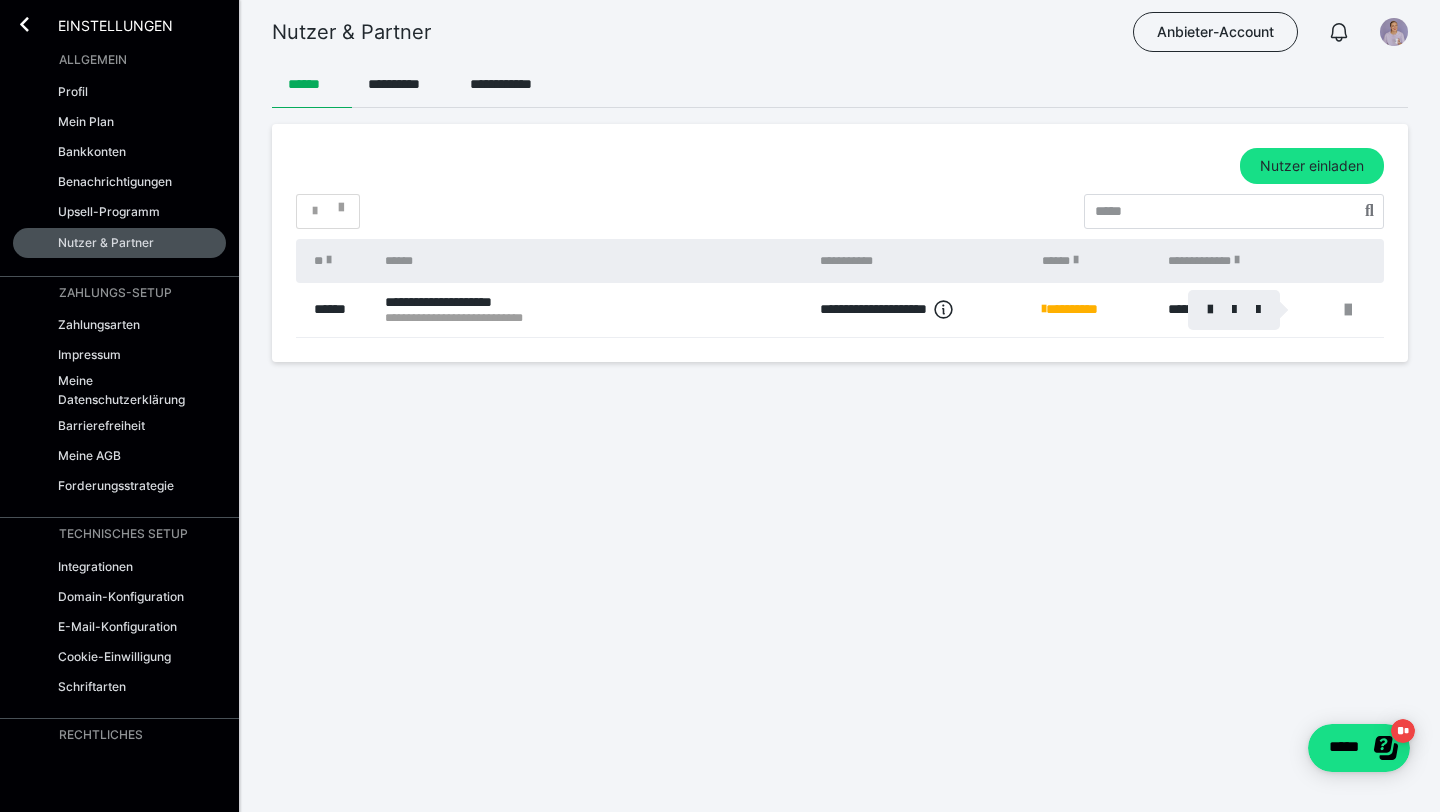 click at bounding box center [720, 406] 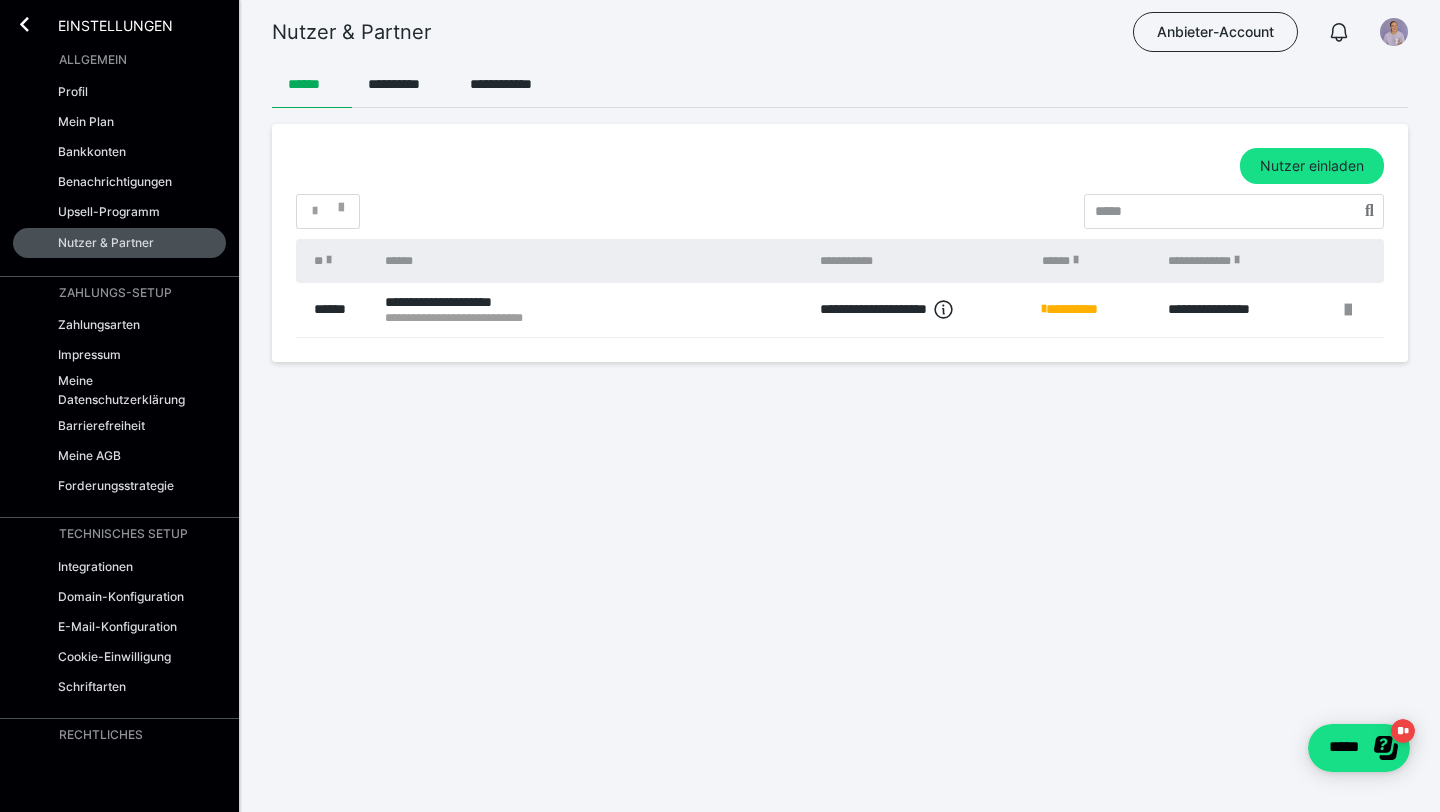 click on "Allgemein" at bounding box center [93, 60] 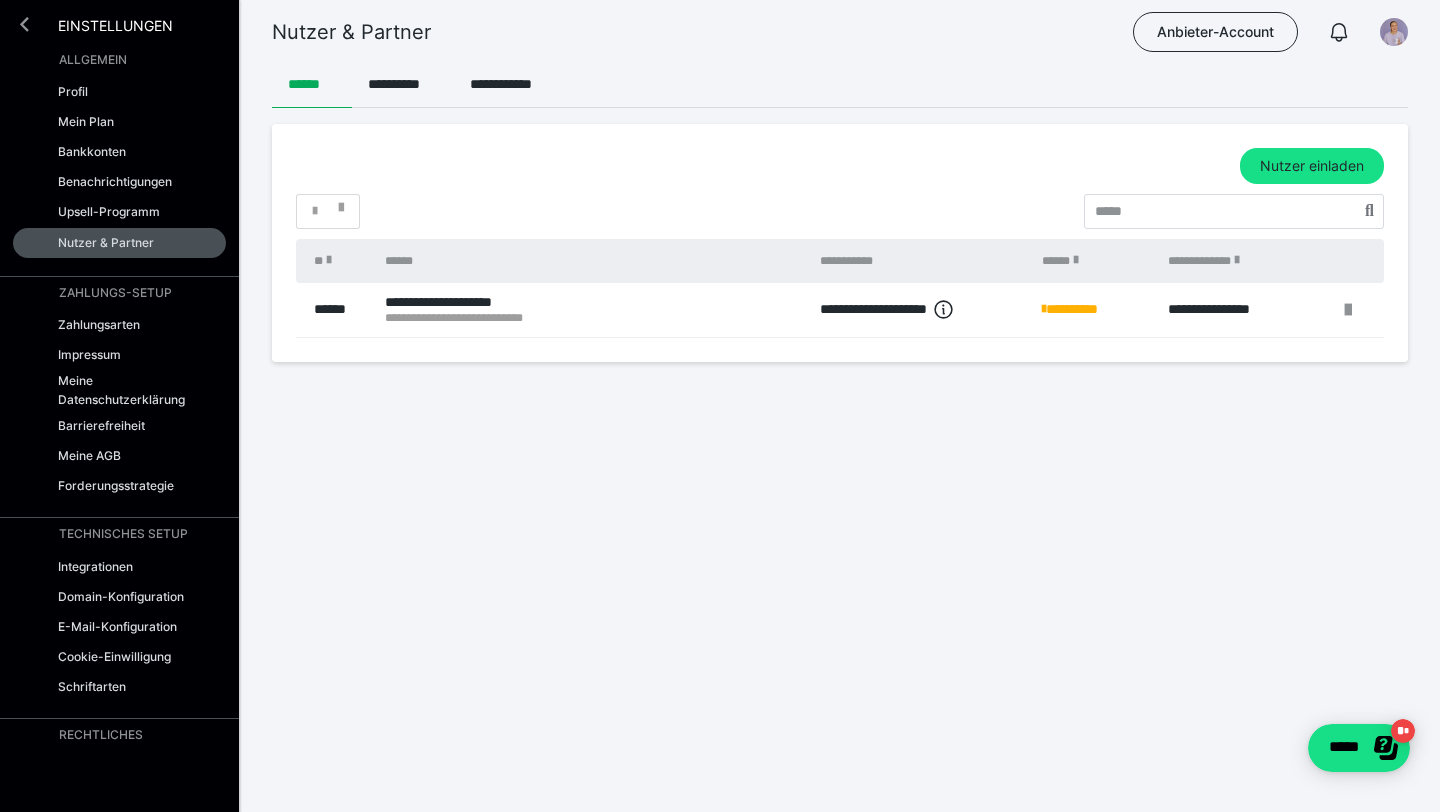 click at bounding box center (24, 24) 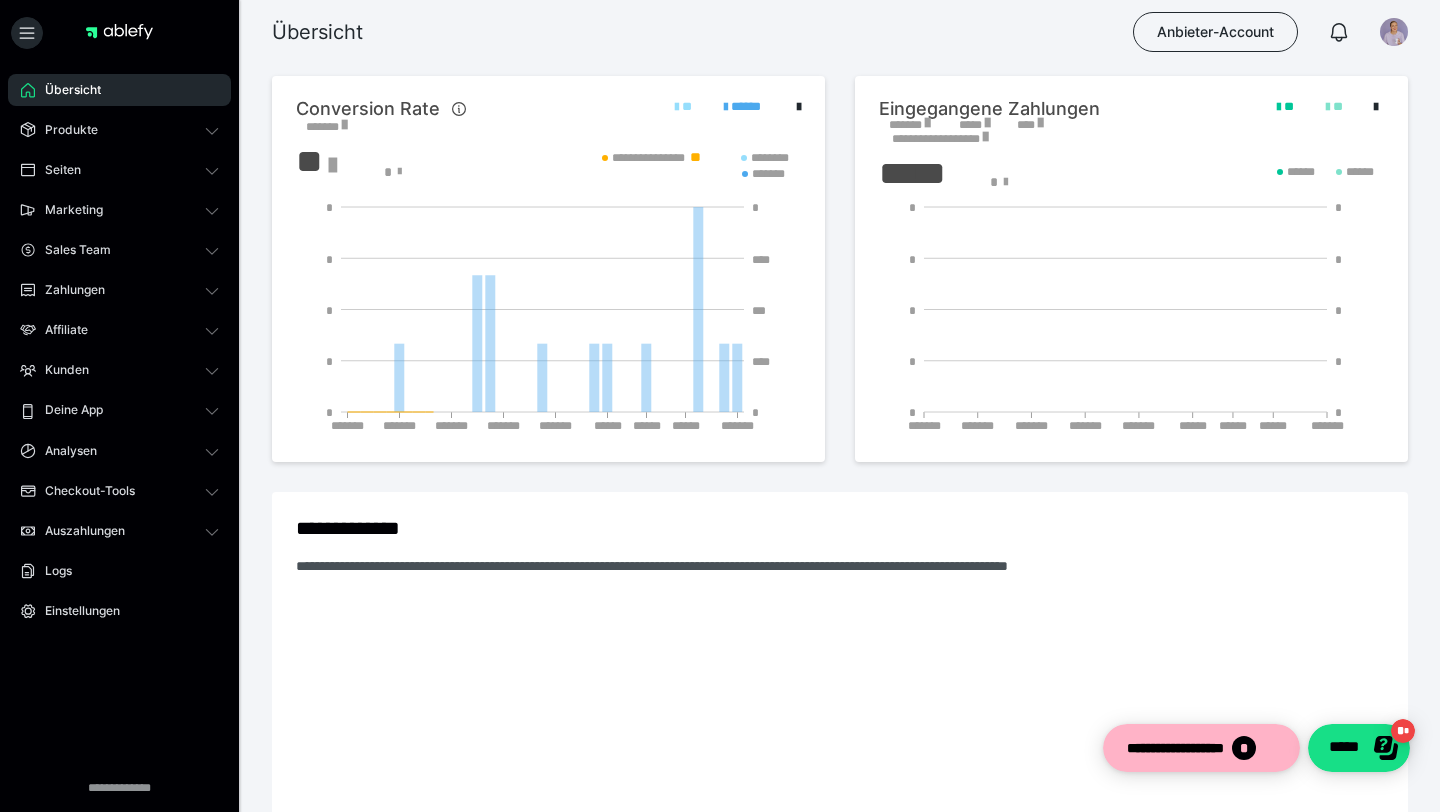 scroll, scrollTop: 0, scrollLeft: 0, axis: both 